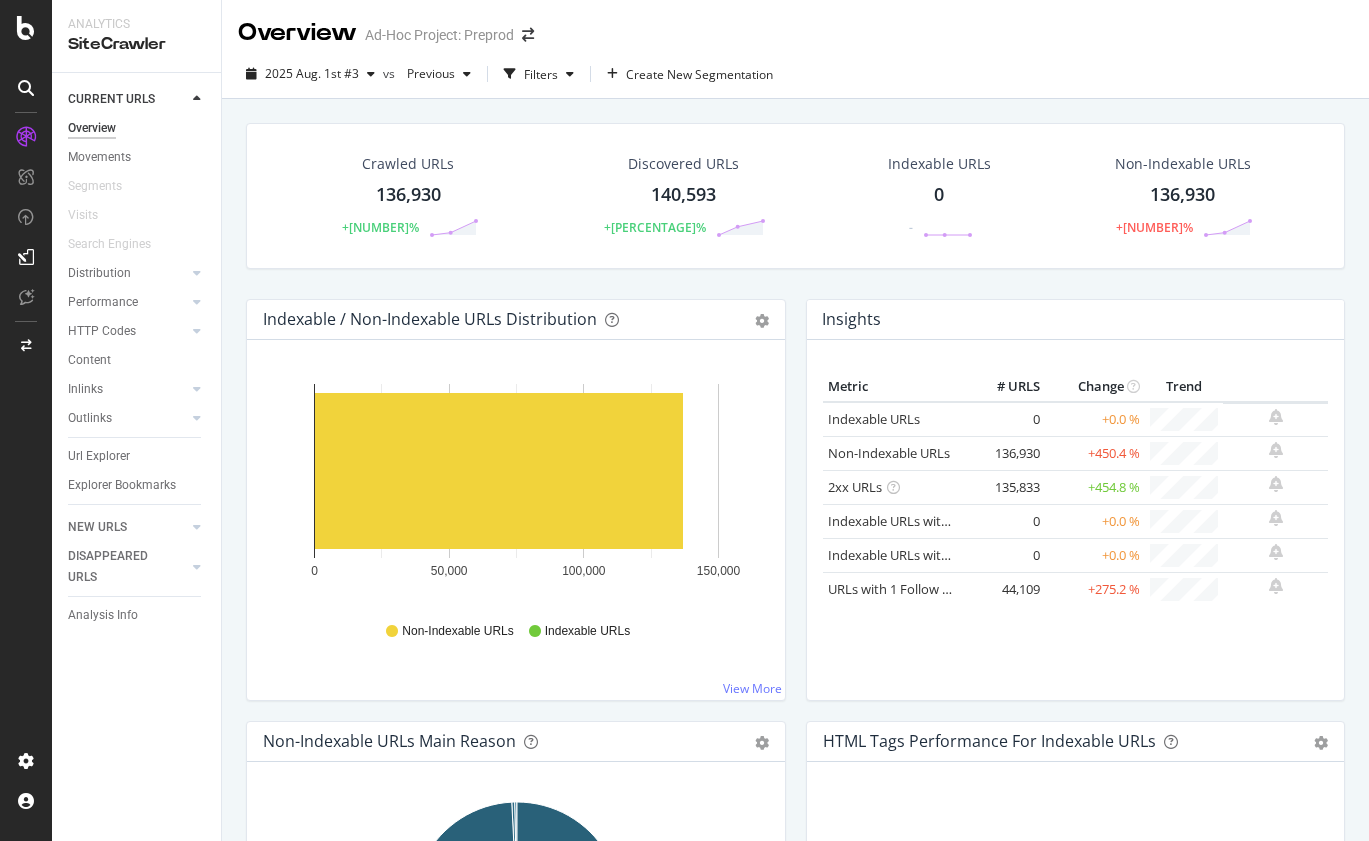 scroll, scrollTop: 0, scrollLeft: 0, axis: both 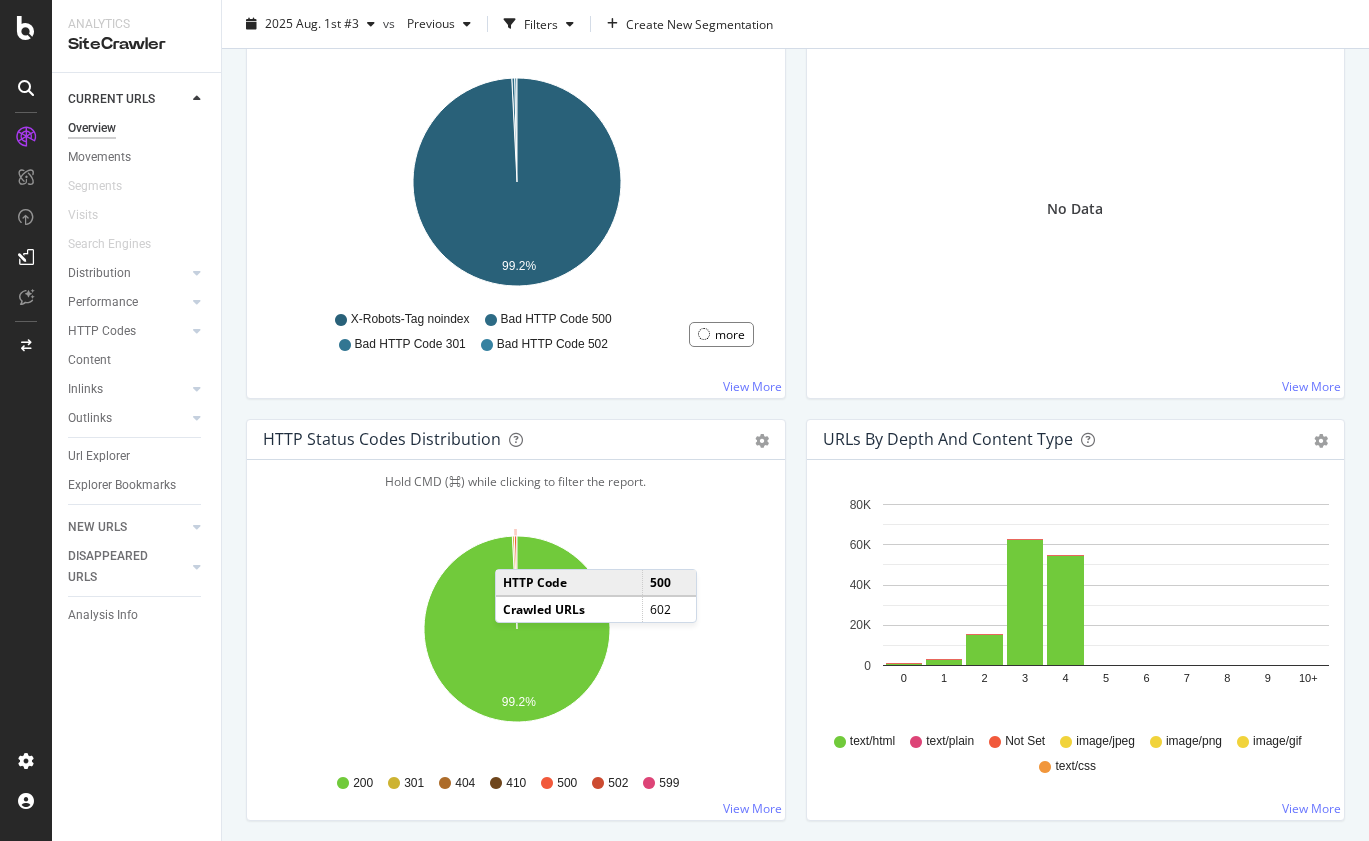 click 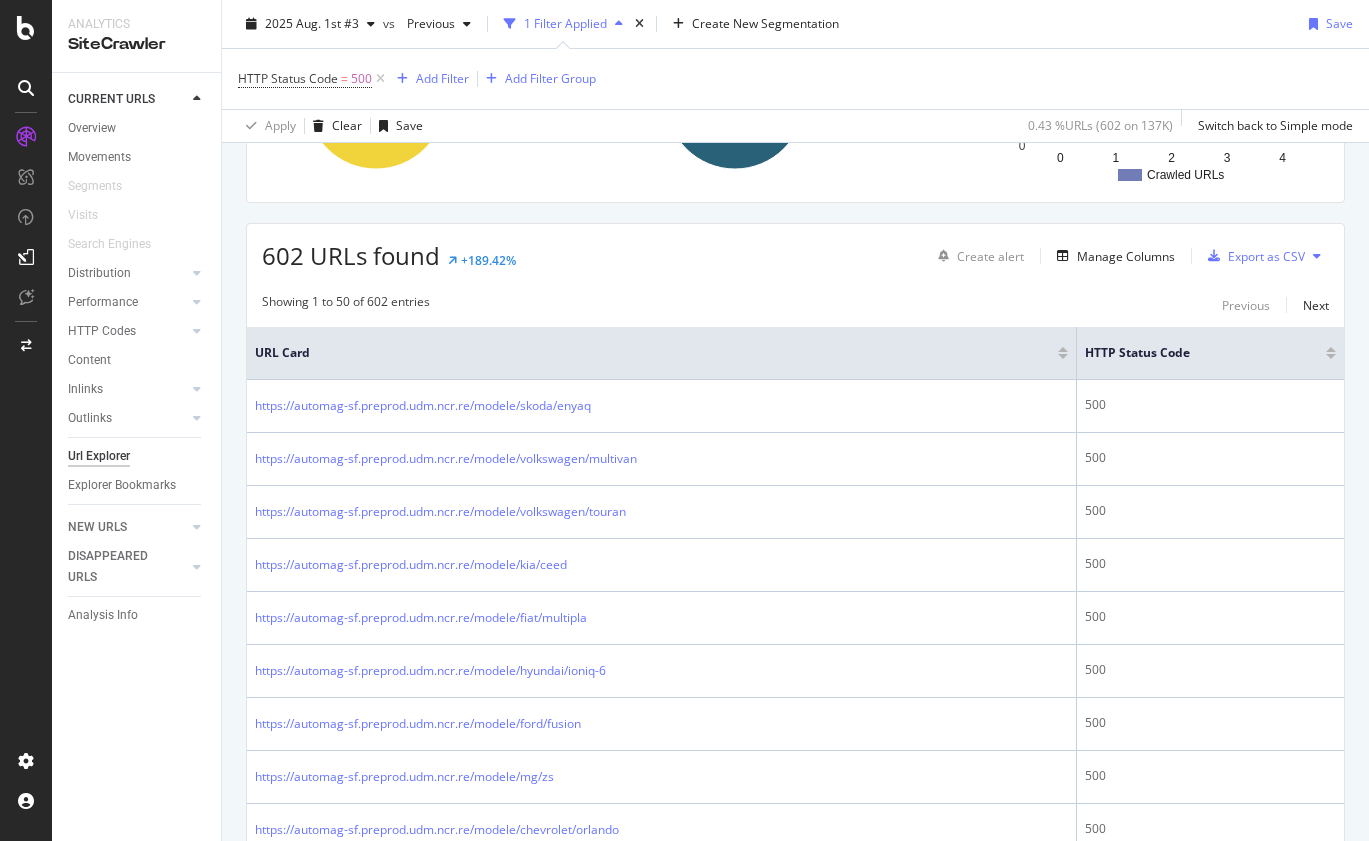 scroll, scrollTop: 284, scrollLeft: 0, axis: vertical 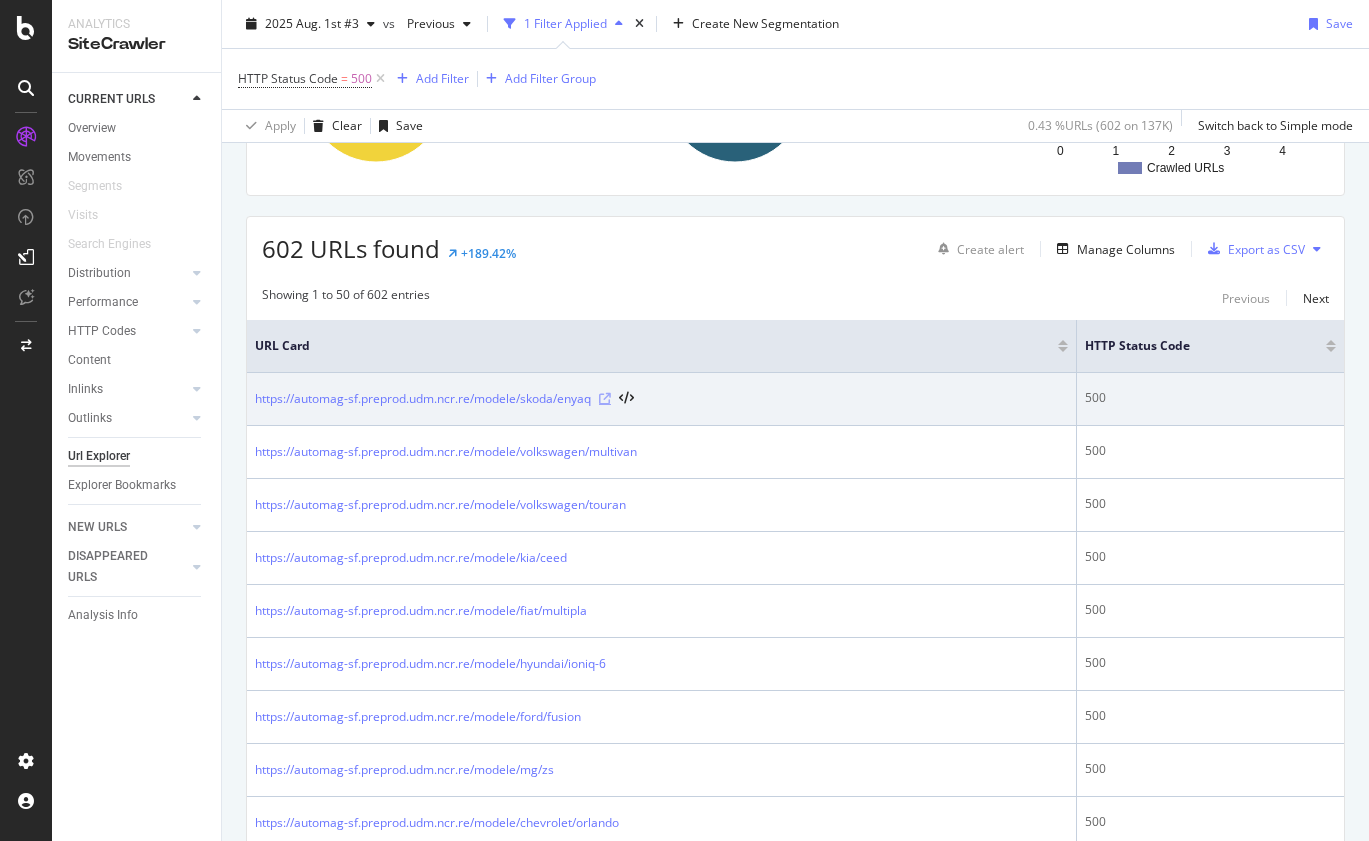click at bounding box center (605, 399) 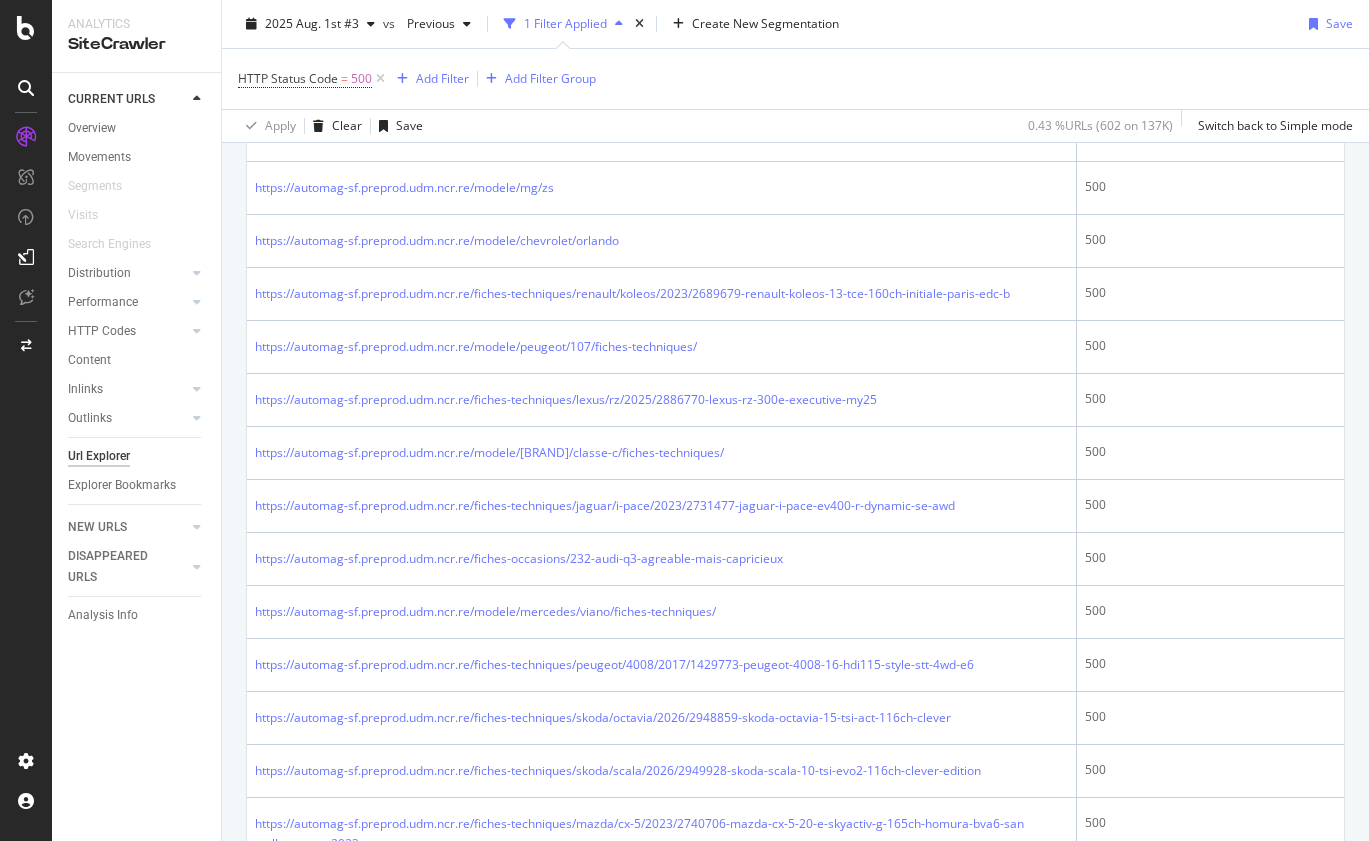 scroll, scrollTop: 908, scrollLeft: 0, axis: vertical 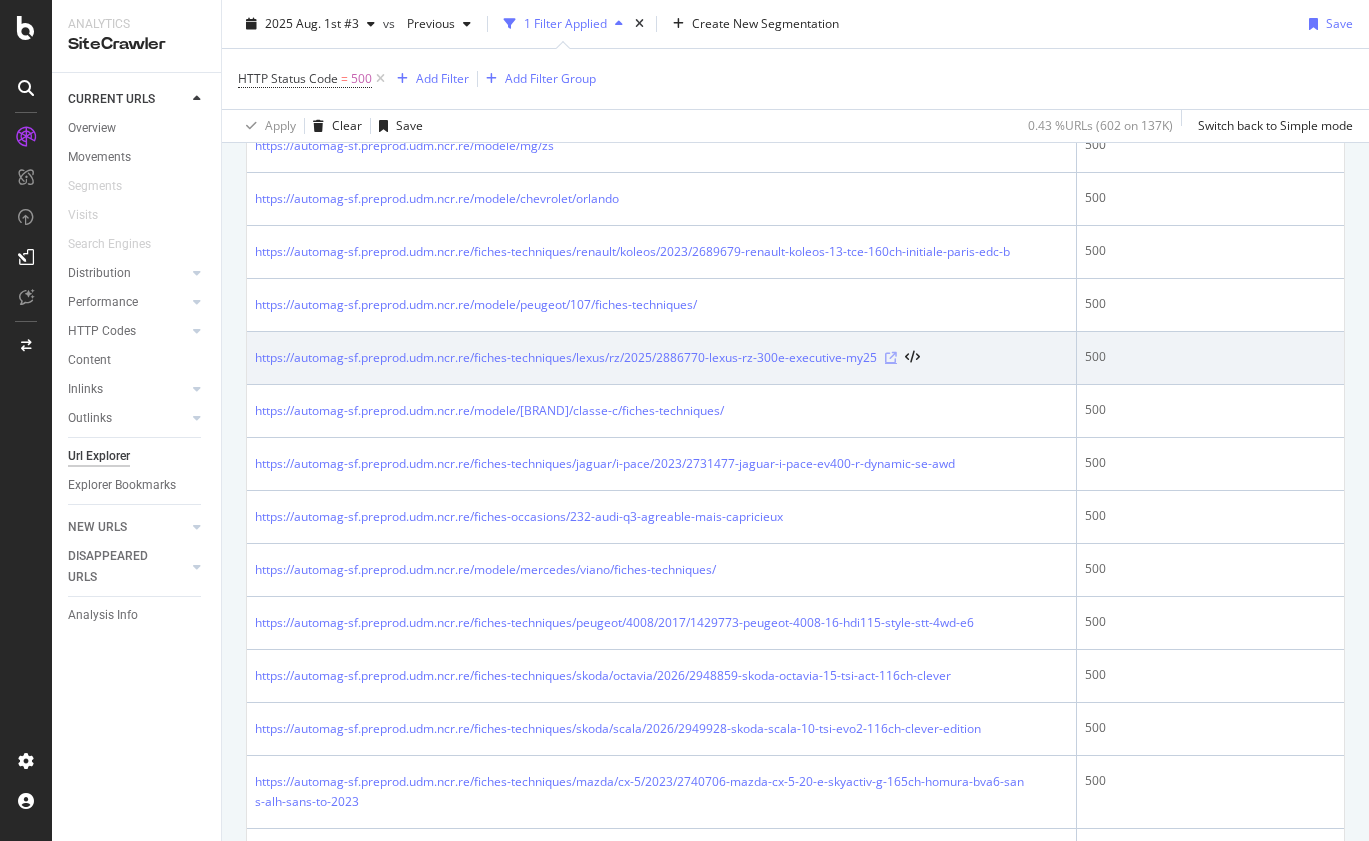 click at bounding box center (891, 358) 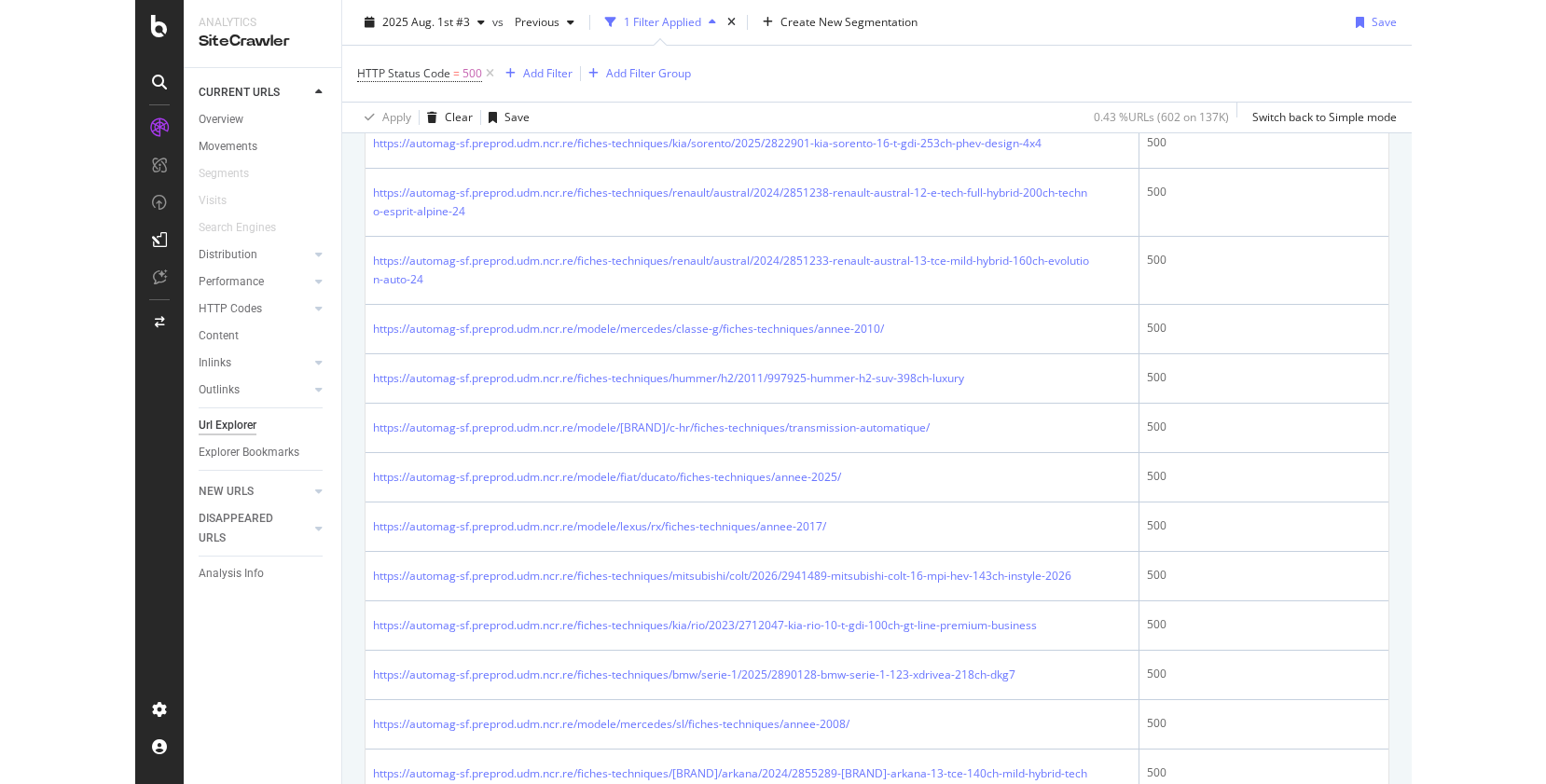 scroll, scrollTop: 1641, scrollLeft: 0, axis: vertical 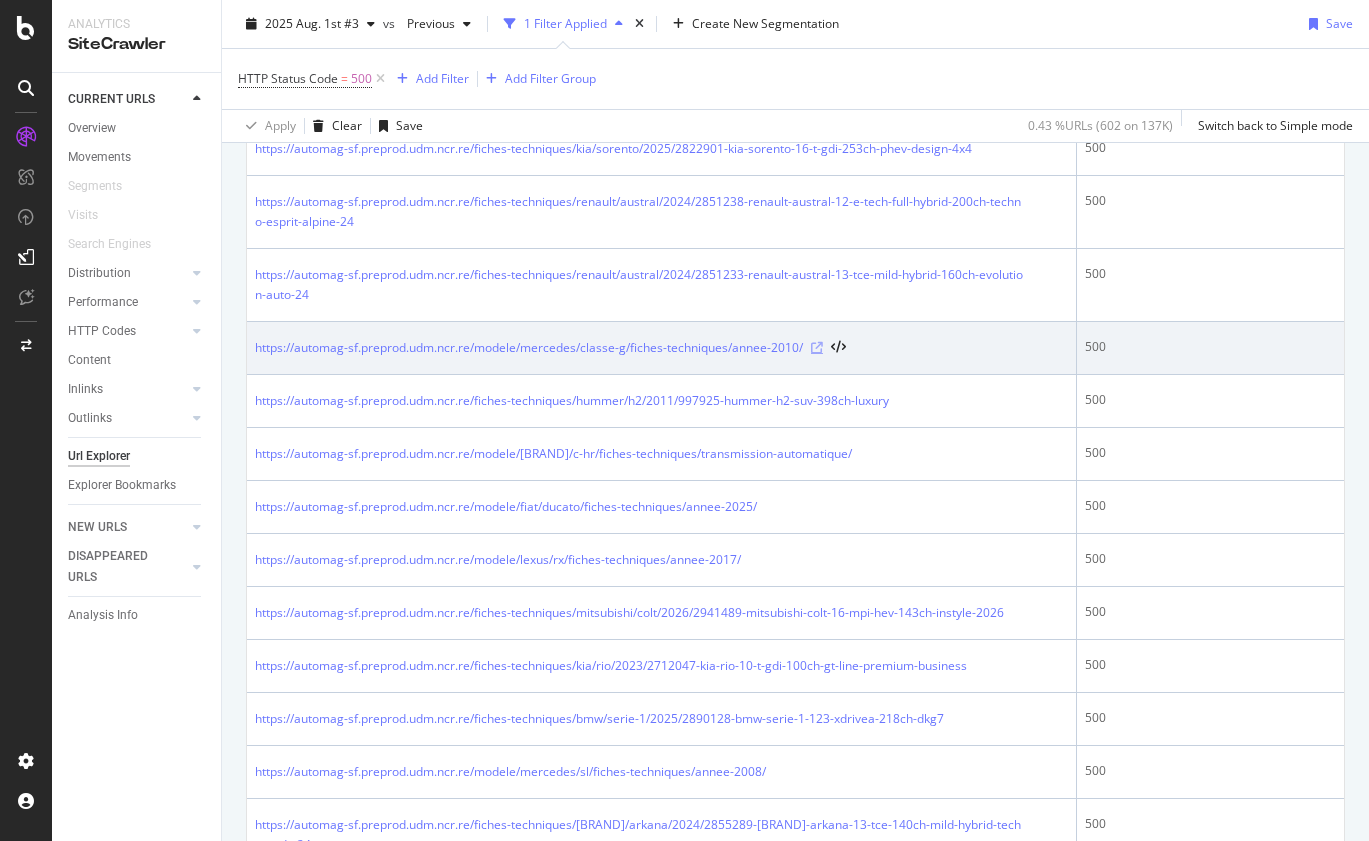 click at bounding box center [817, 348] 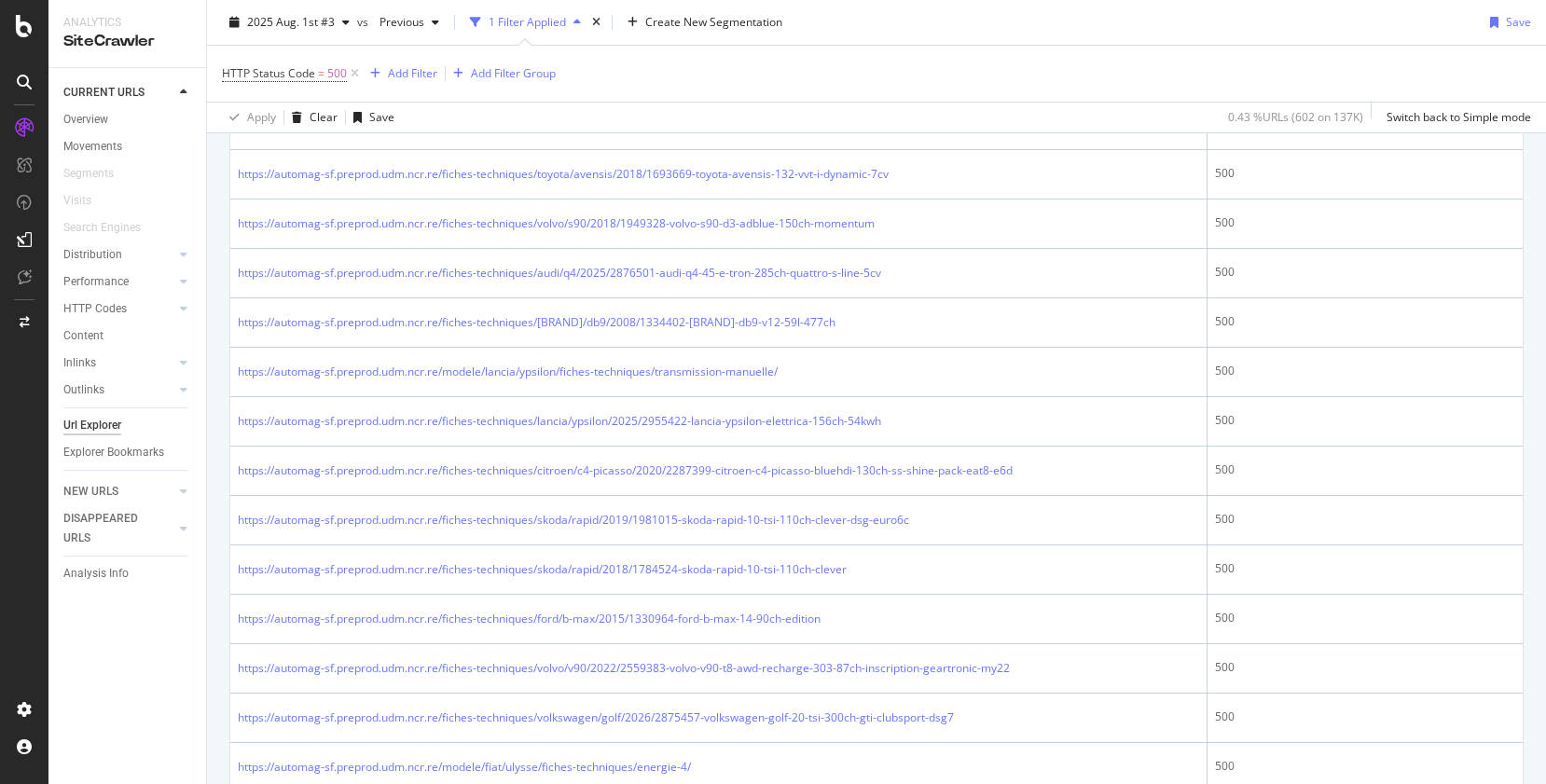 scroll, scrollTop: 2406, scrollLeft: 0, axis: vertical 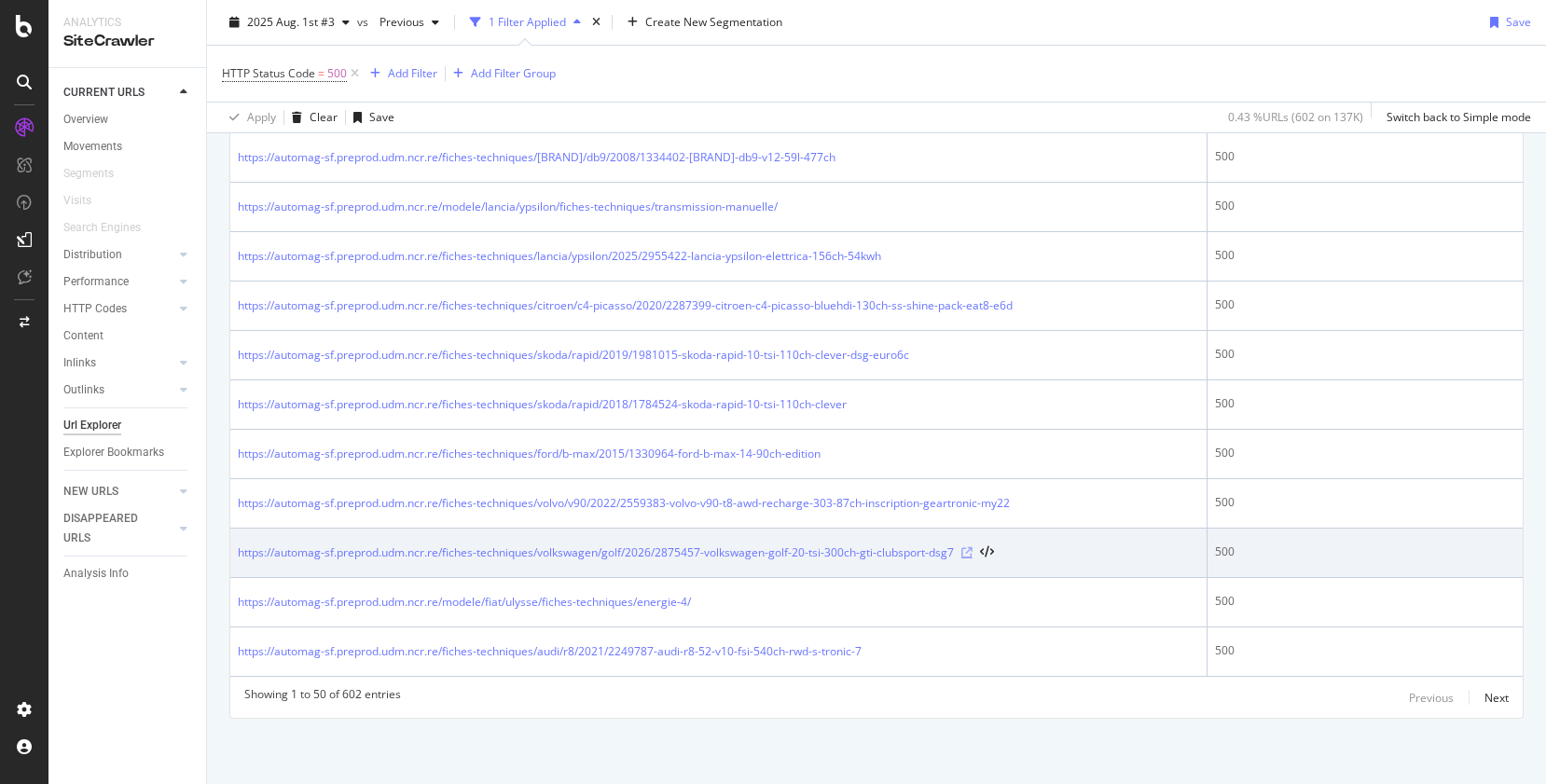 click at bounding box center [967, 553] 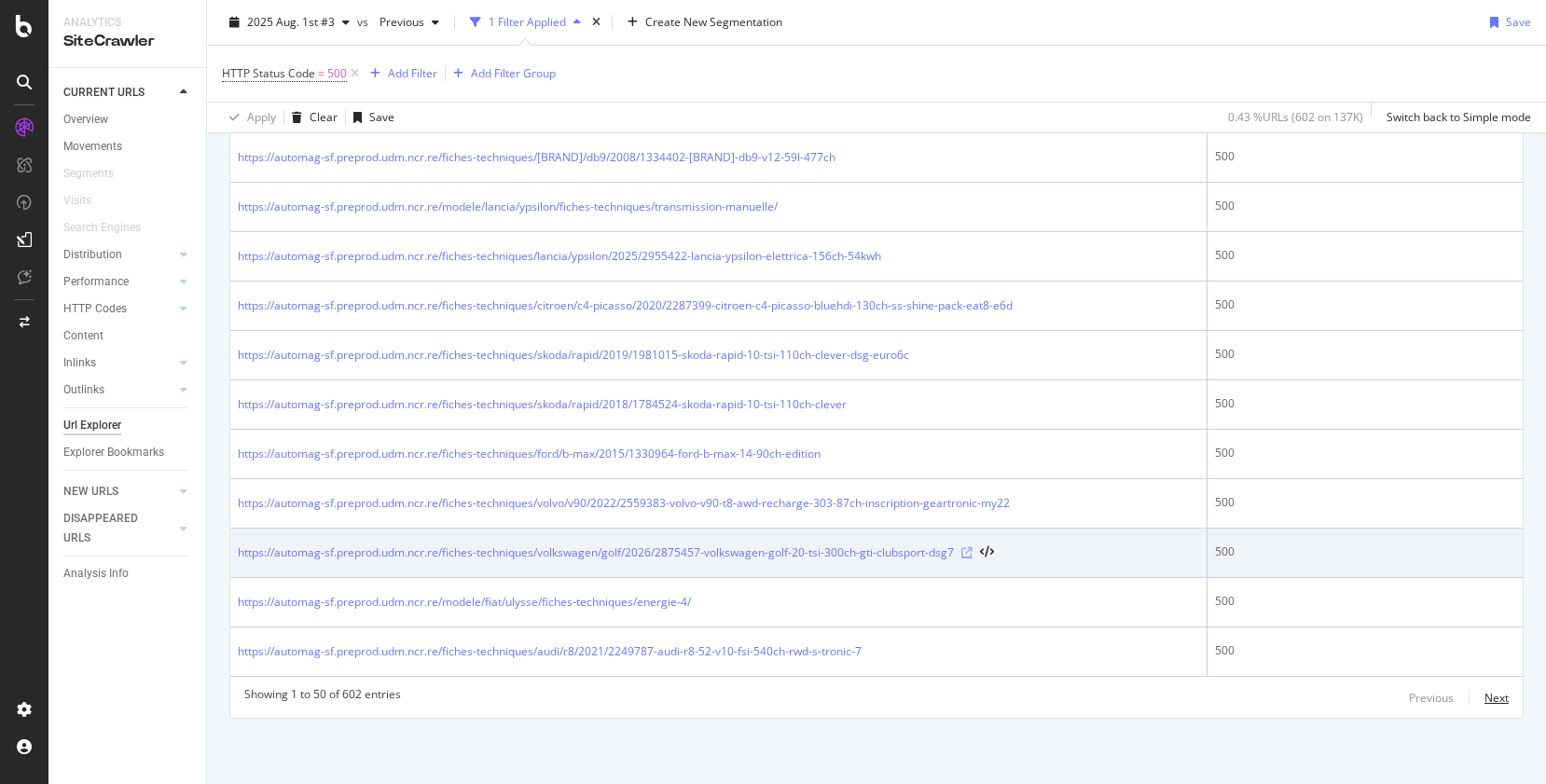 click on "Next" at bounding box center (1497, 697) 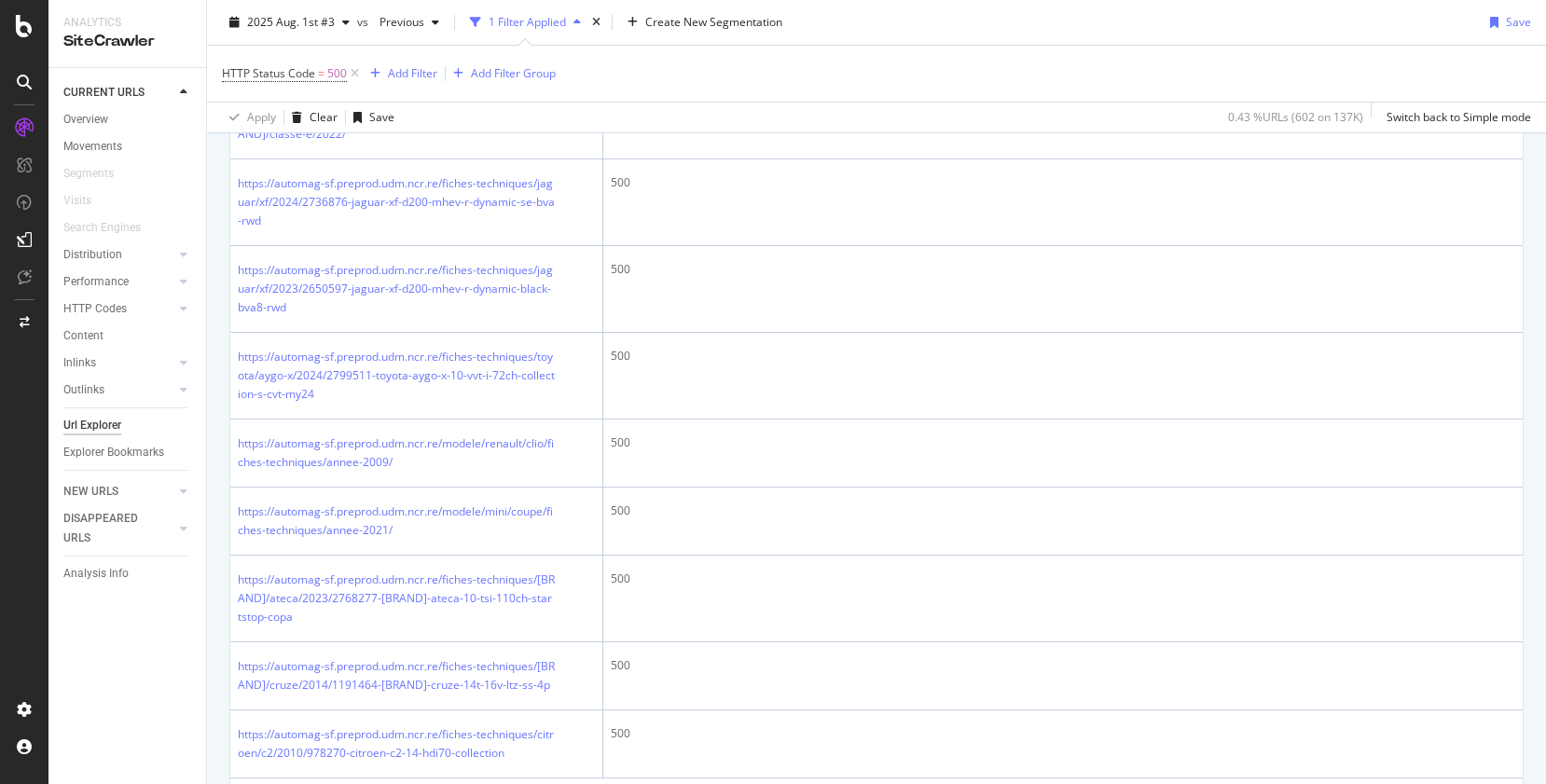 scroll, scrollTop: 3786, scrollLeft: 0, axis: vertical 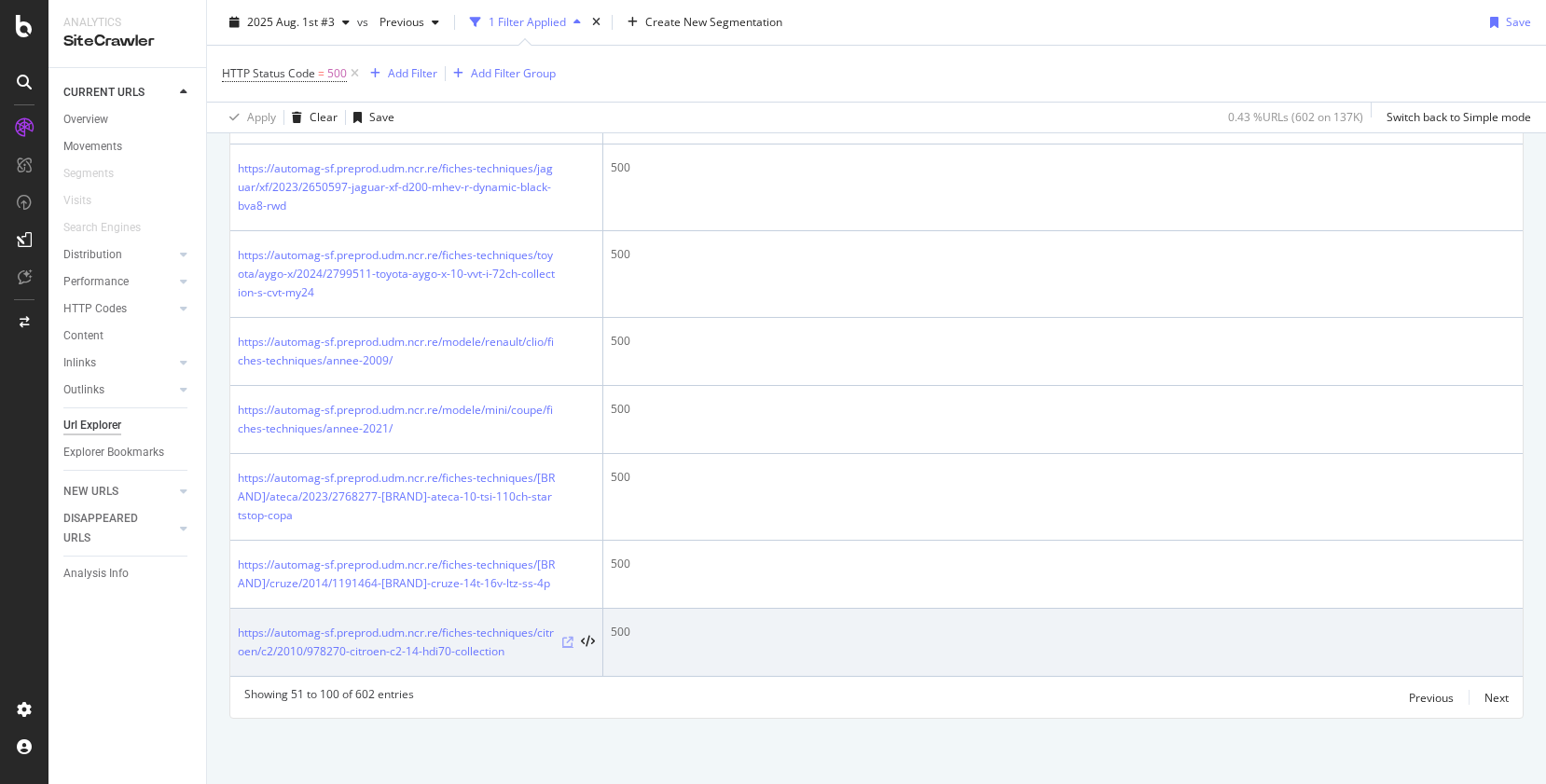 click at bounding box center [568, 642] 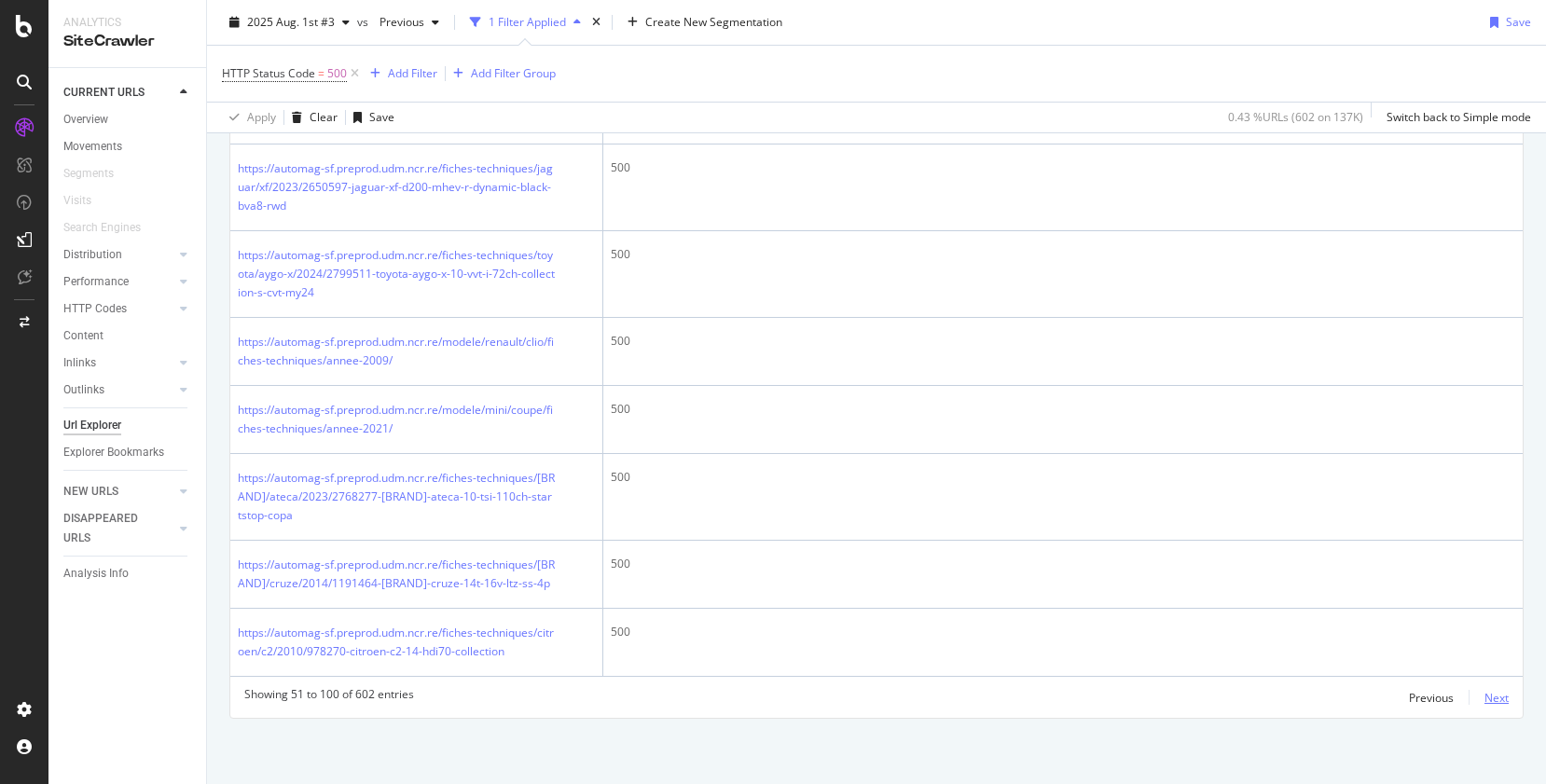 click on "Next" at bounding box center (1497, 697) 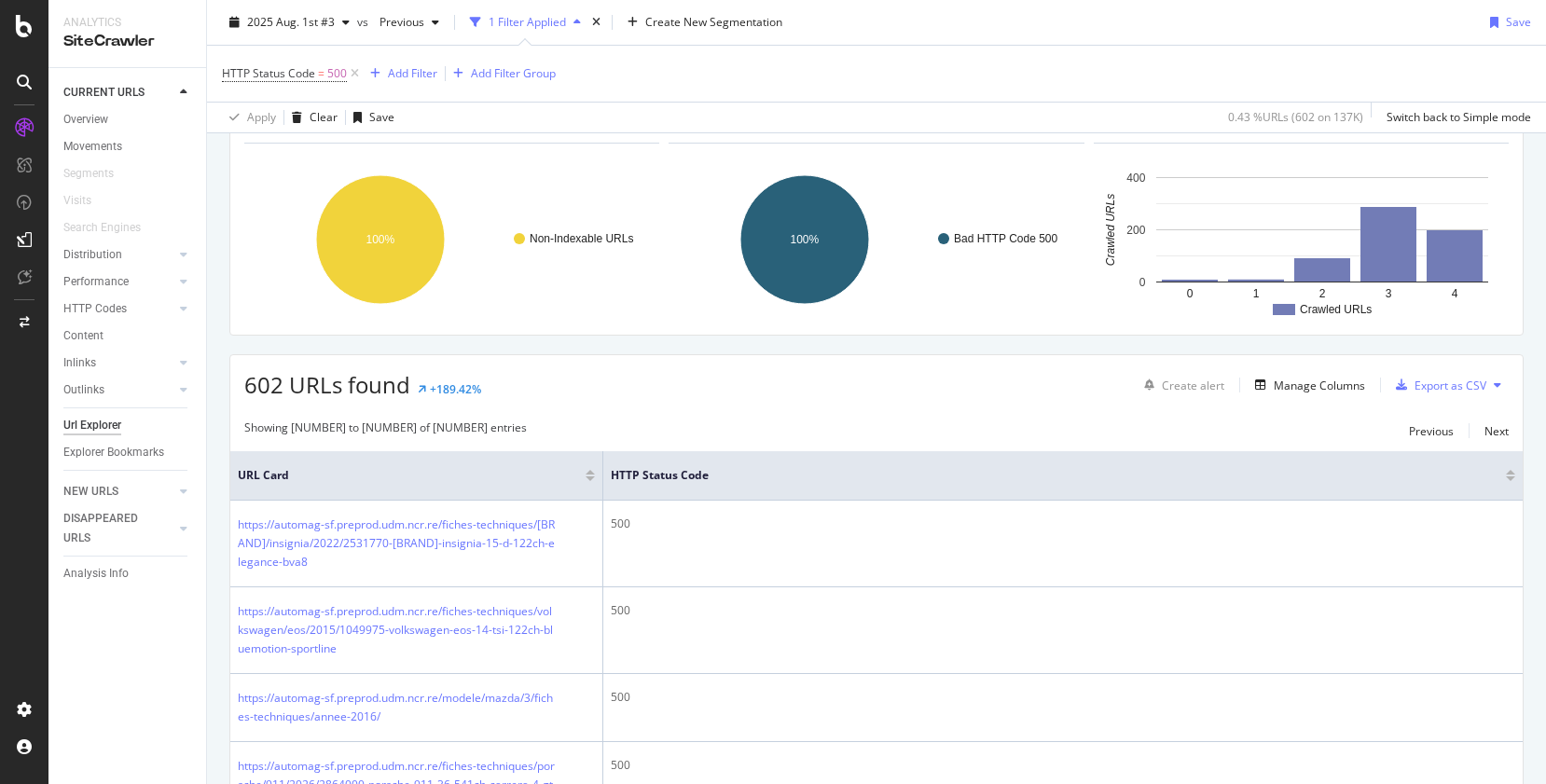 scroll, scrollTop: 0, scrollLeft: 0, axis: both 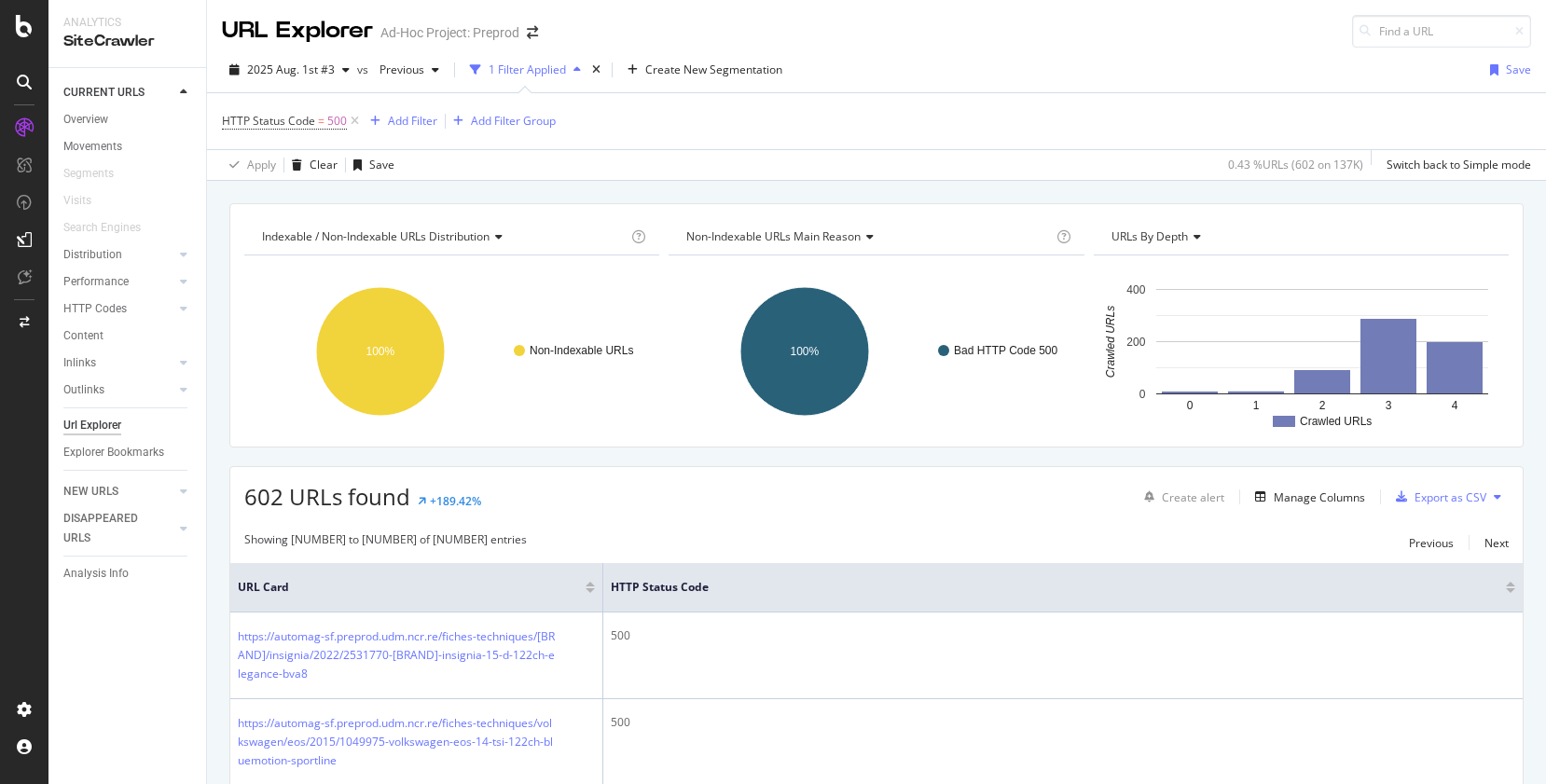 click at bounding box center (496, 237) 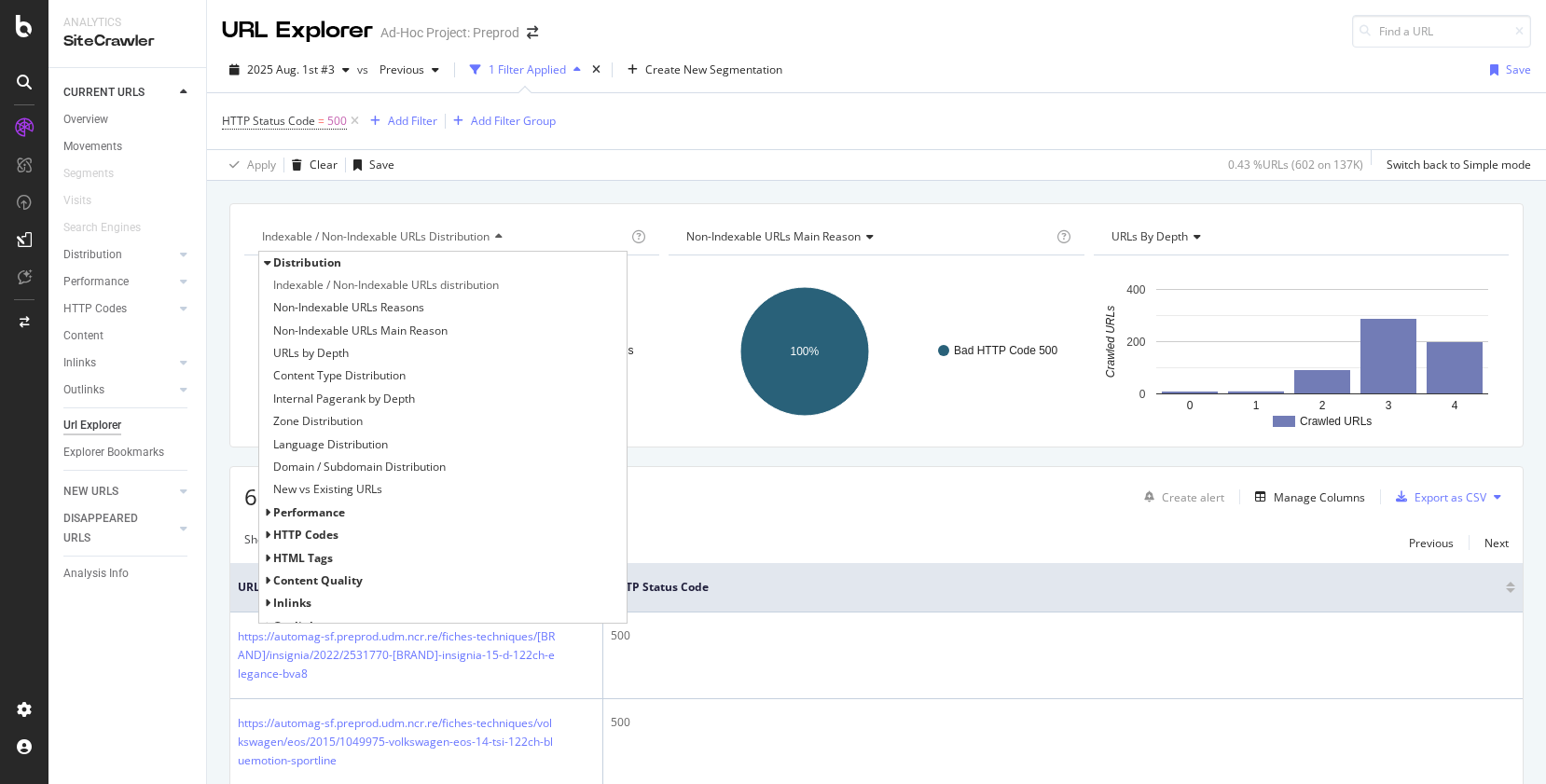 click at bounding box center (267, 513) 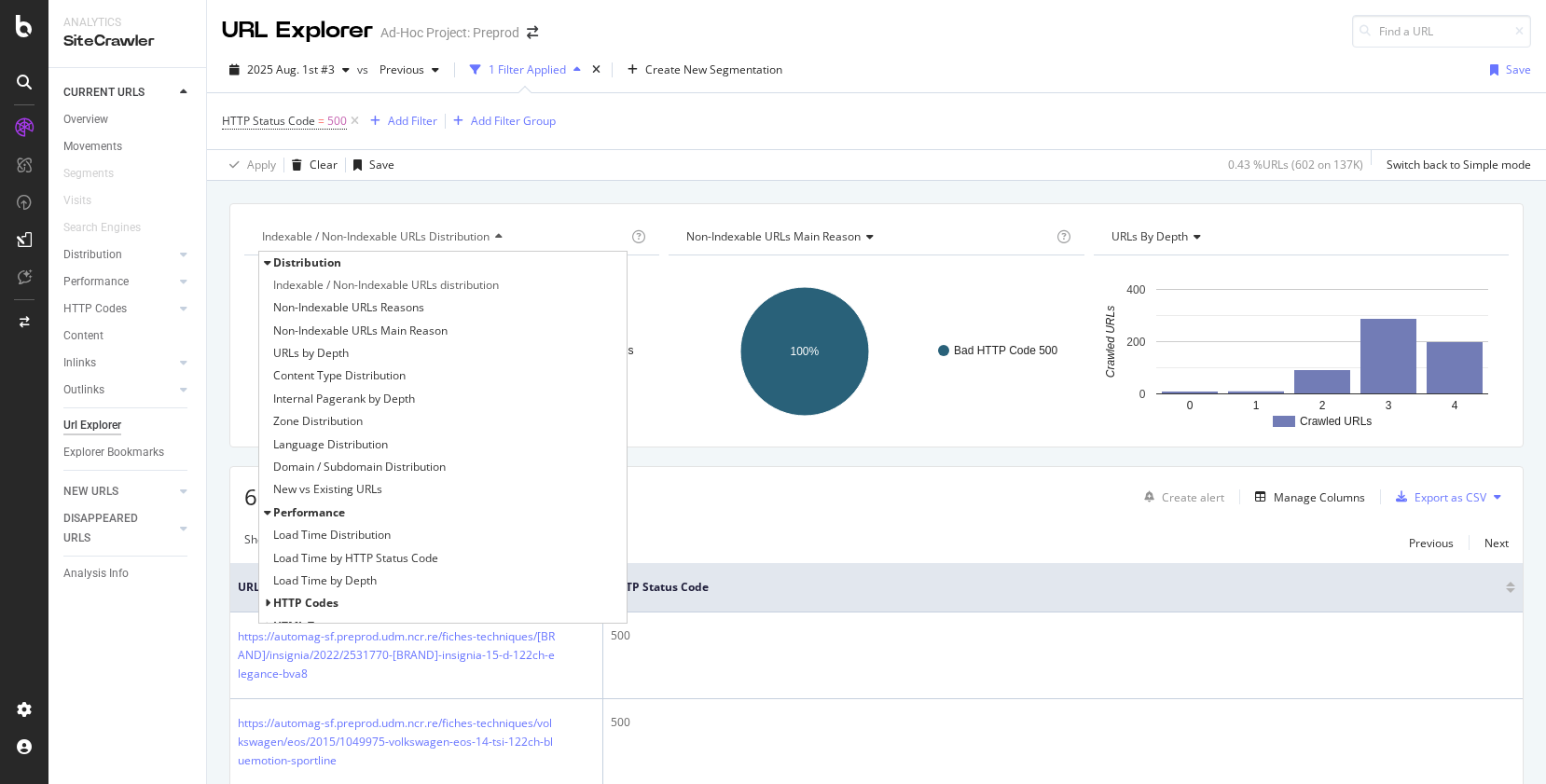 click at bounding box center (267, 513) 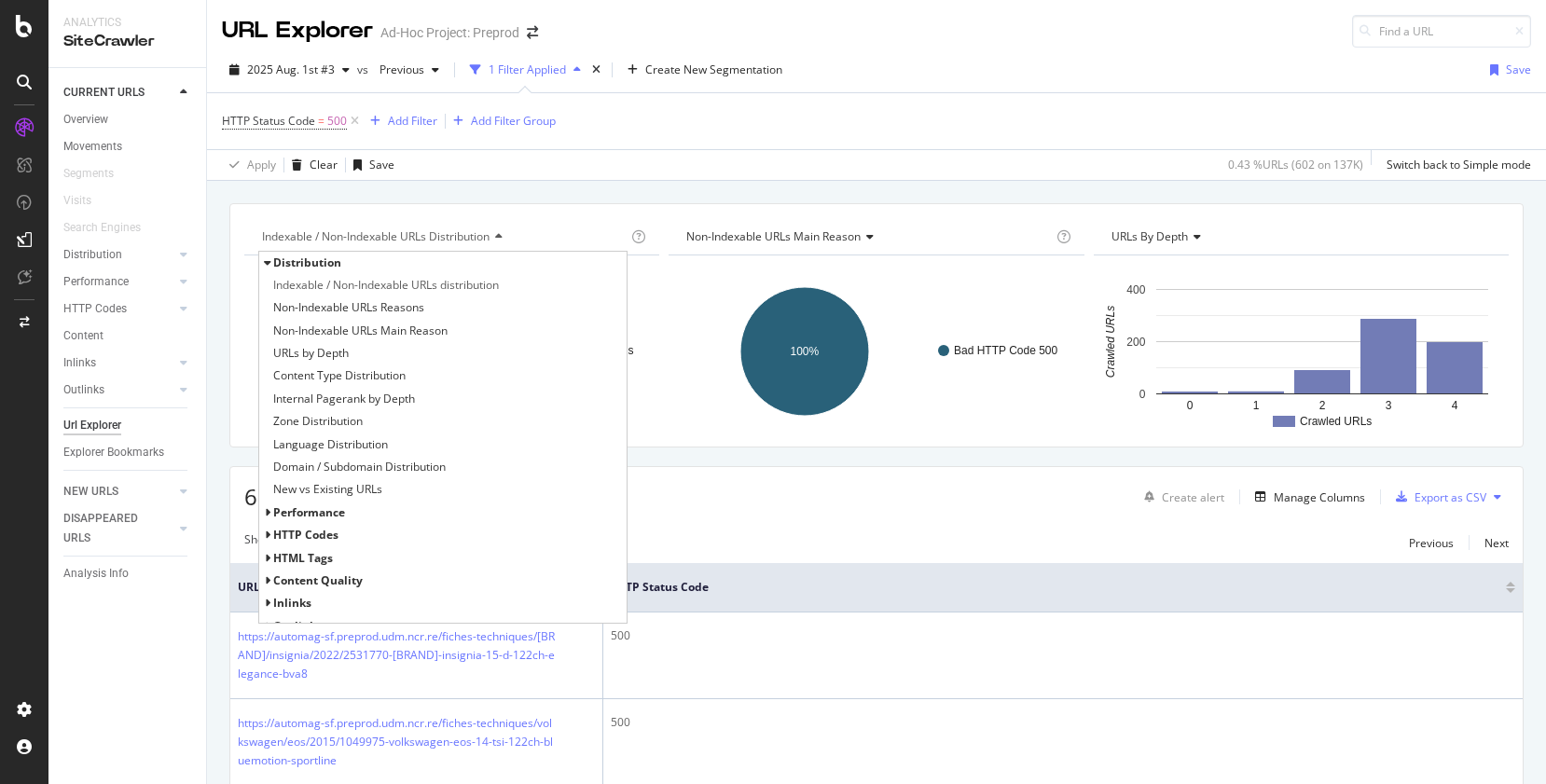 click at bounding box center (267, 263) 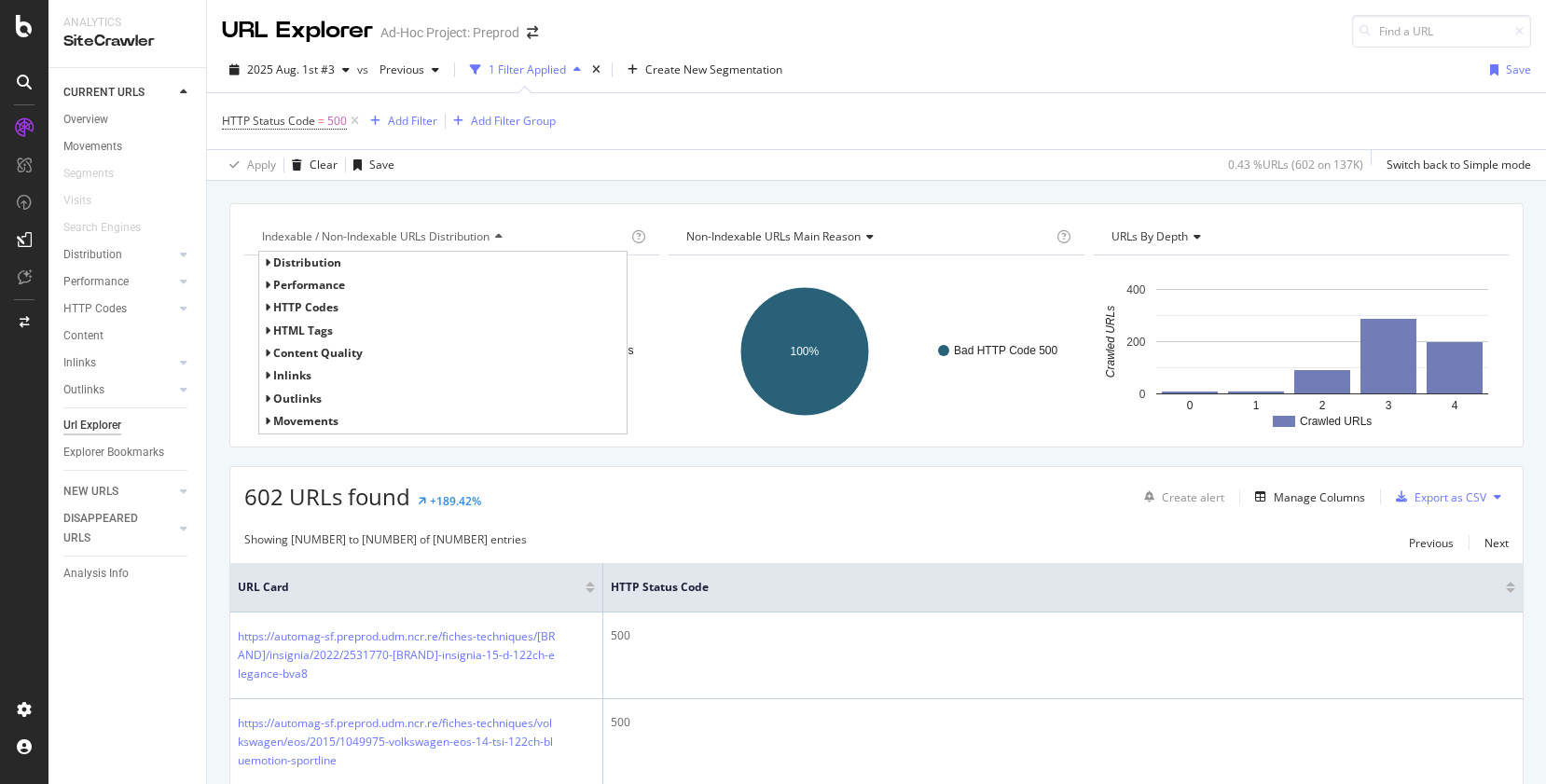 click at bounding box center [267, 421] 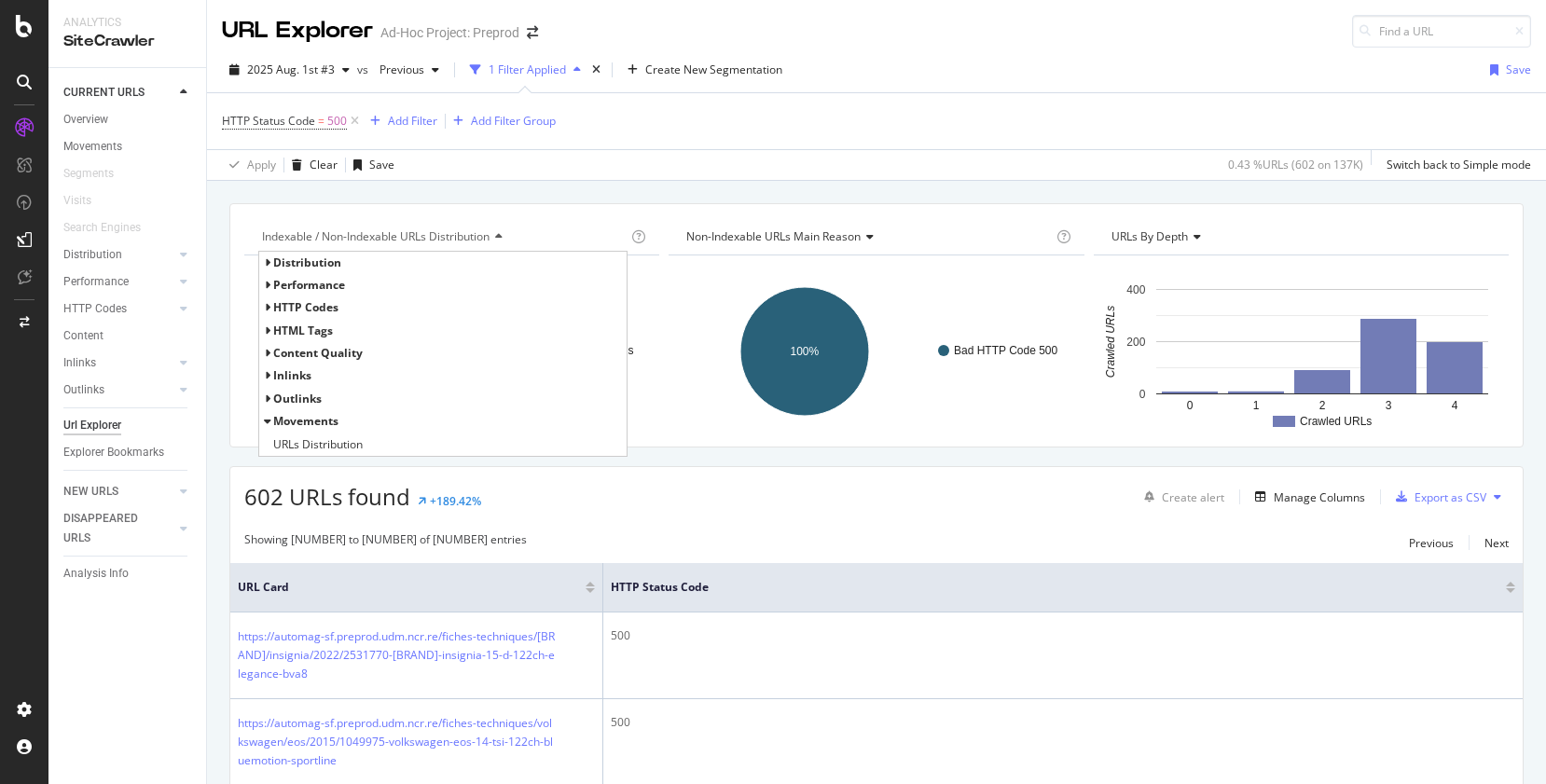 click at bounding box center (267, 421) 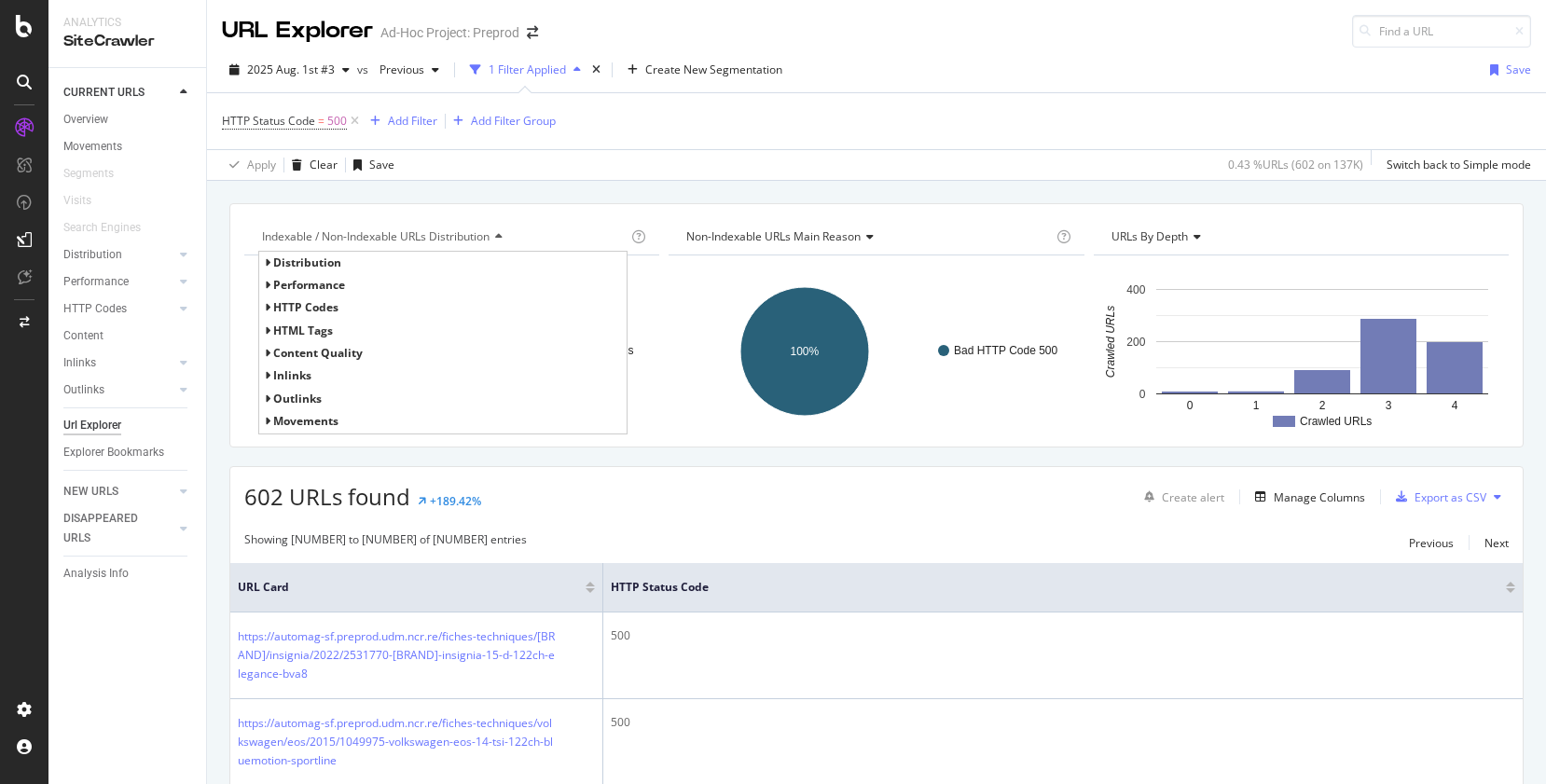 click at bounding box center [267, 263] 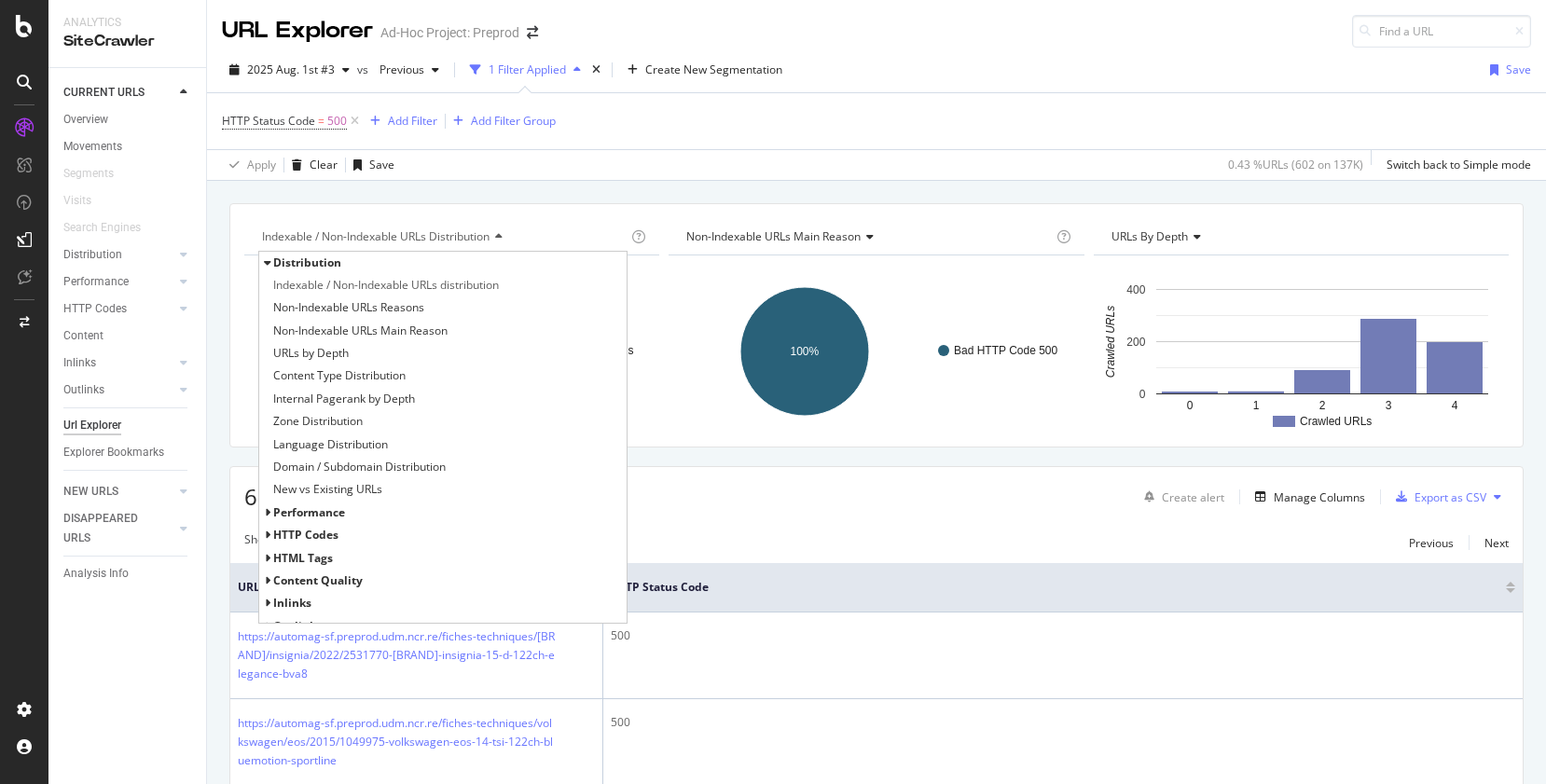 click at bounding box center (267, 263) 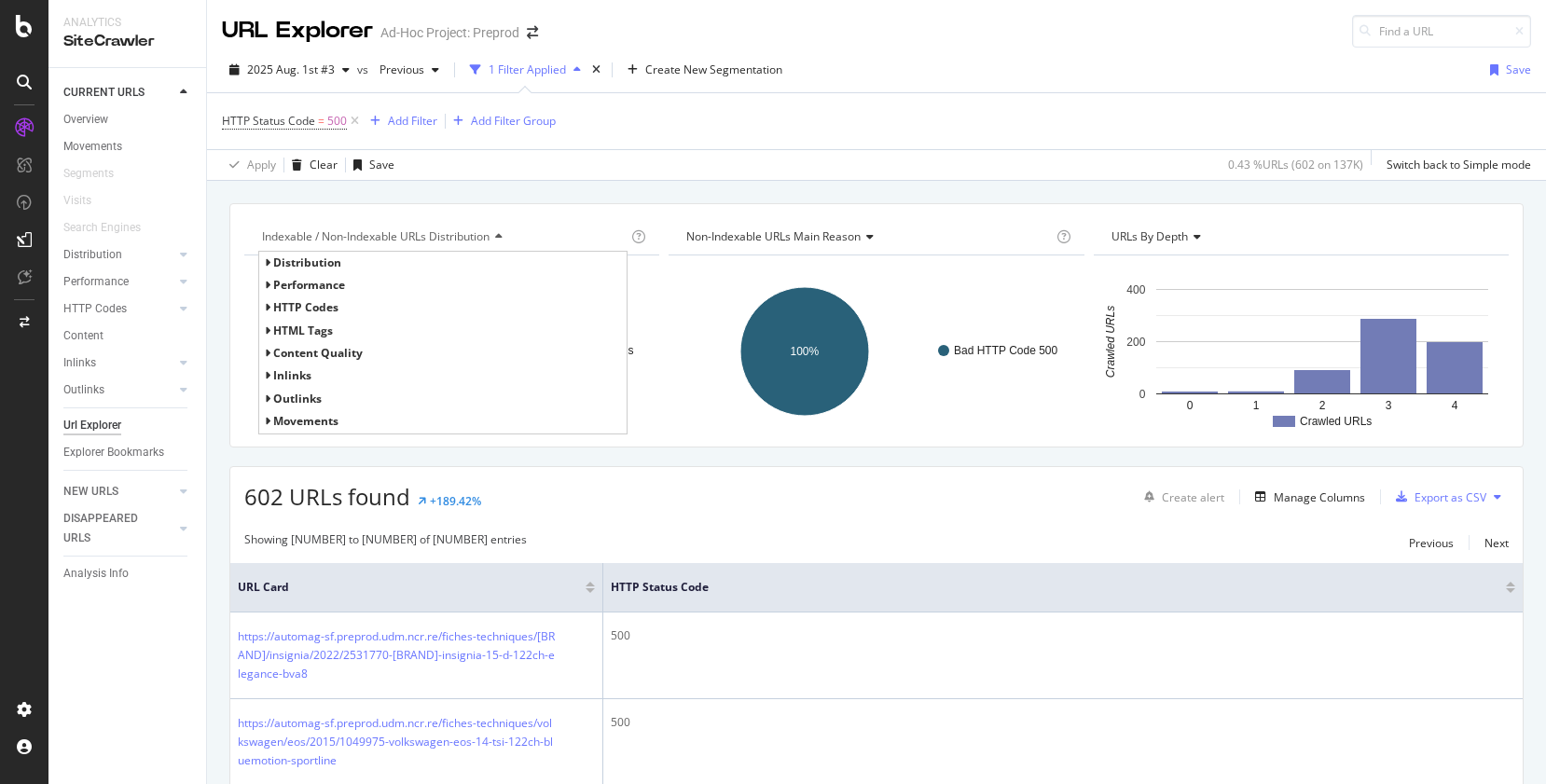 click at bounding box center [267, 353] 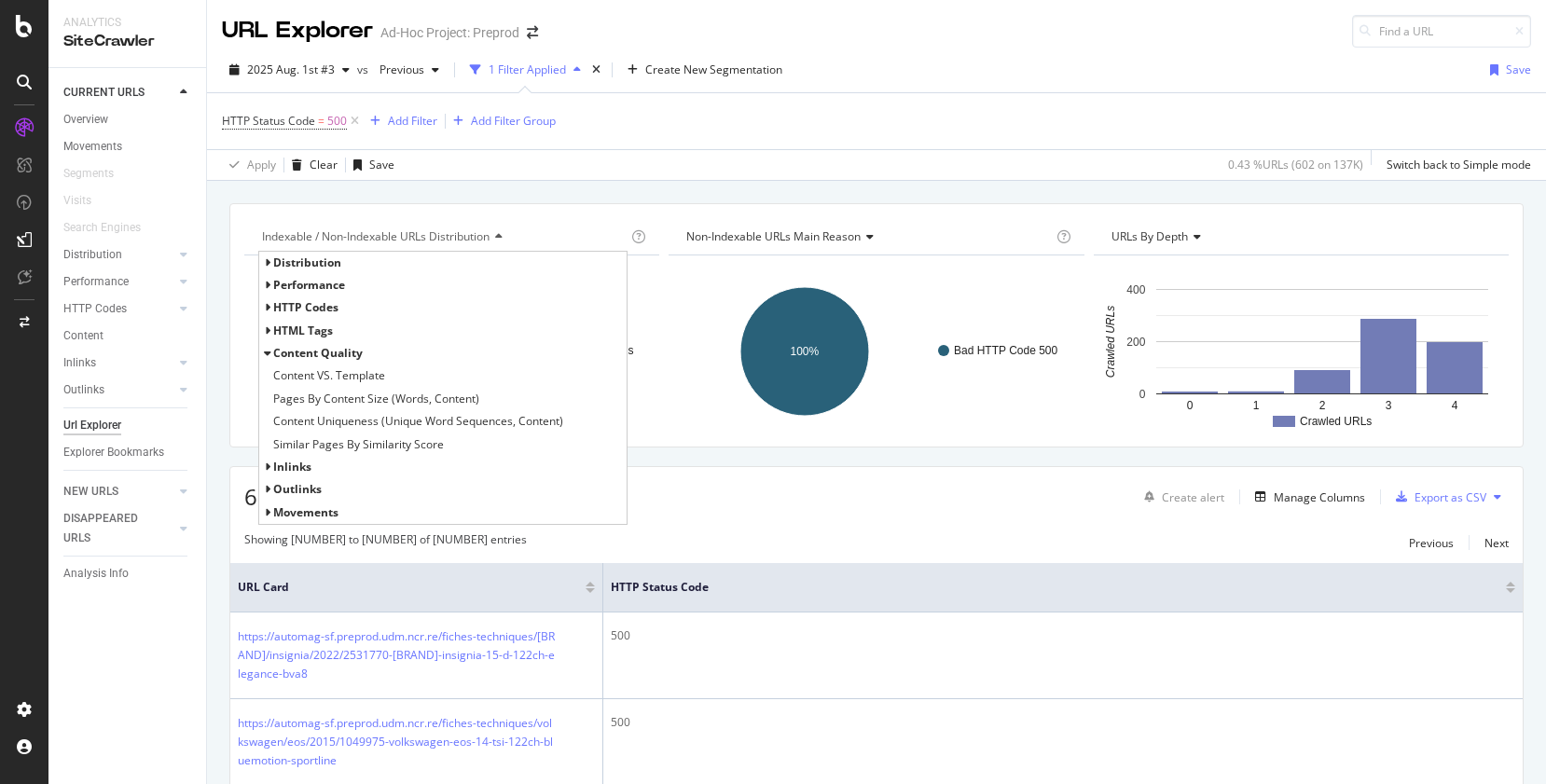 click at bounding box center [267, 353] 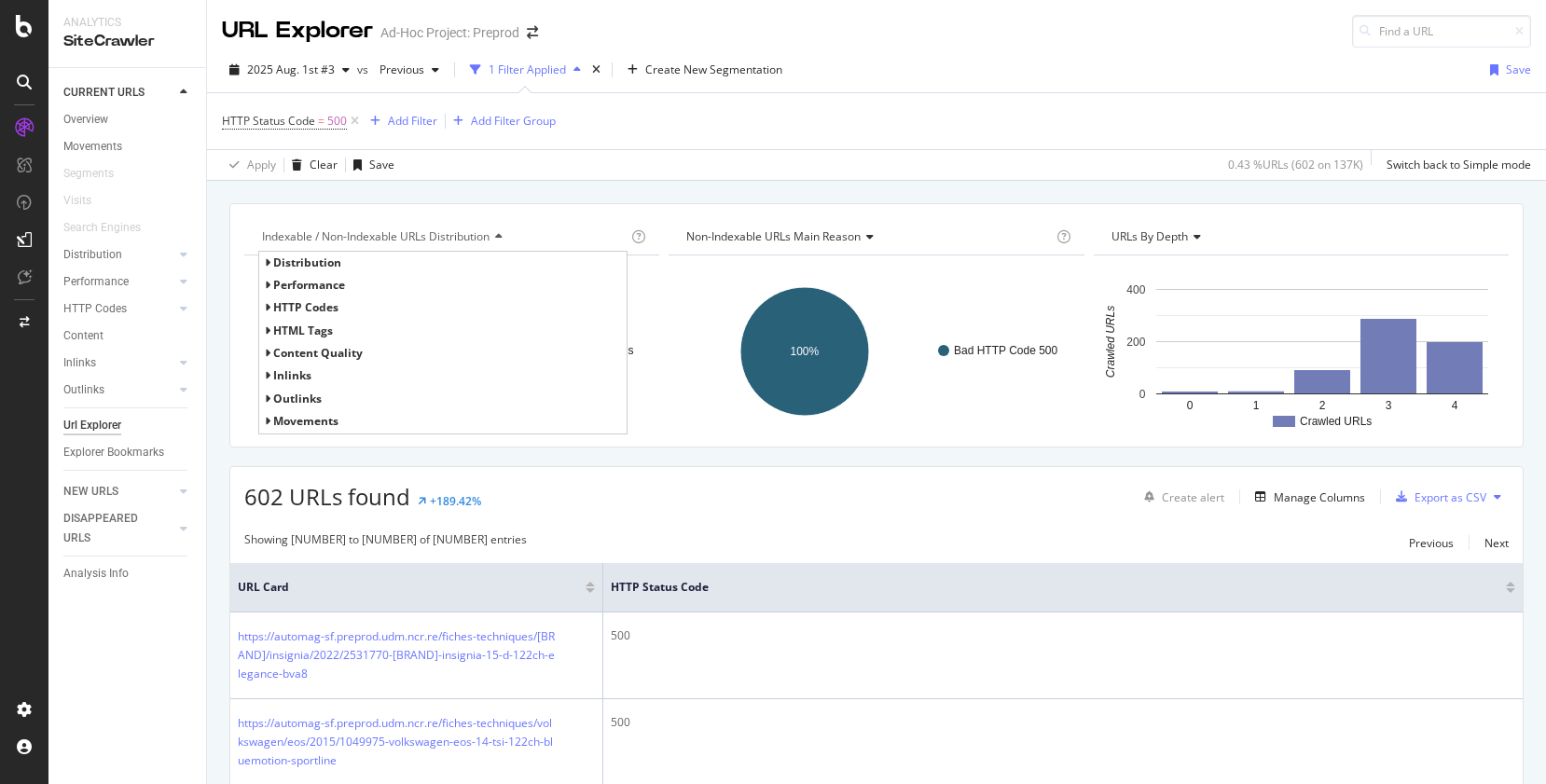 click at bounding box center [267, 376] 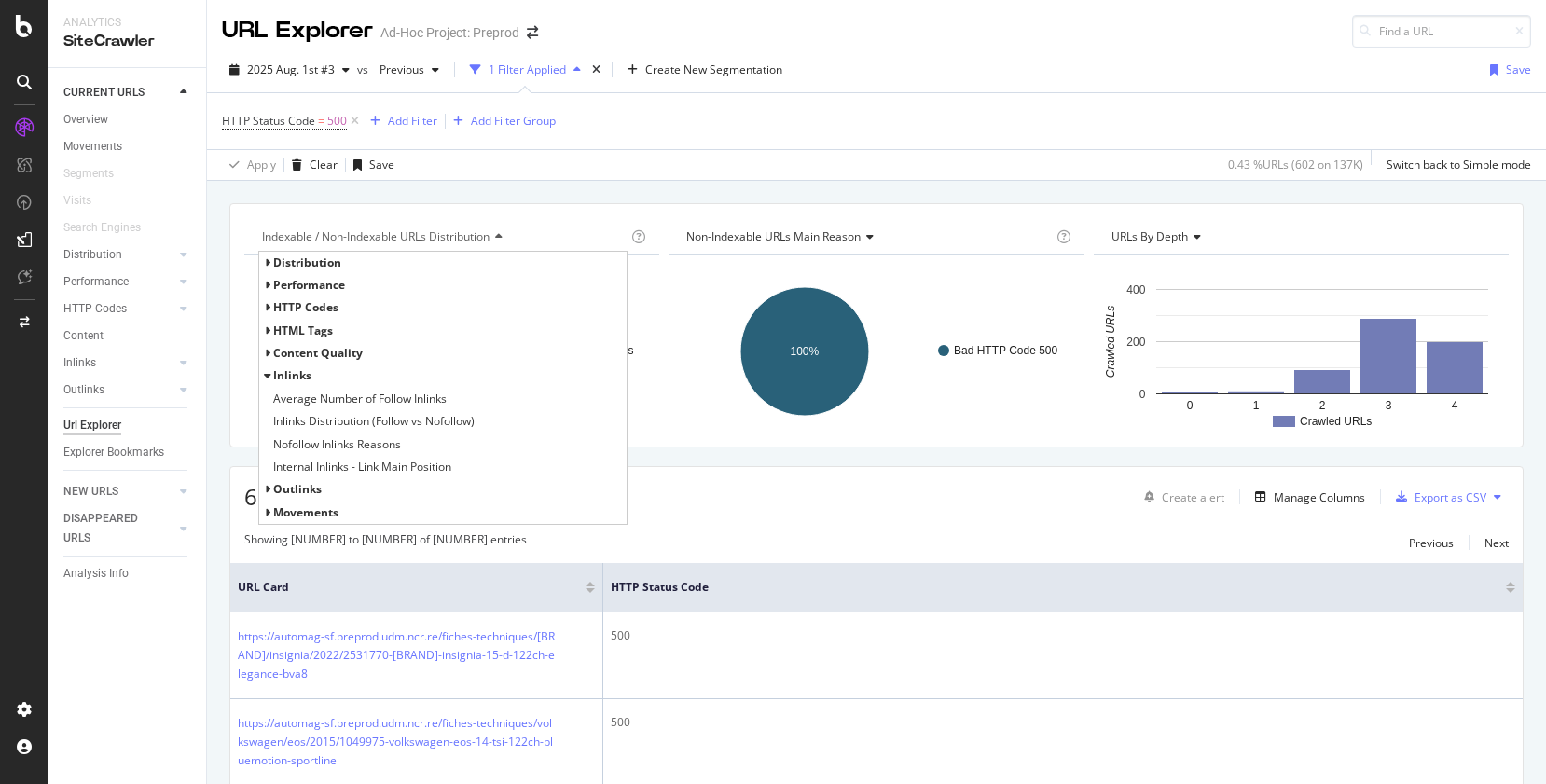 click at bounding box center (267, 376) 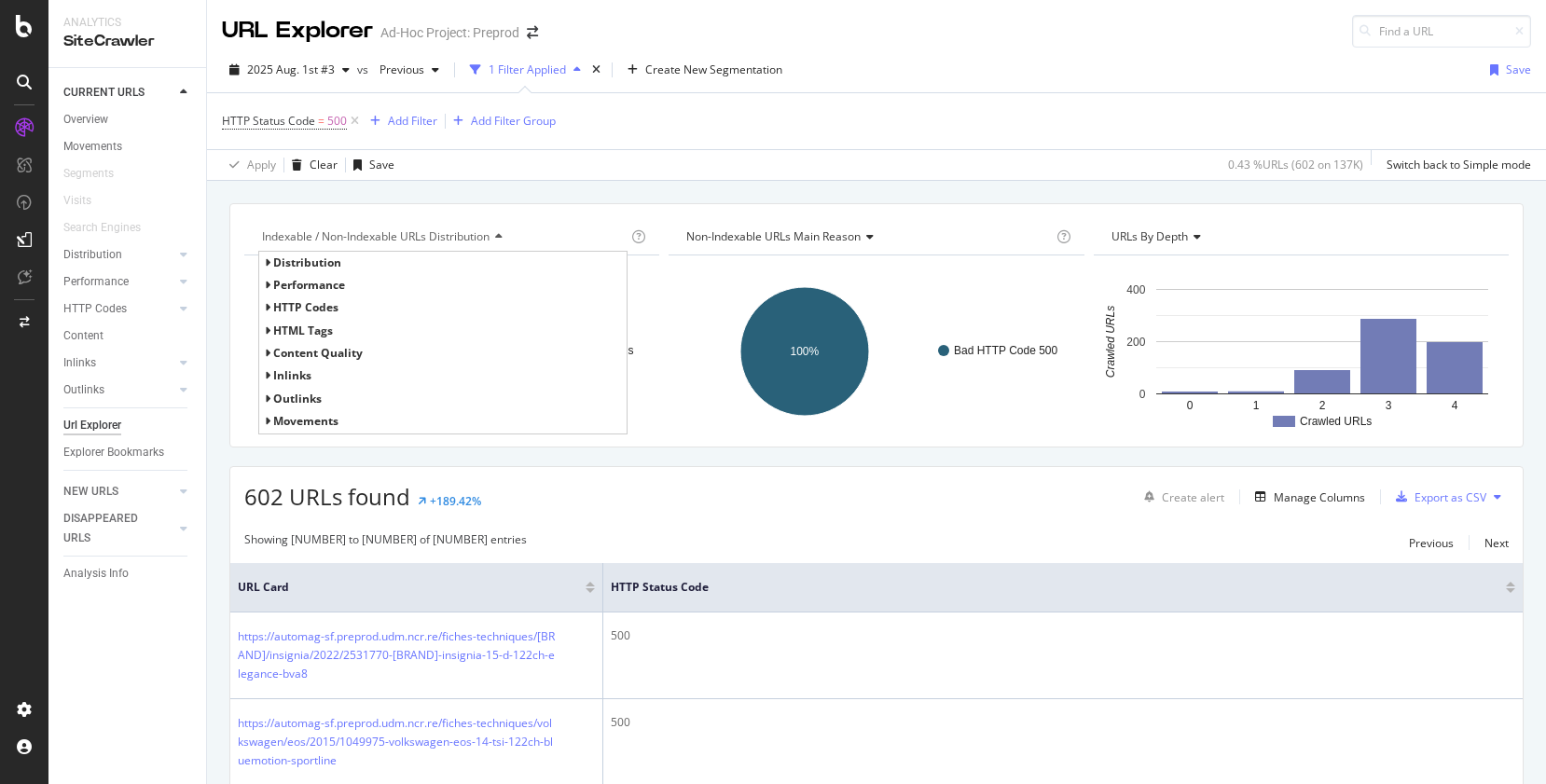 click at bounding box center [267, 399] 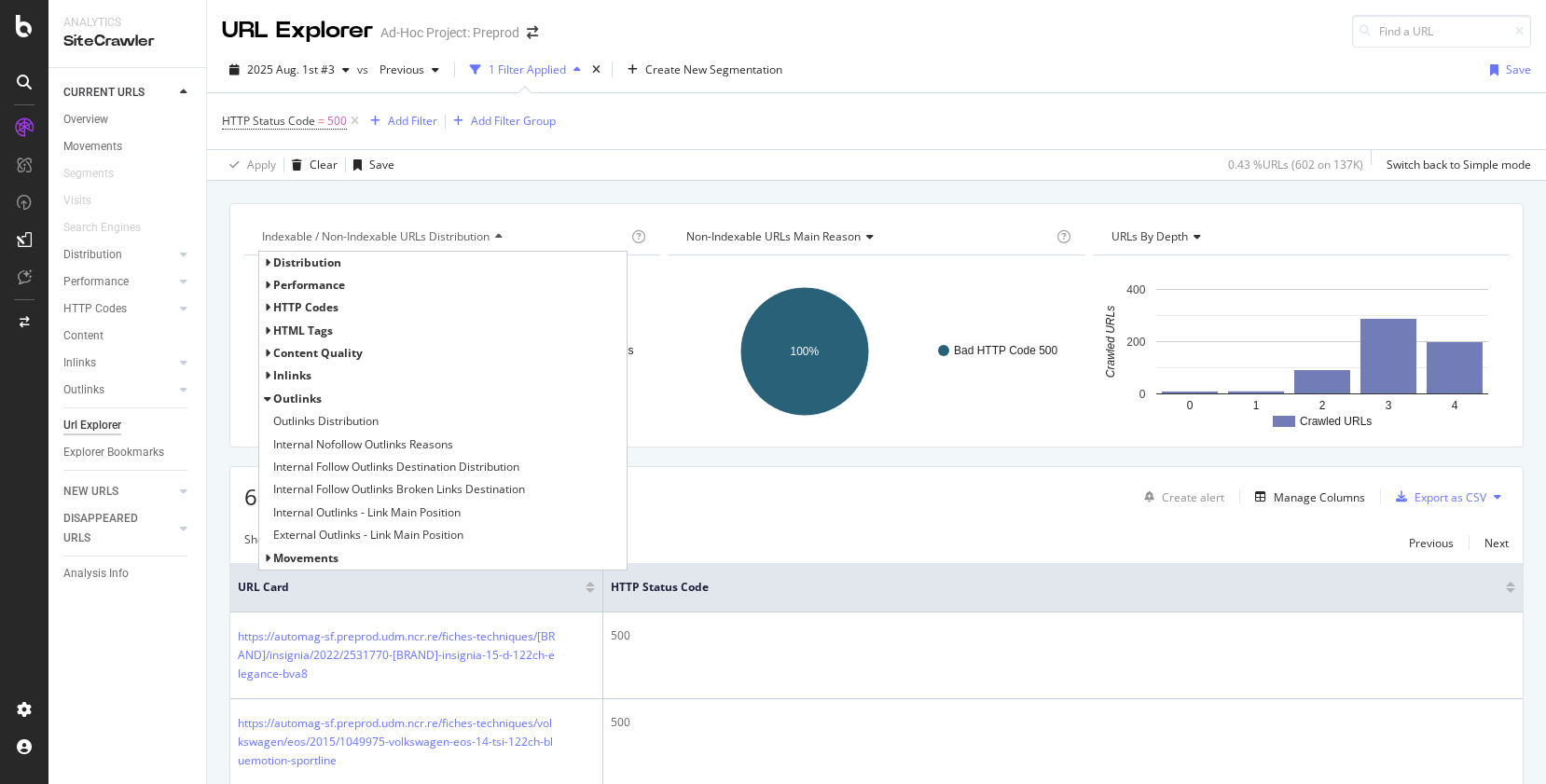 click at bounding box center [267, 399] 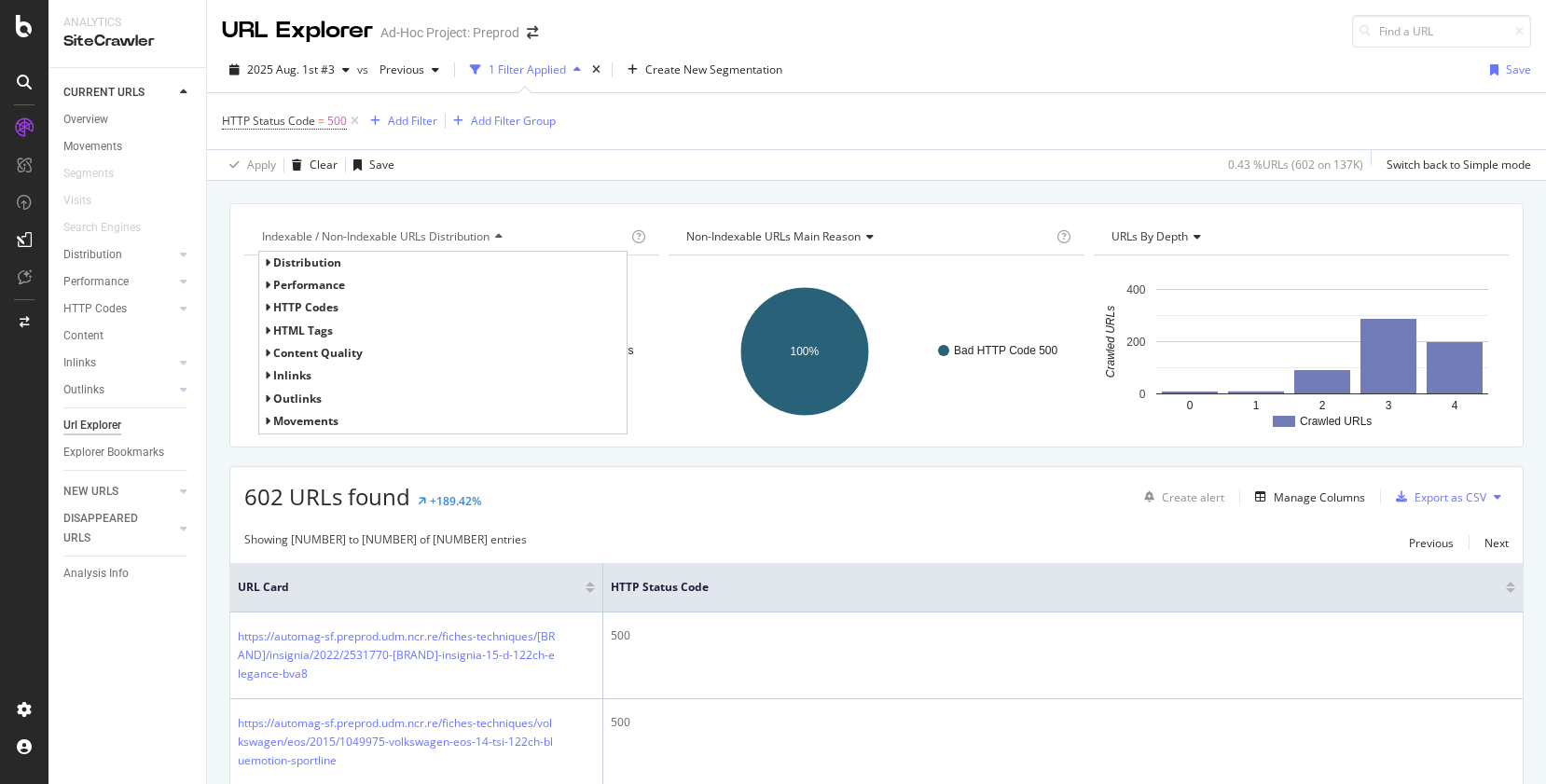 click at bounding box center (267, 421) 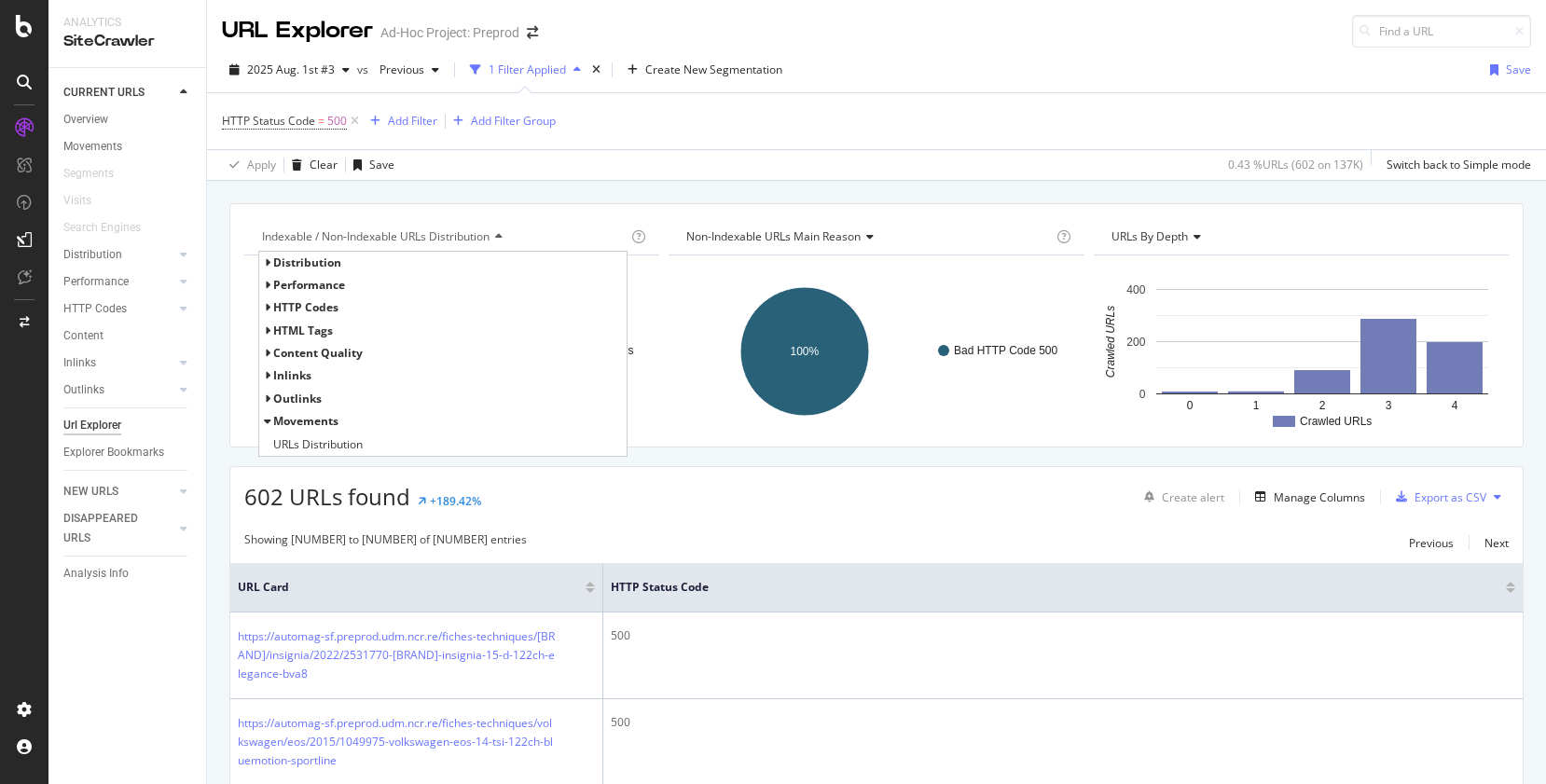 click at bounding box center (267, 421) 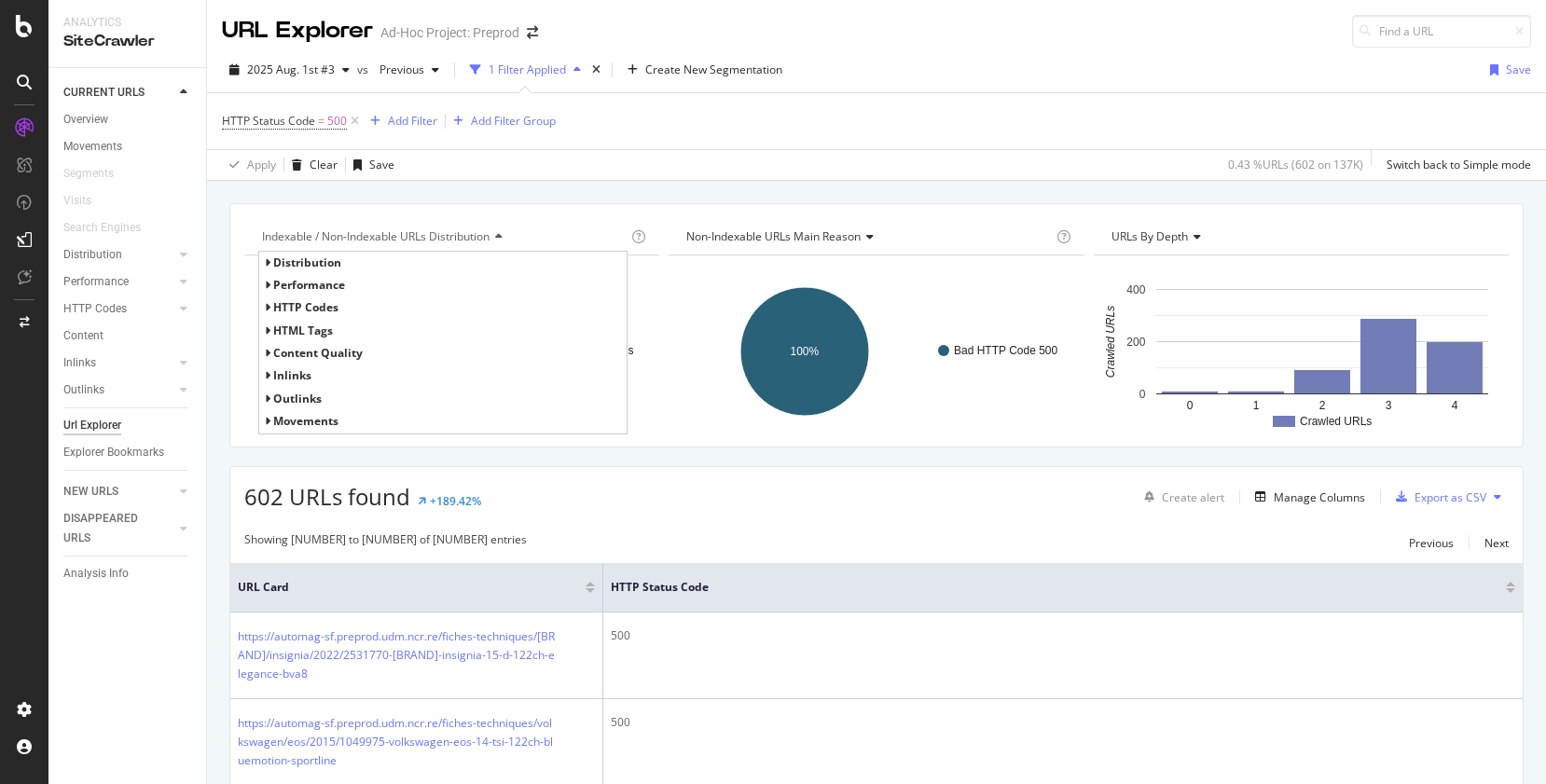 click on "Distribution" at bounding box center [443, 263] 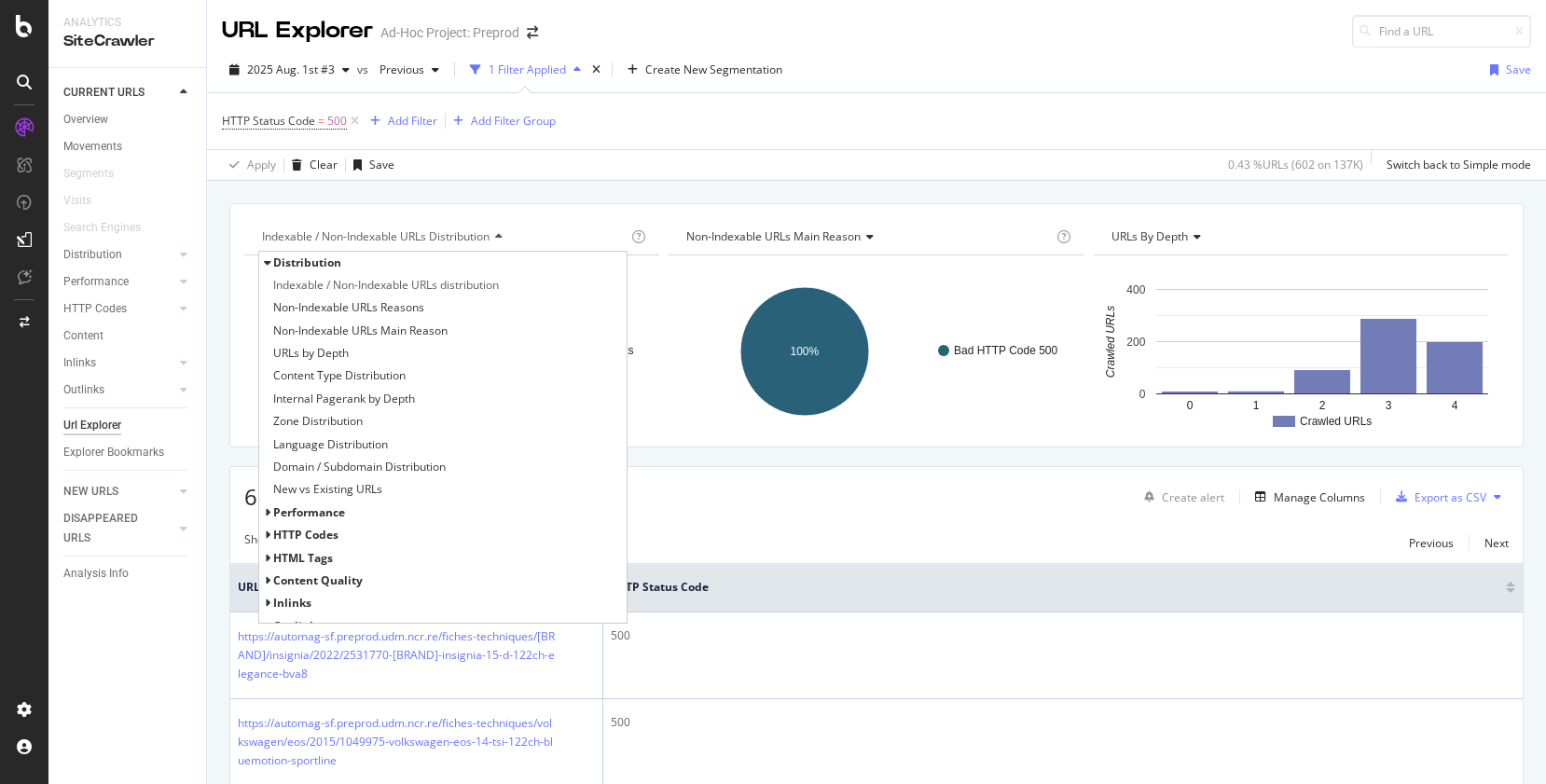 click at bounding box center [267, 263] 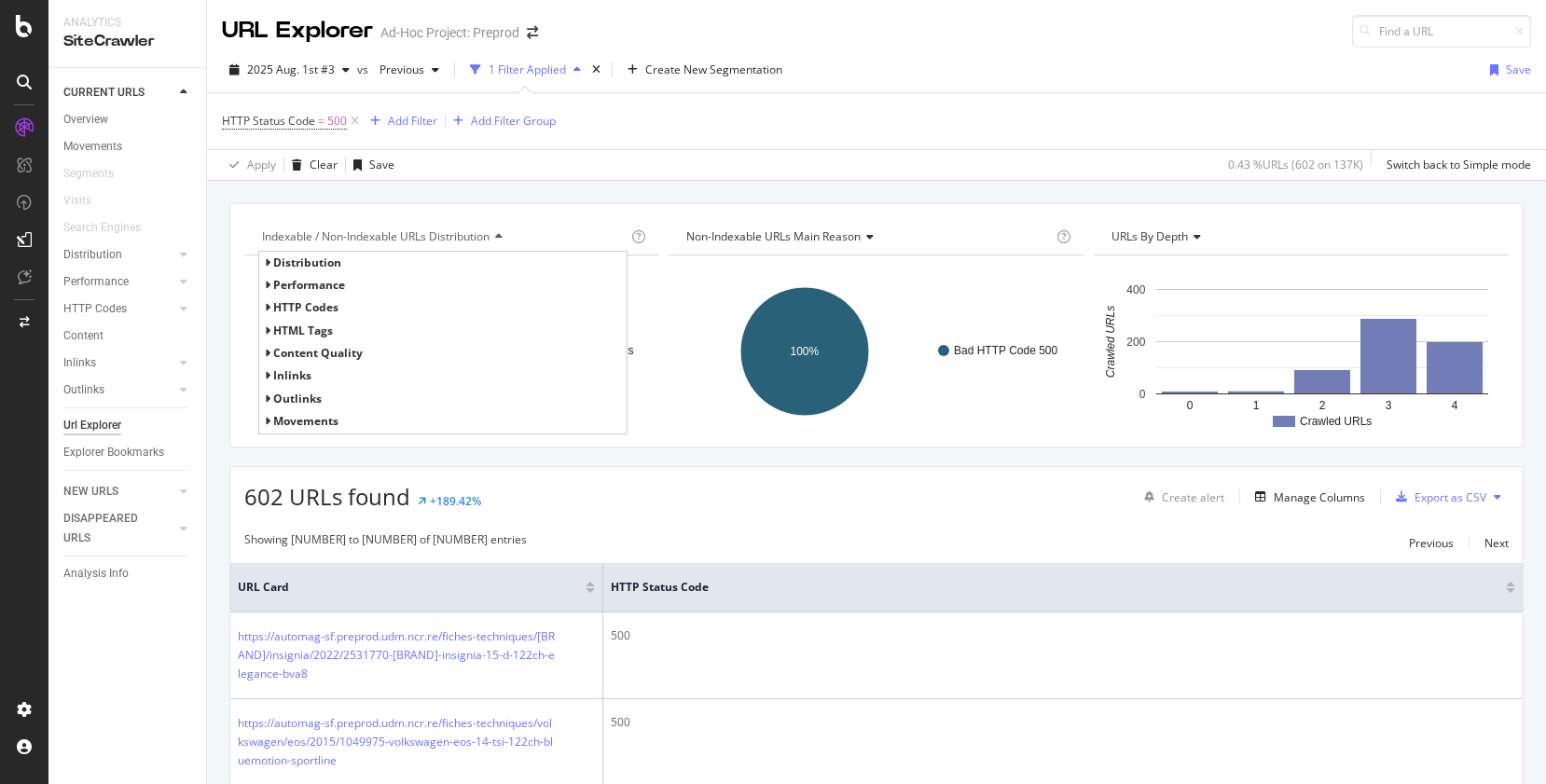 click at bounding box center [267, 285] 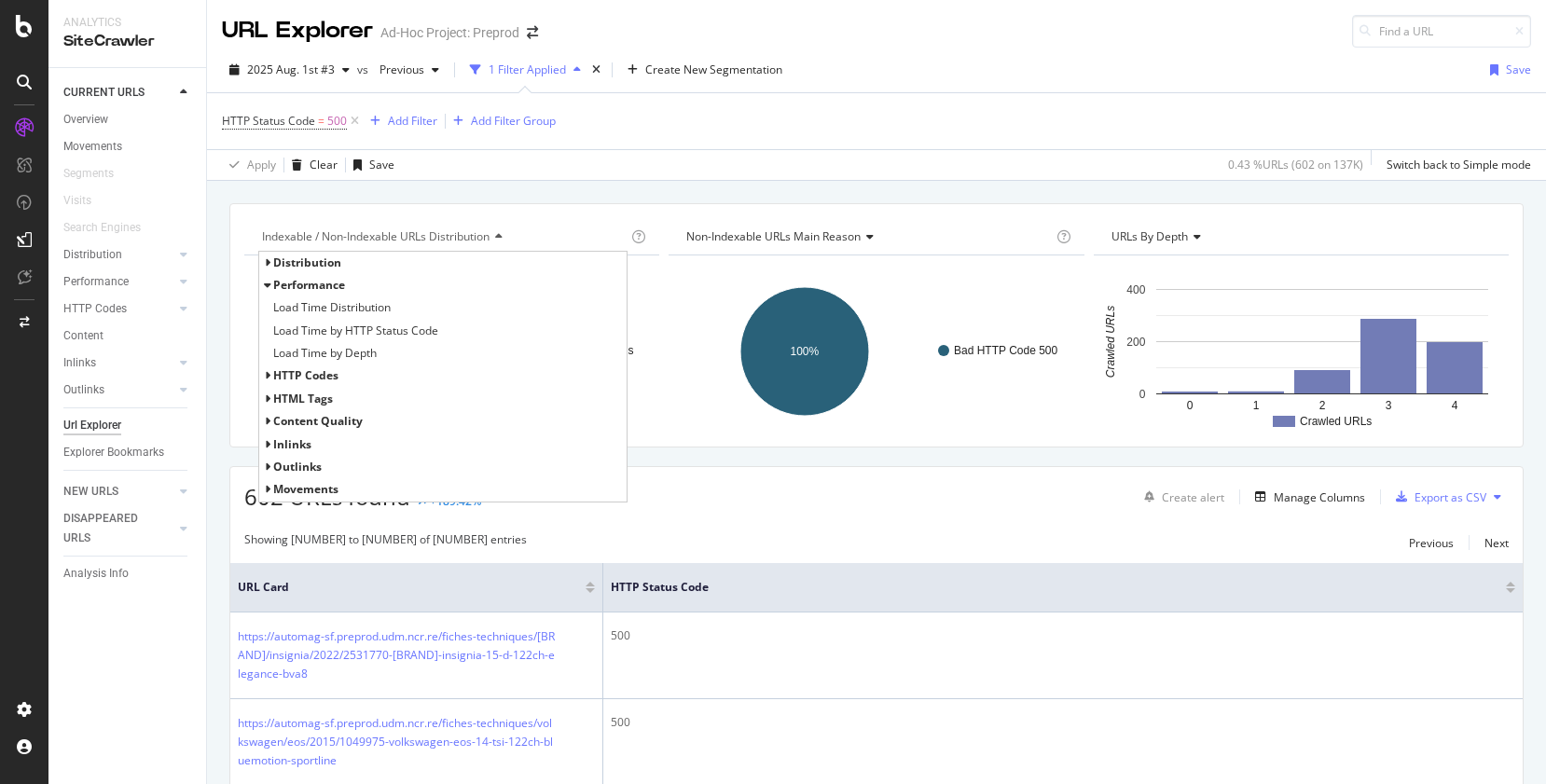 click at bounding box center [267, 285] 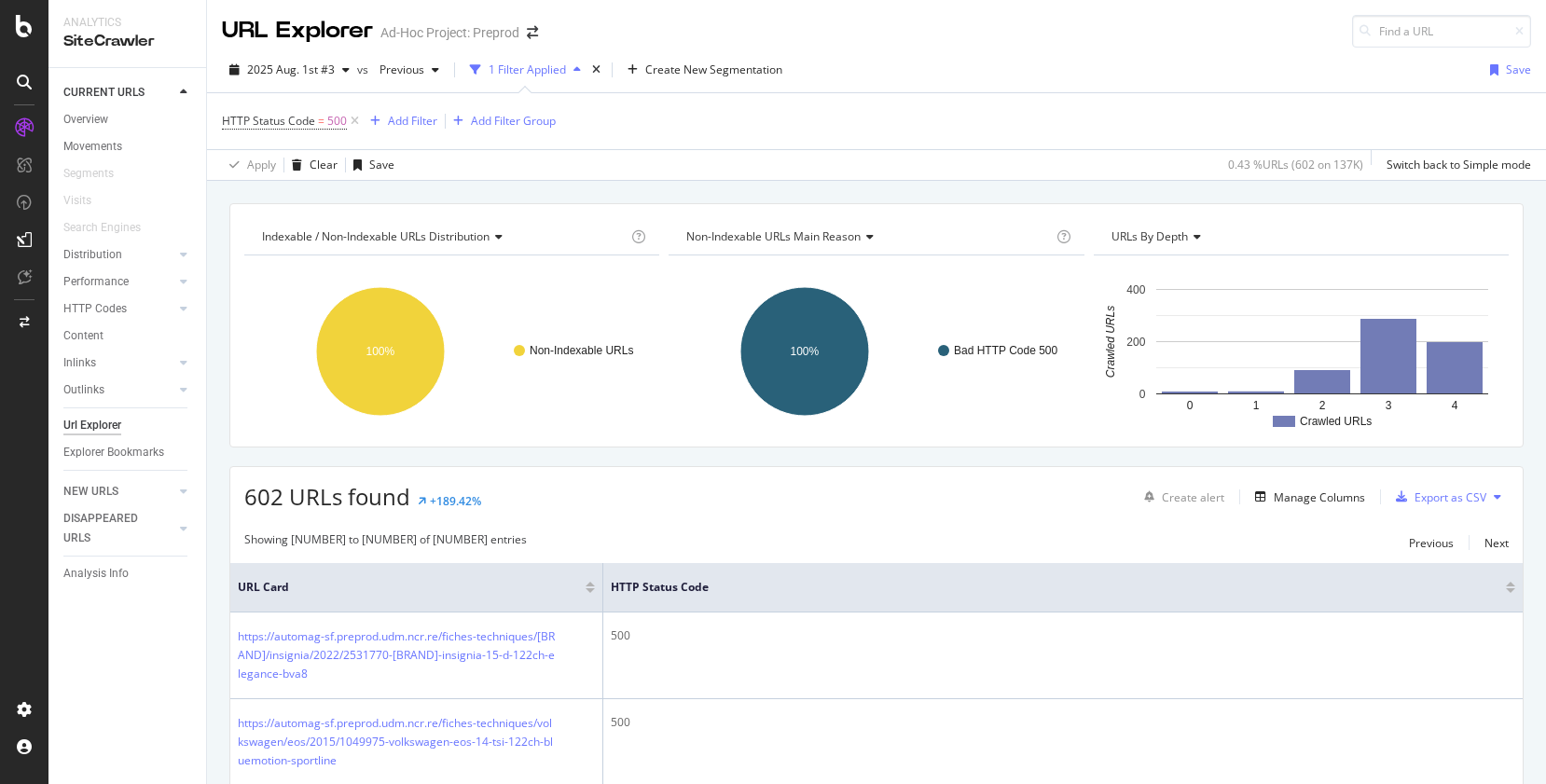 click on "Indexable / Non-Indexable URLs distribution
Chart (by Value) Table Expand Export as CSV Export as PNG Add to Custom Report
×
Indexable URLs are URLs which meet the following basic SEO requirements:
HTTP 200 status code
Canonical tag to self (equal) or not set
Text / HTML content
Index status (no noindex meta tag)
.
This chart indicates if the presence of Non-Indexable URLs is a serious problem on your website or not: a high proportion of Non-Indexable URLs will have a negative impact on your SEO performance.
Read more about Indexable URLs.
See the    video about the Distribution section of the report  in Botify Academy.
Non-Indexable URLs 100% Is Indexable Crawled URLs Non-Indexable URLs 602 Non-
Non-Indexable URLs Main Reason
Table ." at bounding box center (877, 203) 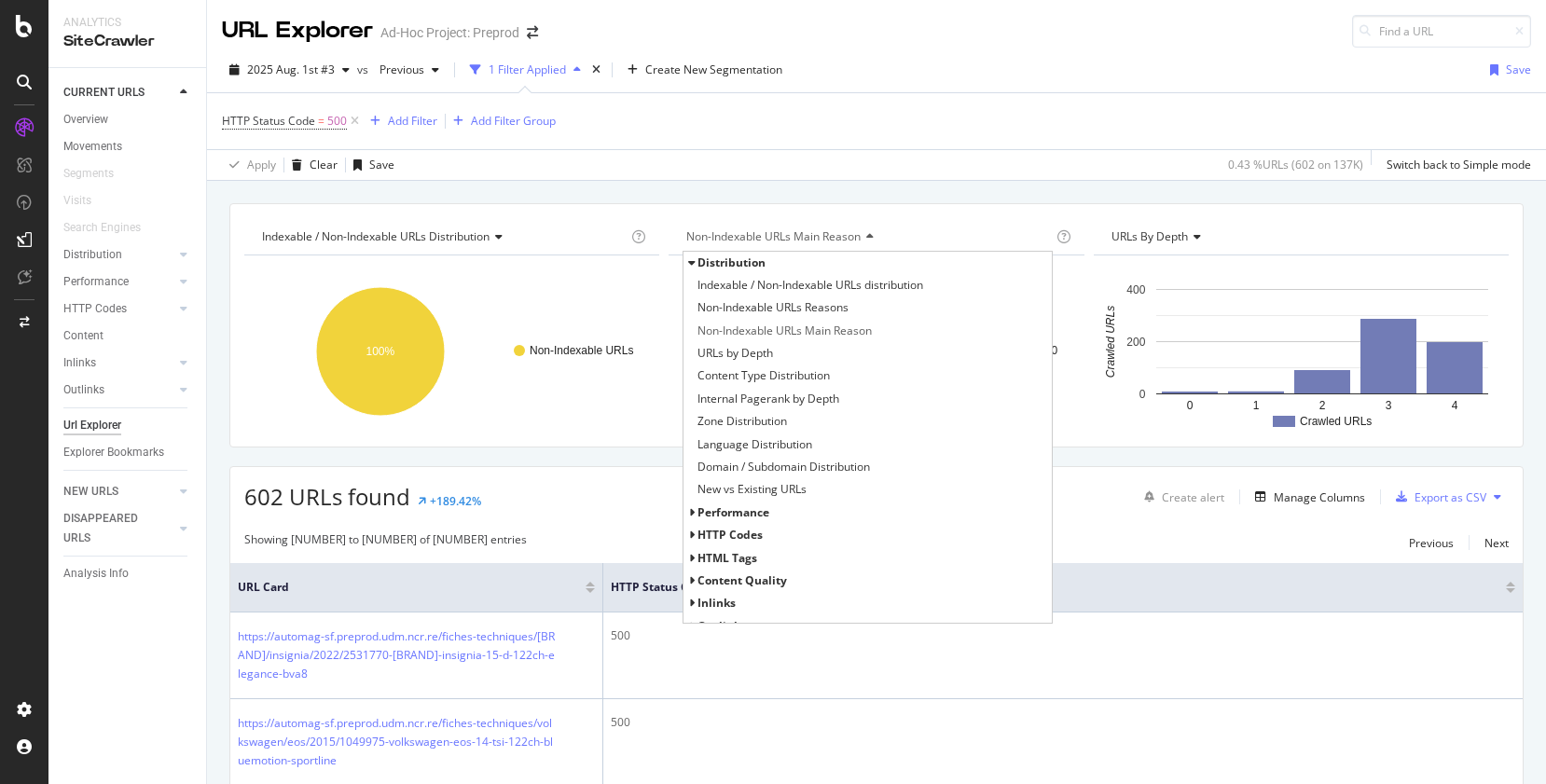 click on "Indexable / Non-Indexable URLs distribution
Chart (by Value) Table Expand Export as CSV Export as PNG Add to Custom Report
×
Indexable URLs are URLs which meet the following basic SEO requirements:
HTTP 200 status code
Canonical tag to self (equal) or not set
Text / HTML content
Index status (no noindex meta tag)
.
This chart indicates if the presence of Non-Indexable URLs is a serious problem on your website or not: a high proportion of Non-Indexable URLs will have a negative impact on your SEO performance.
Read more about Indexable URLs.
See the    video about the Distribution section of the report  in Botify Academy.
Non-Indexable URLs 100% Is Indexable Crawled URLs Non-Indexable URLs 602 Non-
Non-Indexable URLs Main Reason Distribution Indexable / Non-Indexable URLs distribution ×" at bounding box center [877, 203] 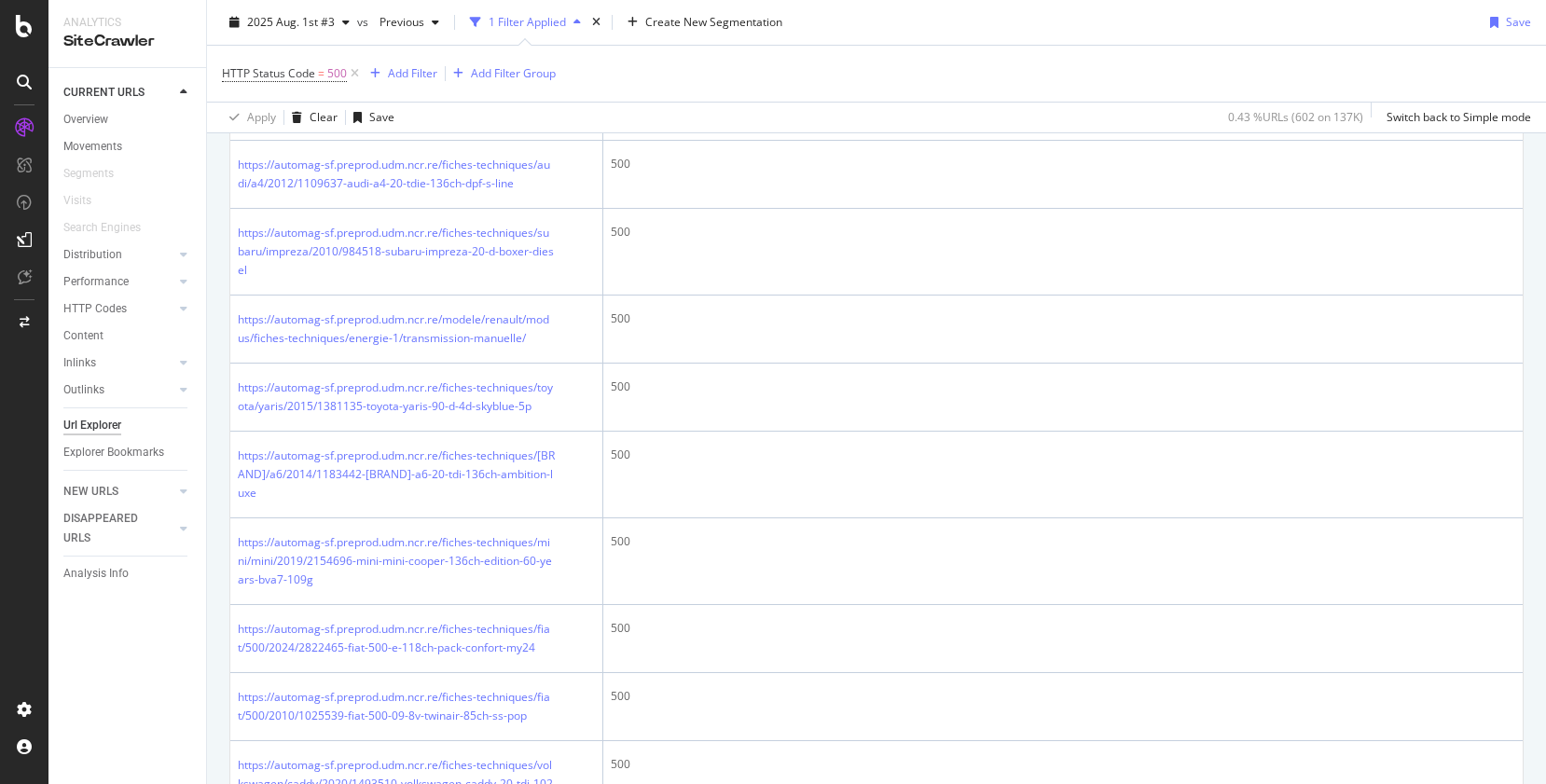 scroll, scrollTop: 3879, scrollLeft: 0, axis: vertical 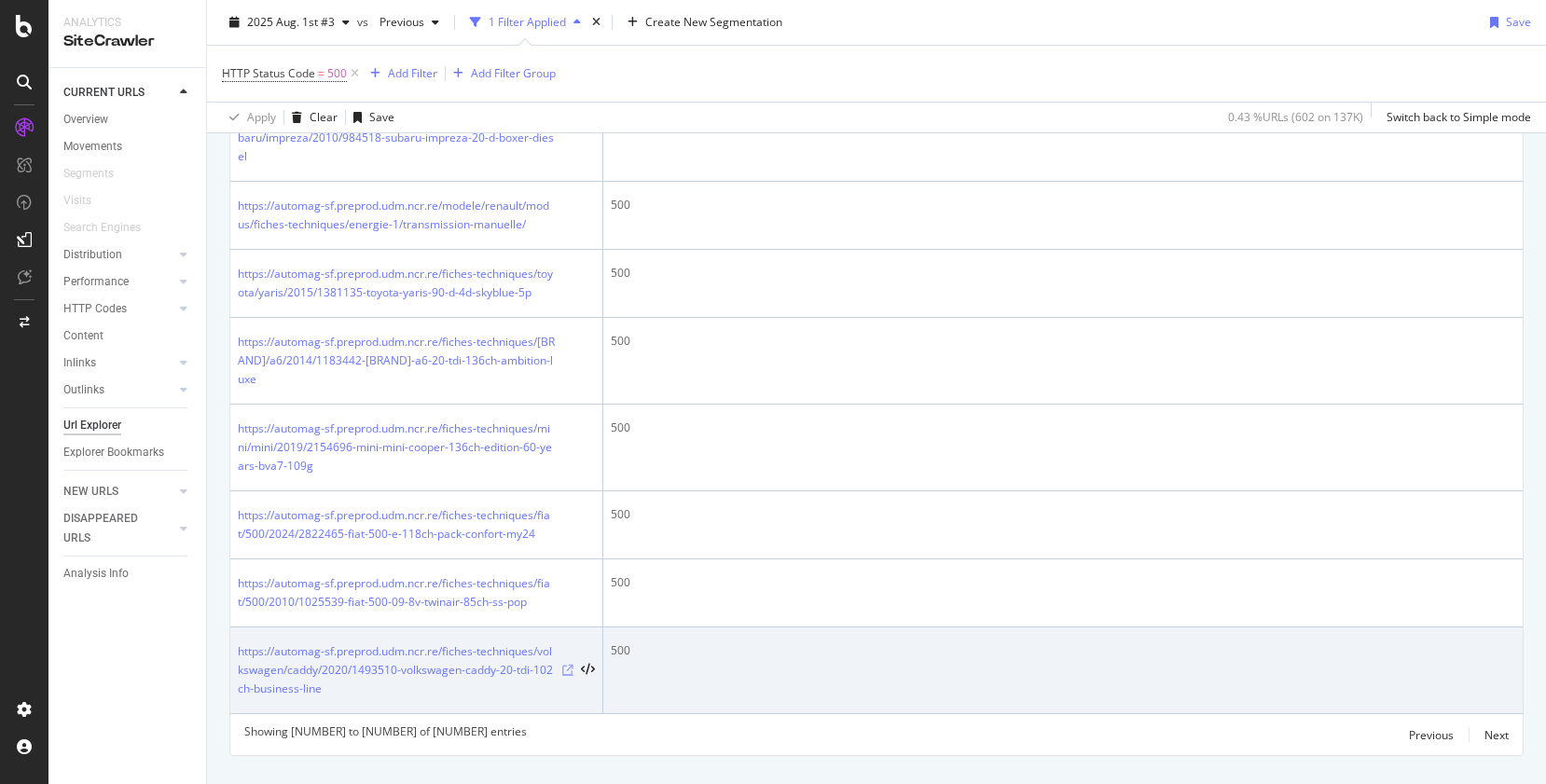 click at bounding box center (568, 670) 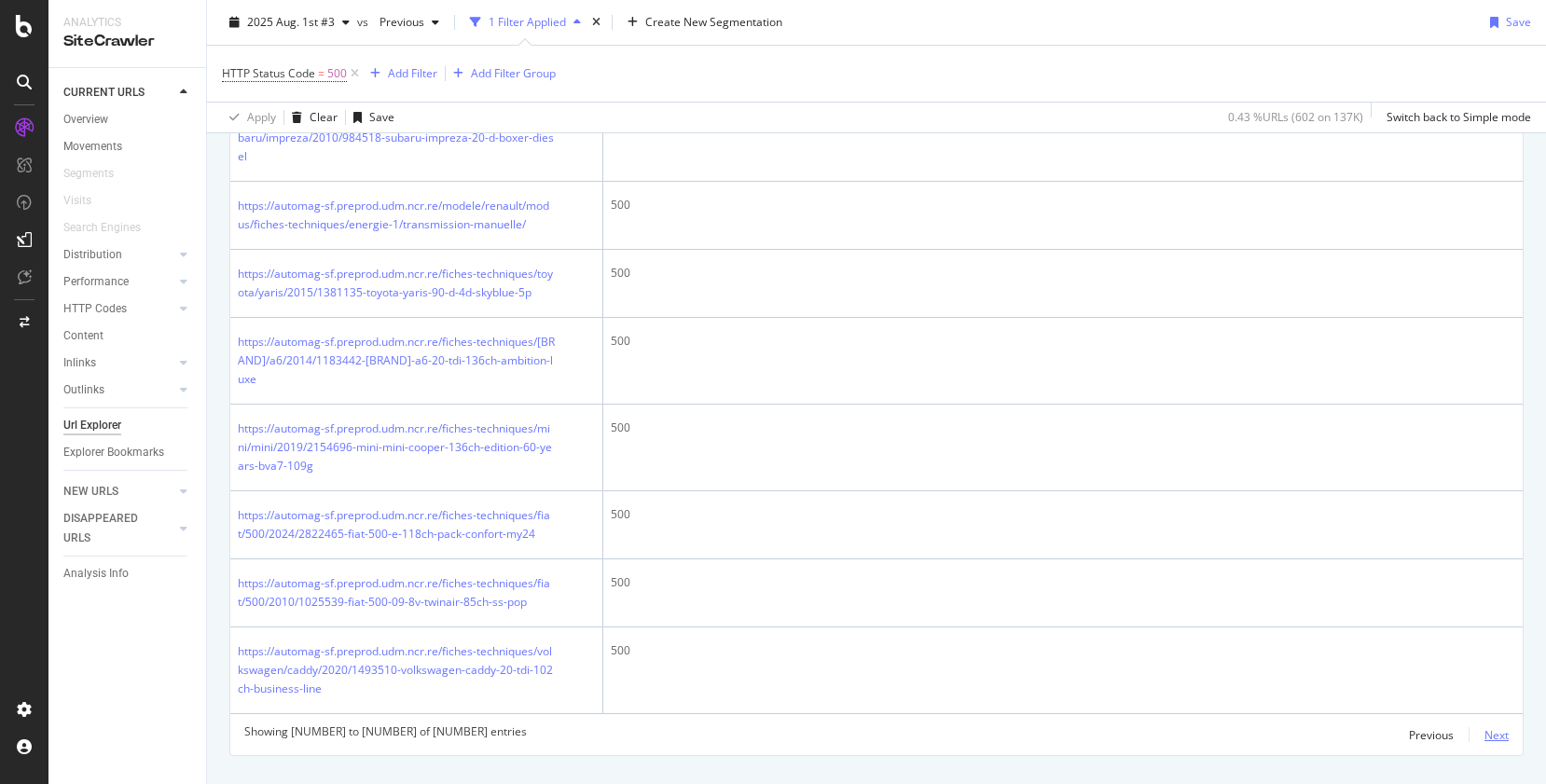 click on "Next" at bounding box center (1497, 735) 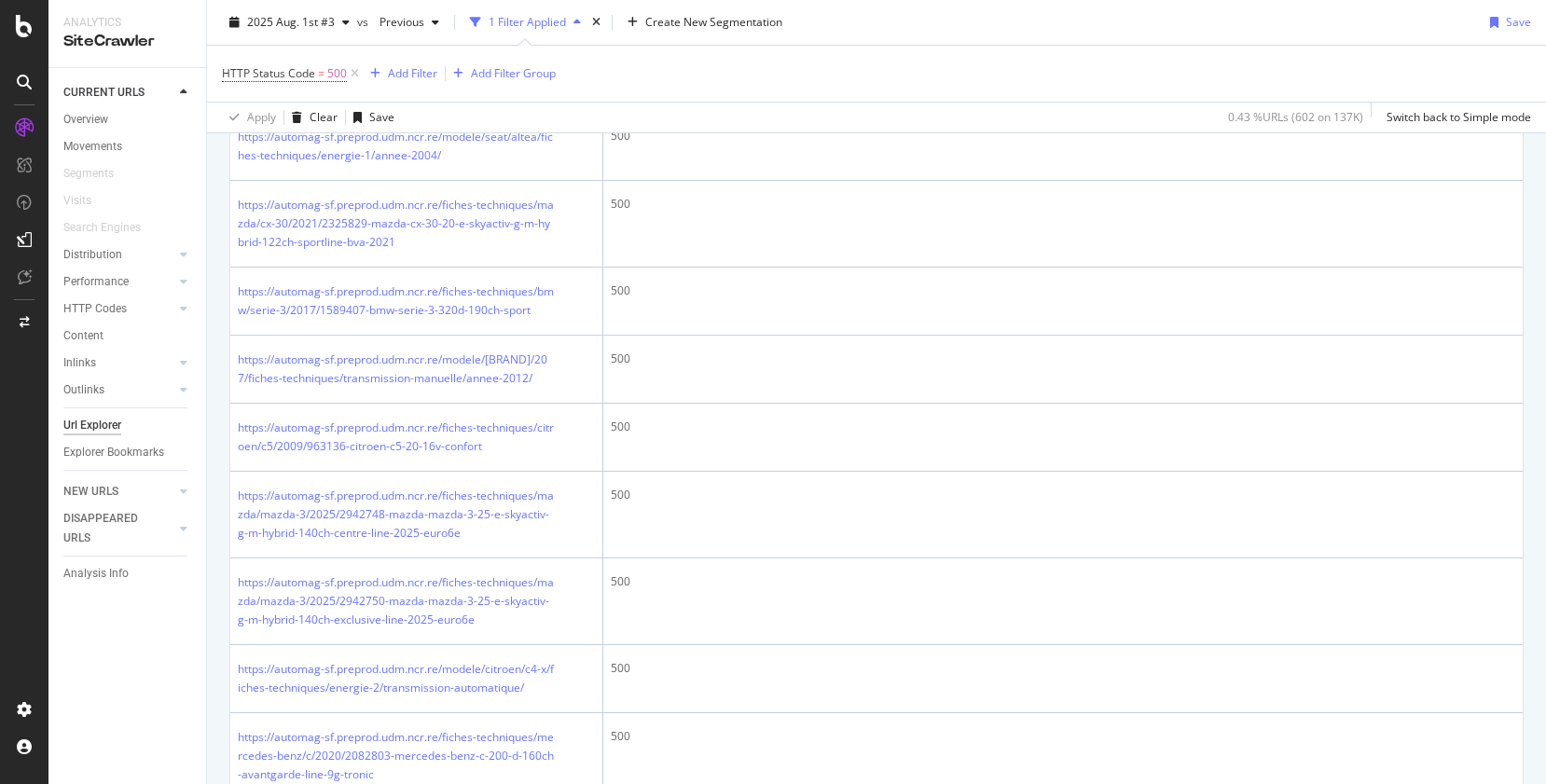 scroll, scrollTop: 0, scrollLeft: 0, axis: both 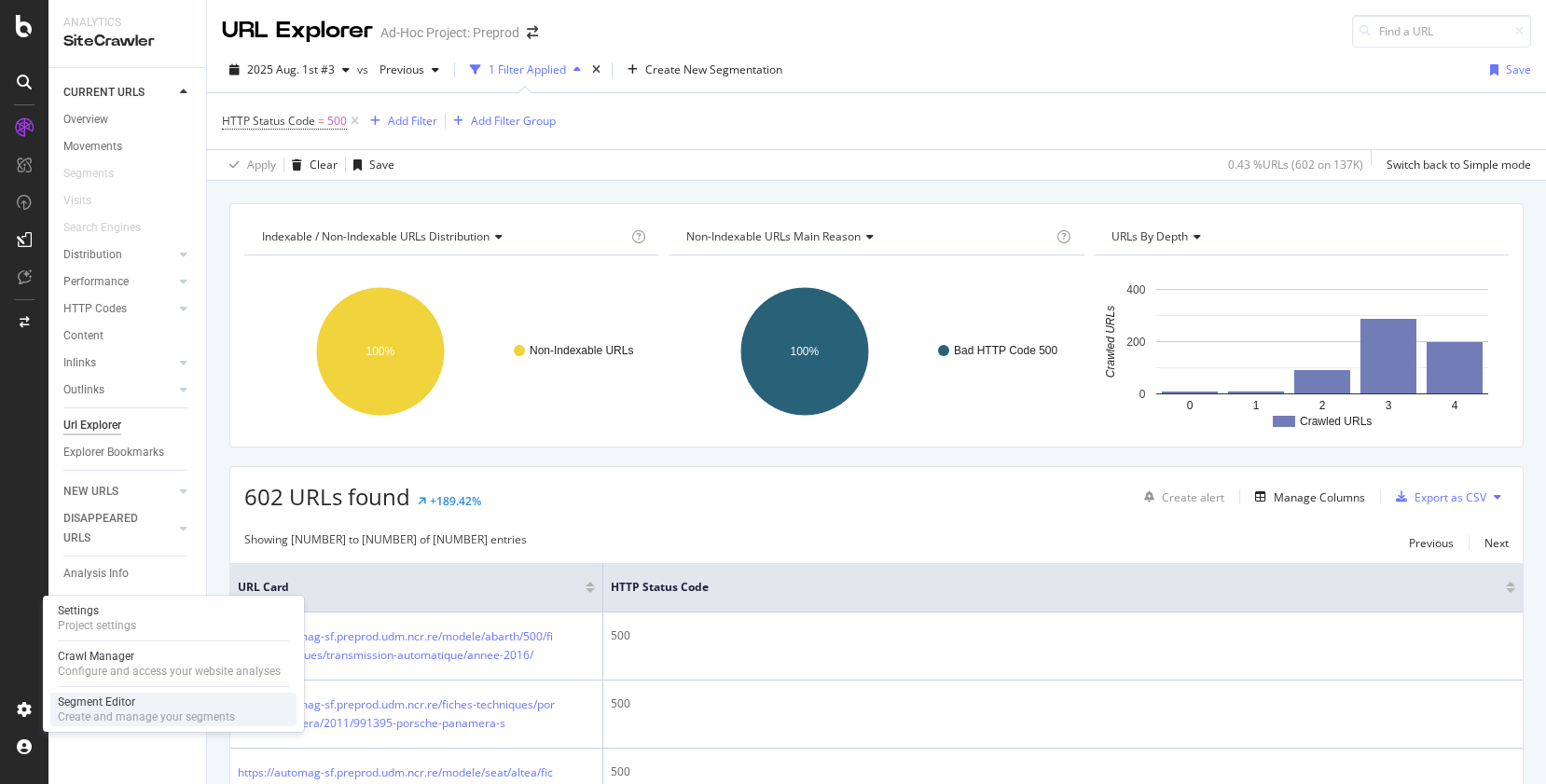 click on "Create and manage your segments" at bounding box center (146, 717) 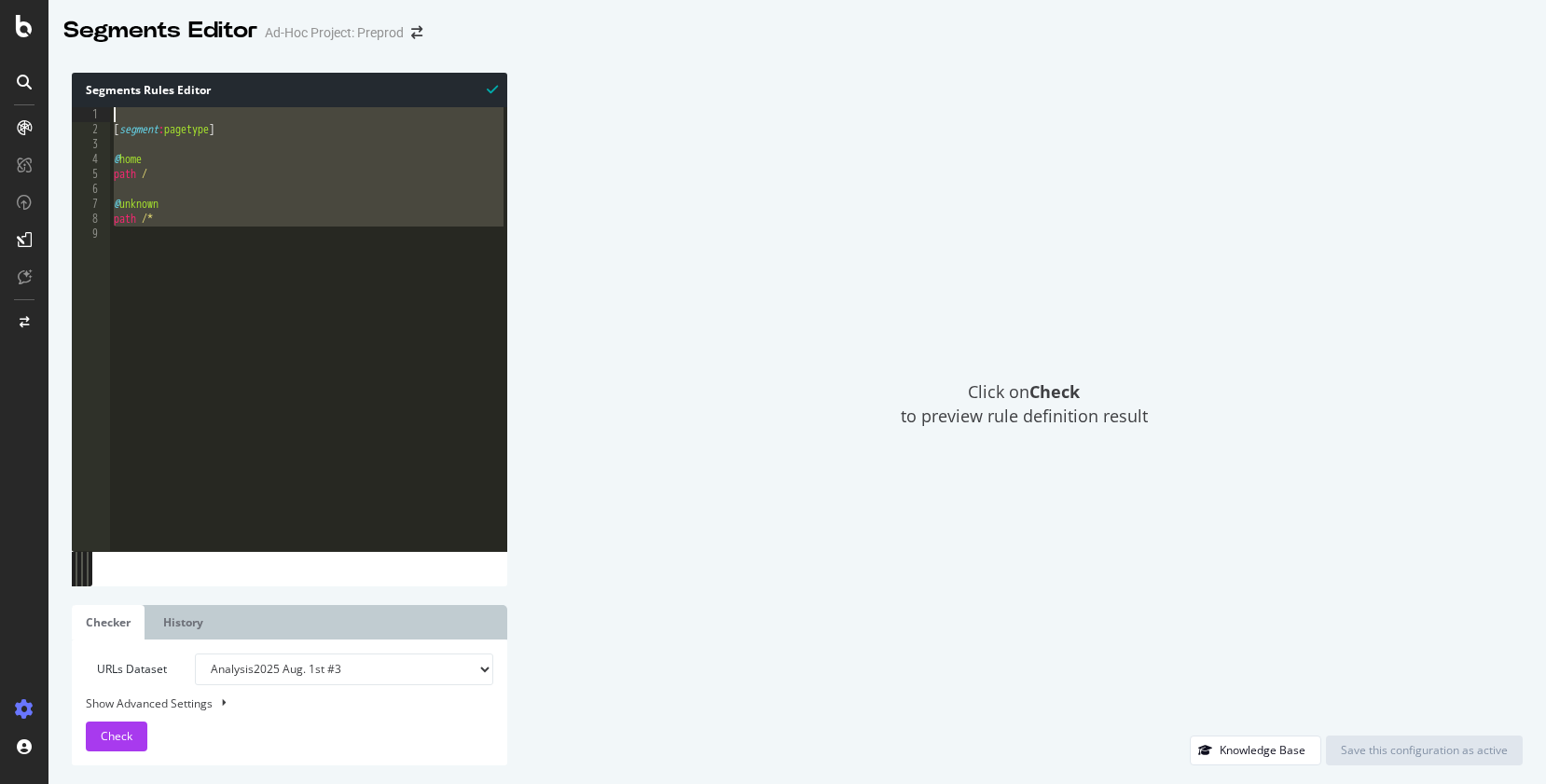drag, startPoint x: 253, startPoint y: 234, endPoint x: 21, endPoint y: 67, distance: 285.85486 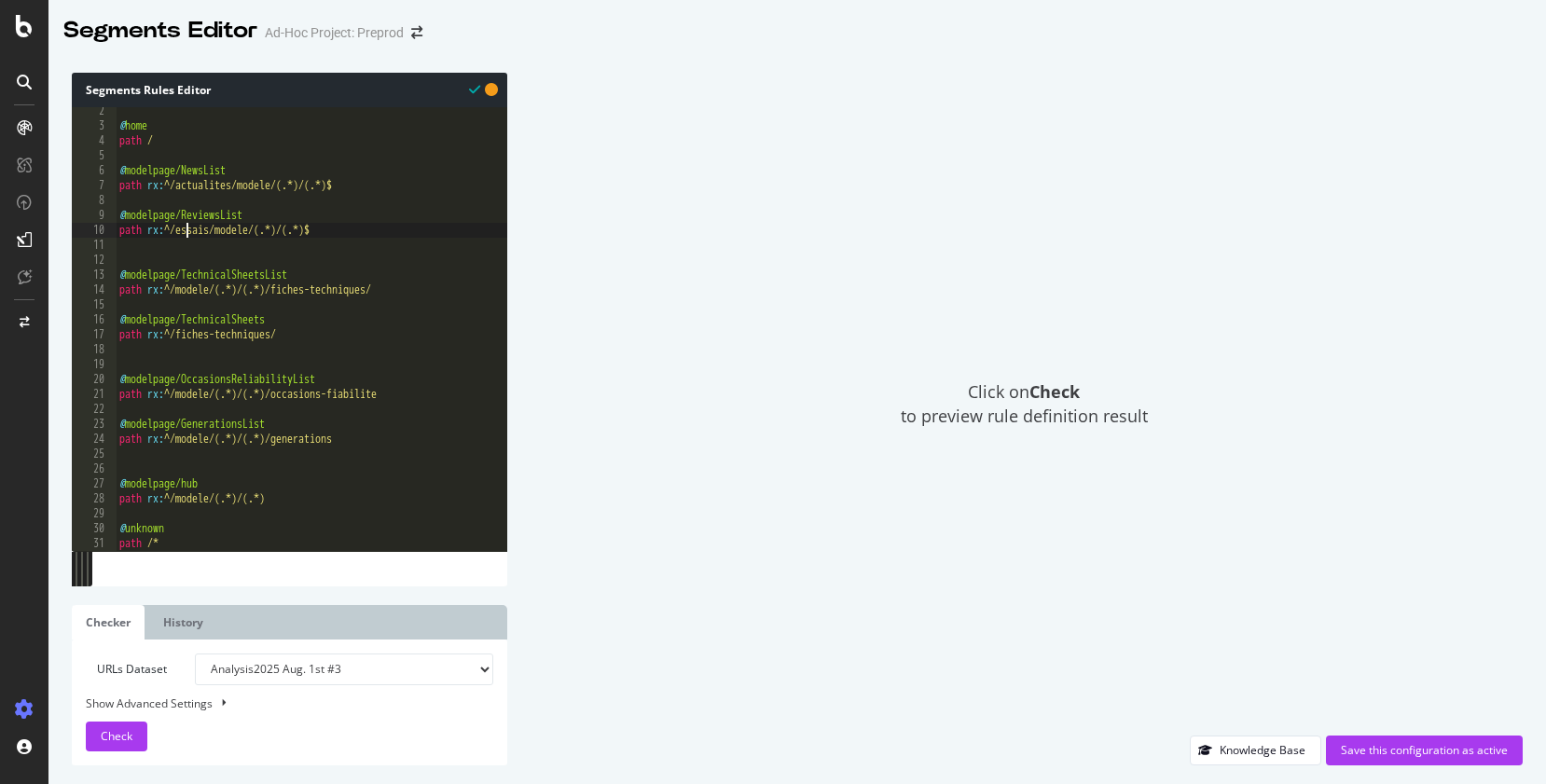 click on "@ home path   / @ modelpage/NewsList path   rx : ^/actualites/modele/(.*)/(.*)$ @ modelpage/ReviewsList path   rx : ^/essais/modele/(.*)/(.*)$ @ modelpage/TechnicalSheetsList path   rx : ^/modele/(.*)/(.*)/fiches-techniques/ @ modelpage/TechnicalSheets path   rx : ^/fiches-techniques/ @ modelpage/OccasionsReliabilityList path   rx : ^/modele/(.*)/(.*)/occasions-fiabilite @ modelpage/GenerationsList path   rx : ^/modele/(.*)/(.*)/generations @ modelpage/hub path   rx : ^/modele/(.*)/(.*) @ unknown path   /*" at bounding box center (311, 340) 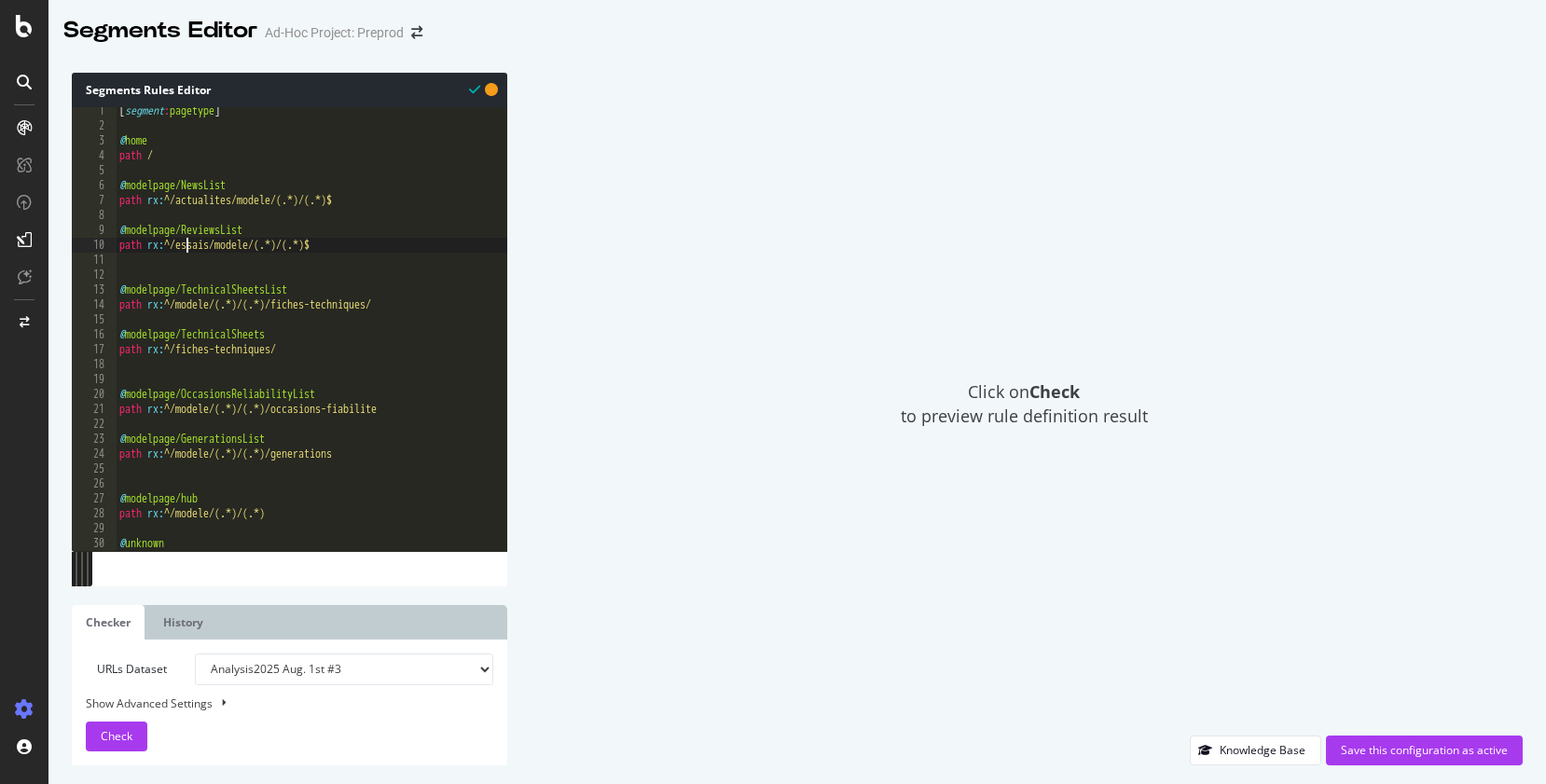 scroll, scrollTop: 19, scrollLeft: 0, axis: vertical 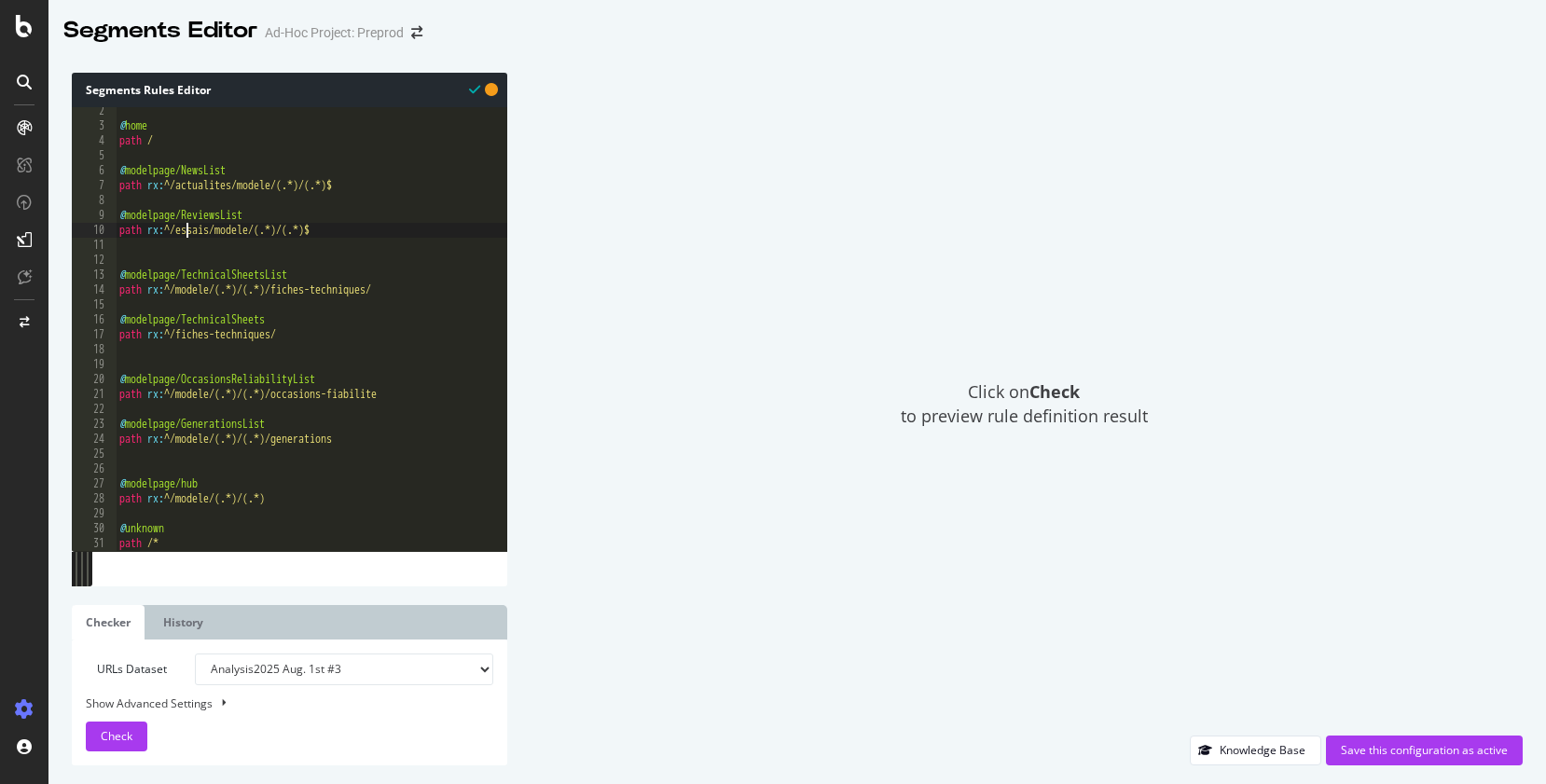 click on "@ home path   / @ modelpage/NewsList path   rx : ^/actualites/modele/(.*)/(.*)$ @ modelpage/ReviewsList path   rx : ^/essais/modele/(.*)/(.*)$ @ modelpage/TechnicalSheetsList path   rx : ^/modele/(.*)/(.*)/fiches-techniques/ @ modelpage/TechnicalSheets path   rx : ^/fiches-techniques/ @ modelpage/OccasionsReliabilityList path   rx : ^/modele/(.*)/(.*)/occasions-fiabilite @ modelpage/GenerationsList path   rx : ^/modele/(.*)/(.*)/generations @ modelpage/hub path   rx : ^/modele/(.*)/(.*) @ unknown path   /*" at bounding box center (311, 340) 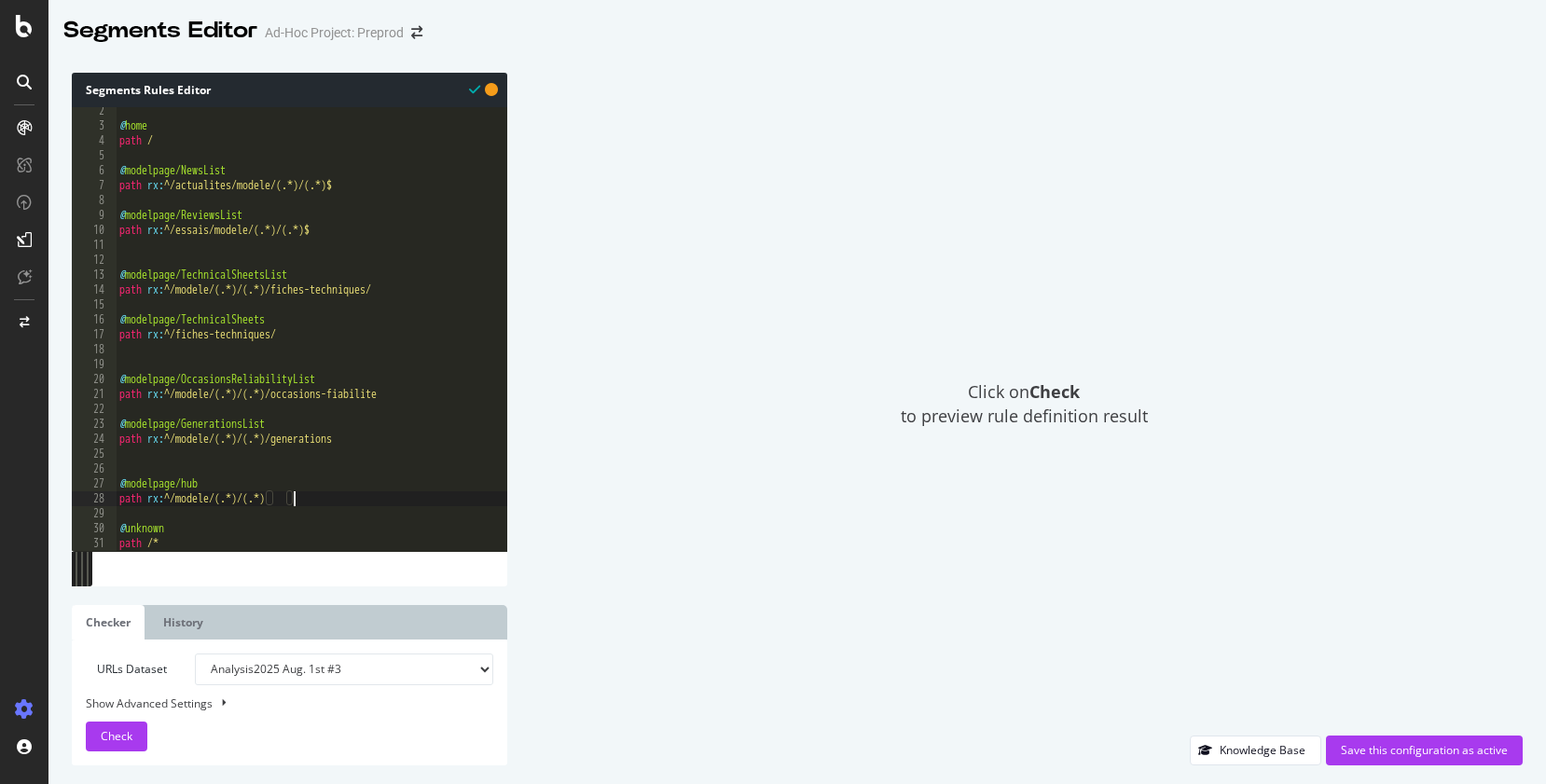 type on "path rx:^/modele/(.*)/(.*)" 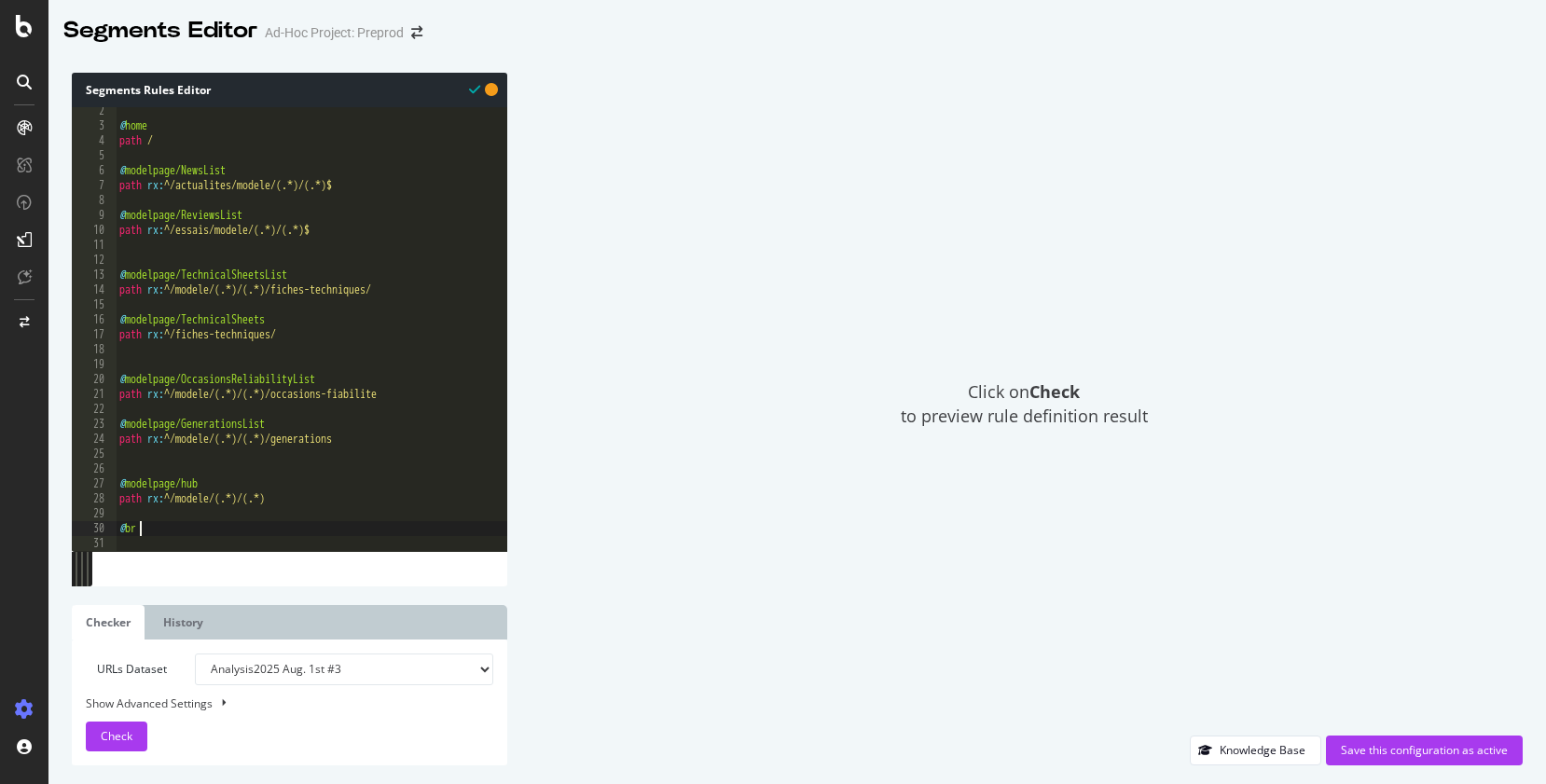 scroll, scrollTop: 0, scrollLeft: 2, axis: horizontal 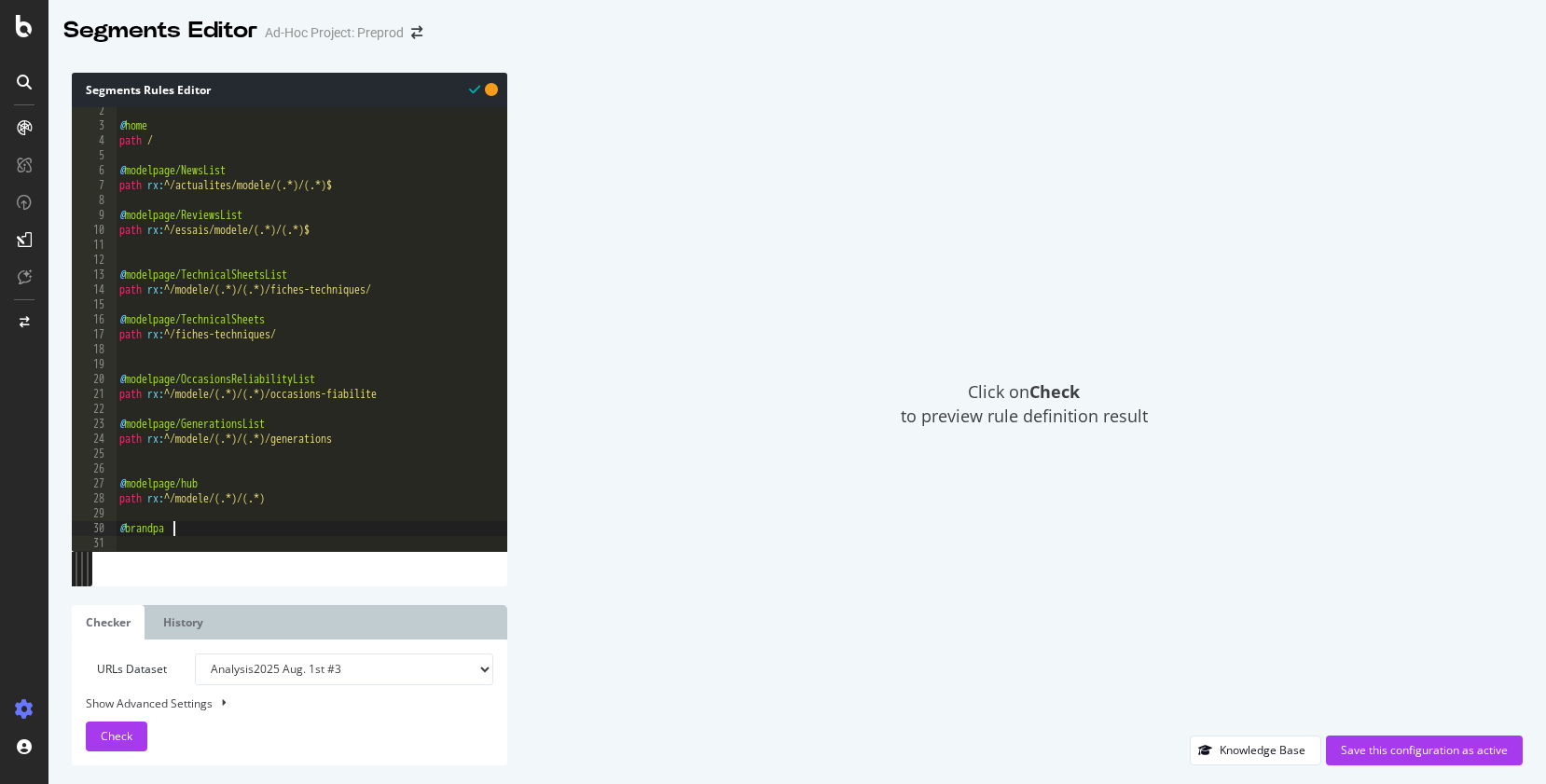 type on "@brandpage" 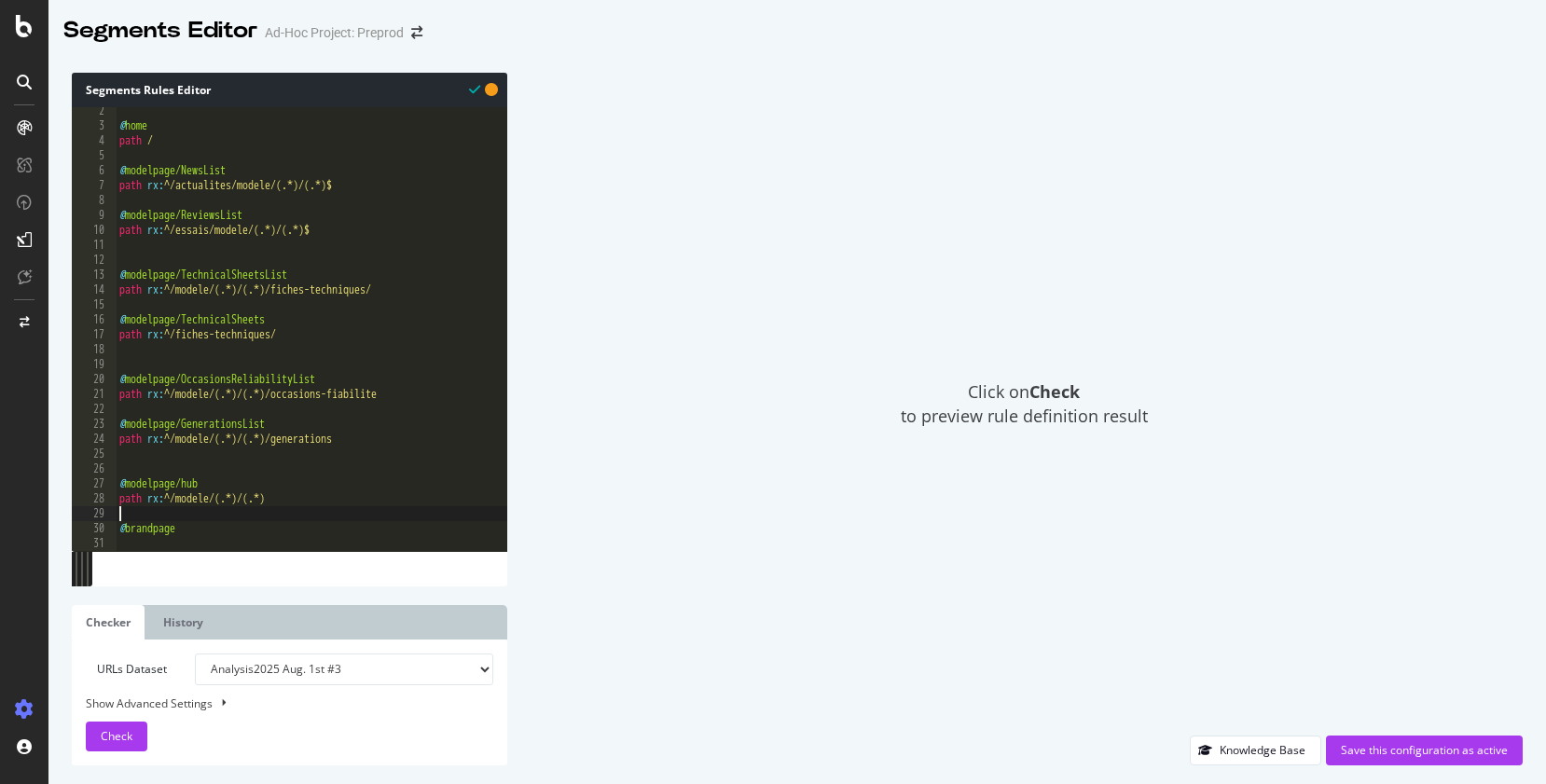 scroll, scrollTop: 0, scrollLeft: 0, axis: both 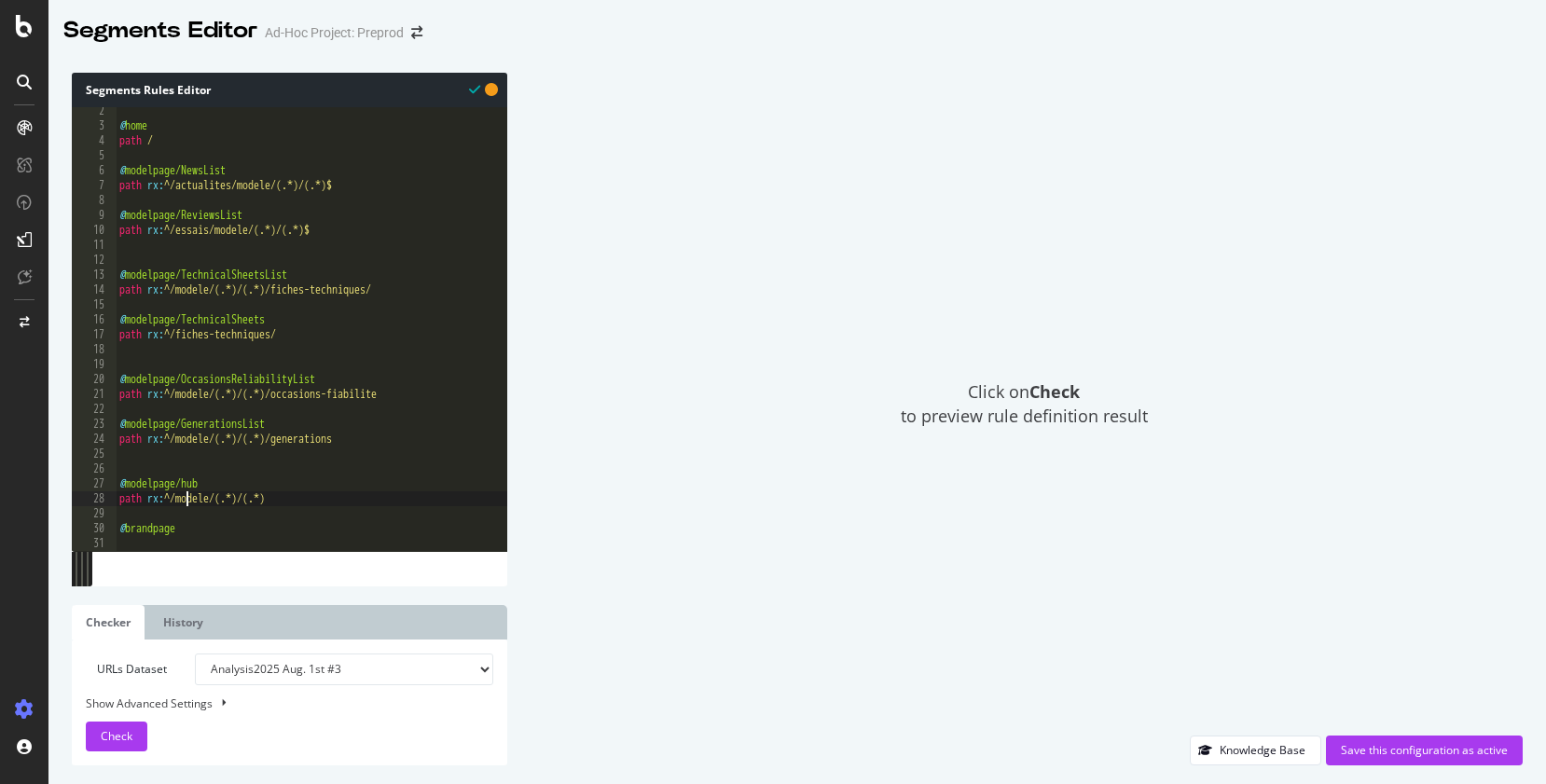type on "@modelpage/hub" 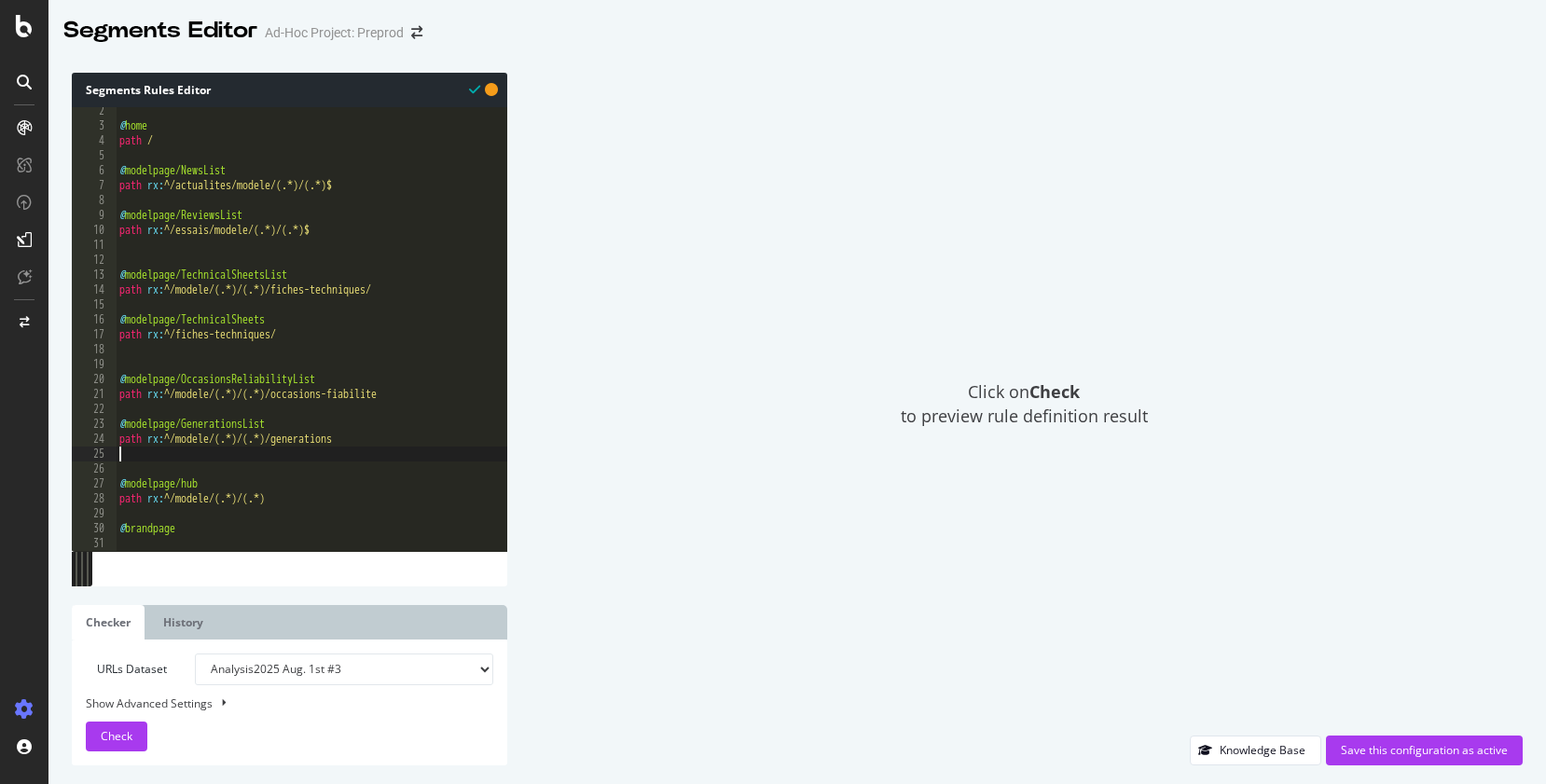 type on "@modelpage/GenerationsList" 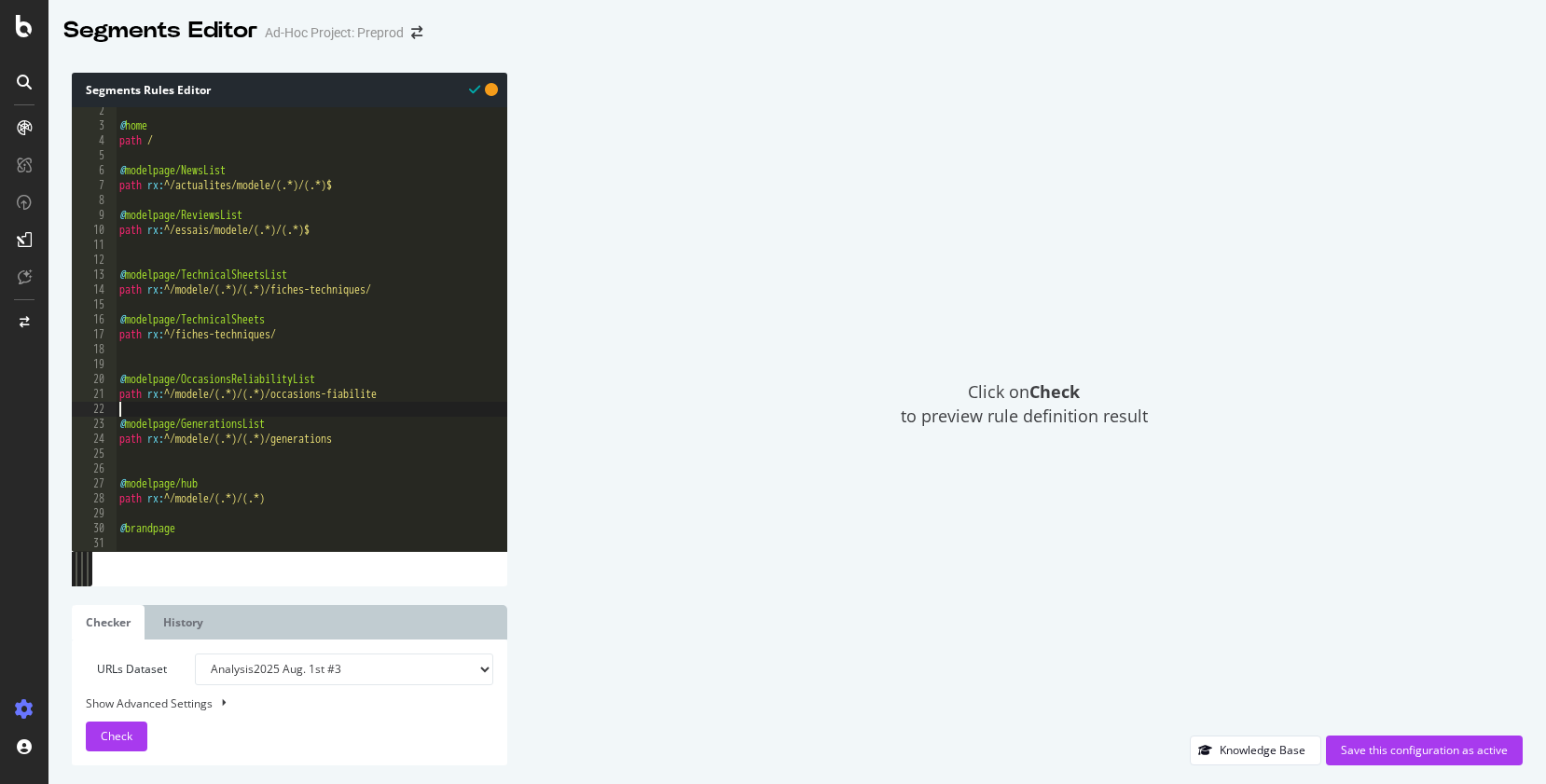 type on "@modelpage/OccasionsReliabilityList" 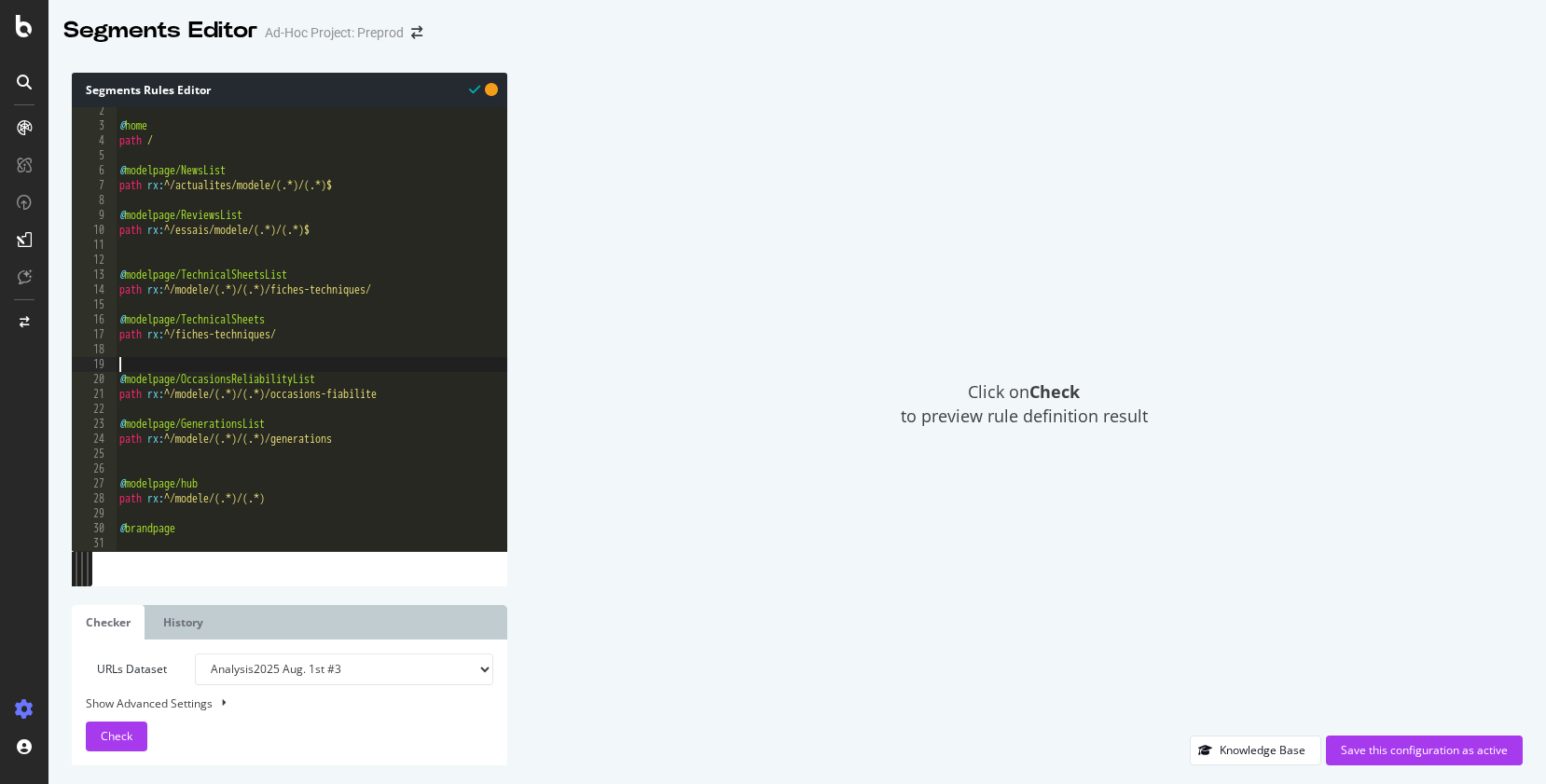 type on "@modelpage/TechnicalSheets" 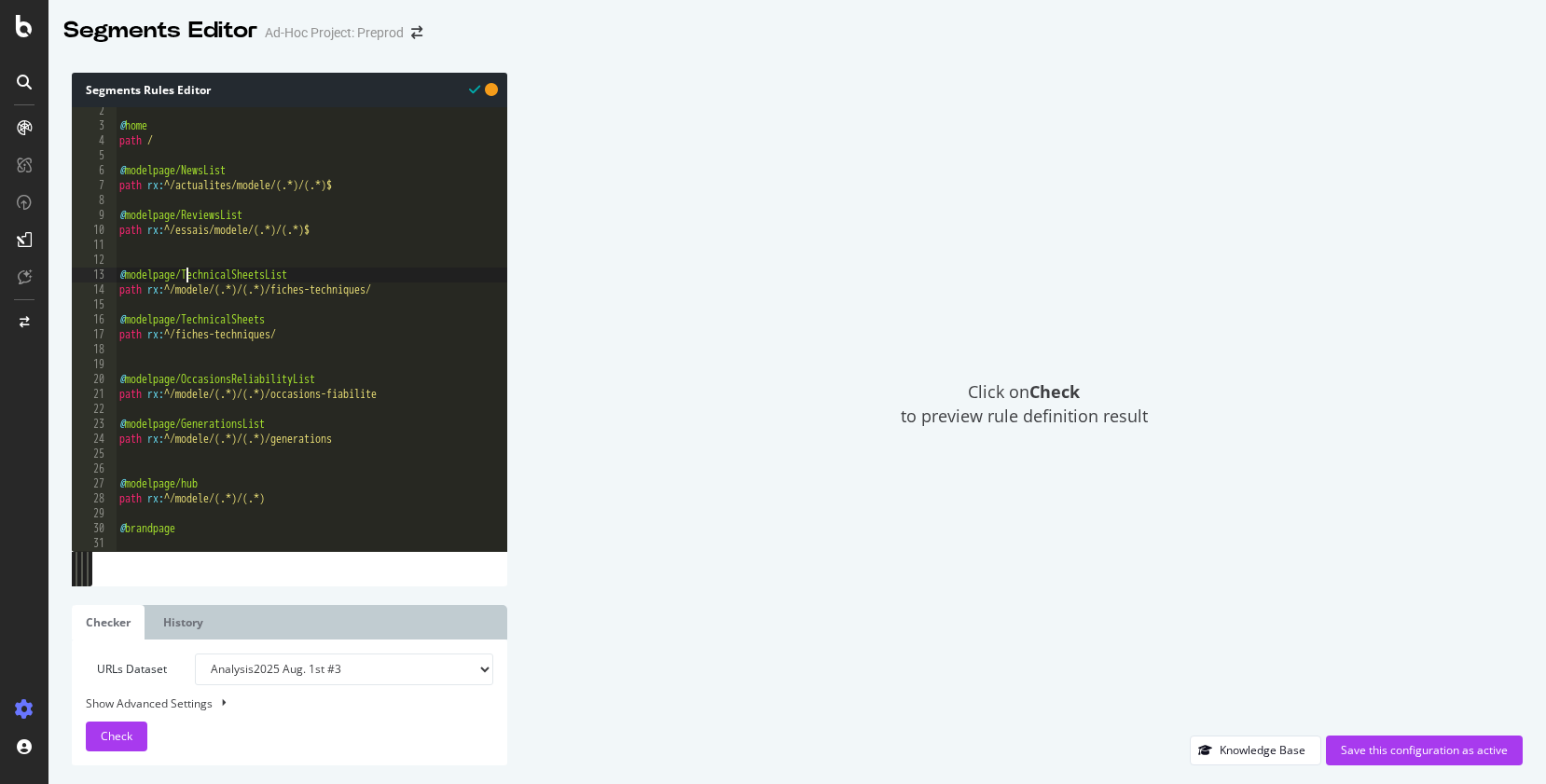 type on "@modelpage/TechnicalSheetsList" 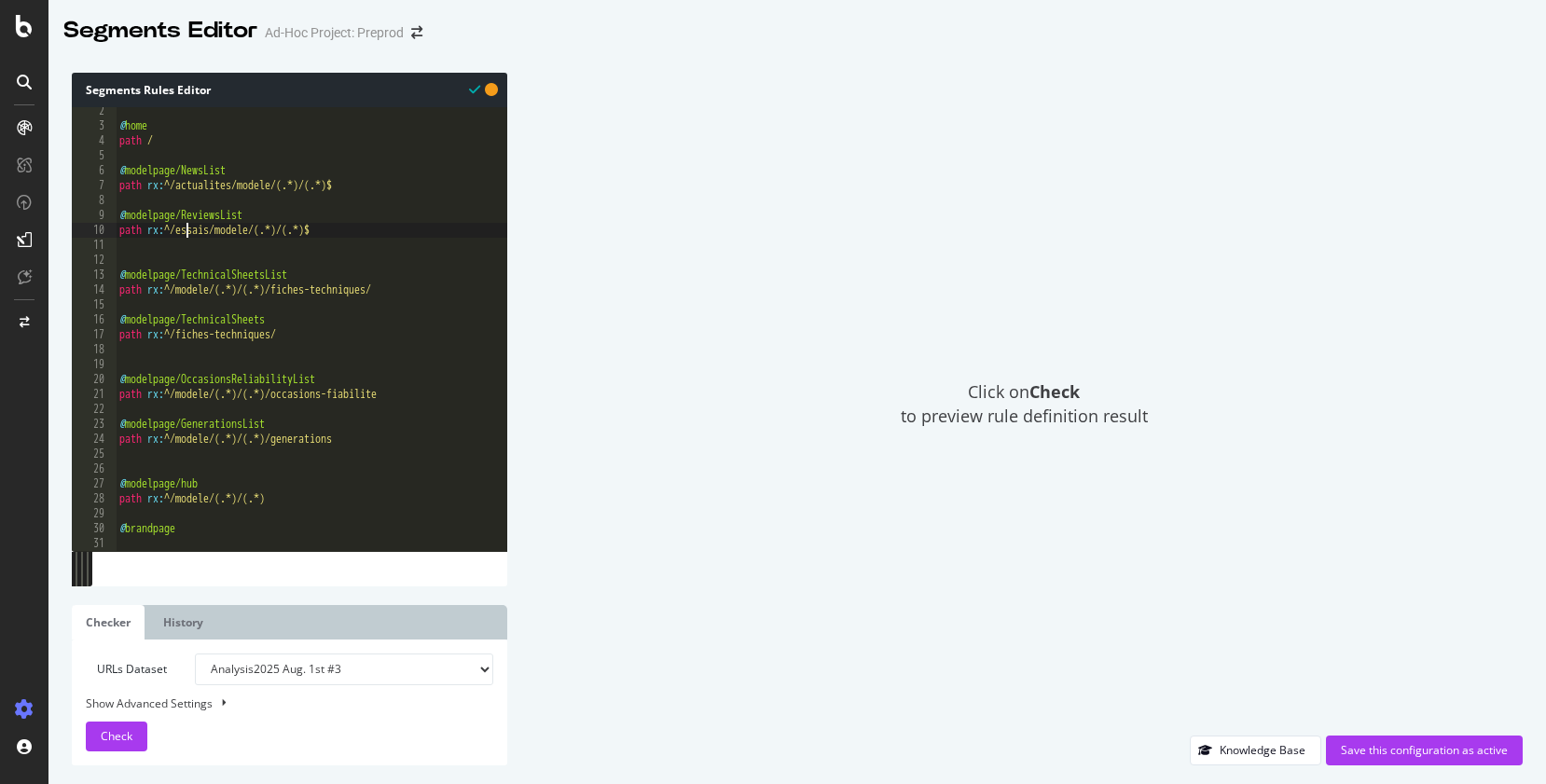 type on "@modelpage/ReviewsList" 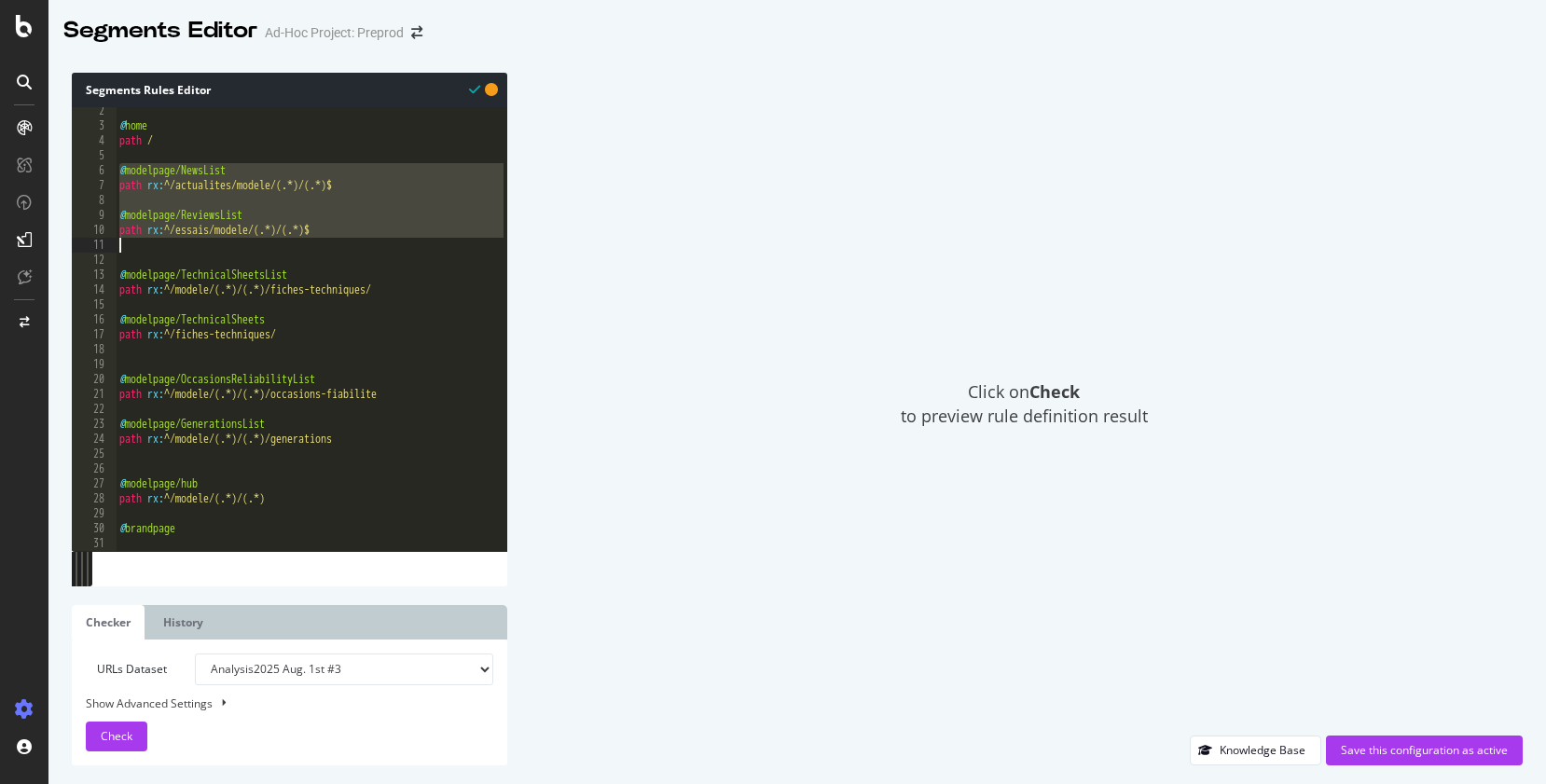 type on "path rx:^/essais/modele/(.*)/(.*)$" 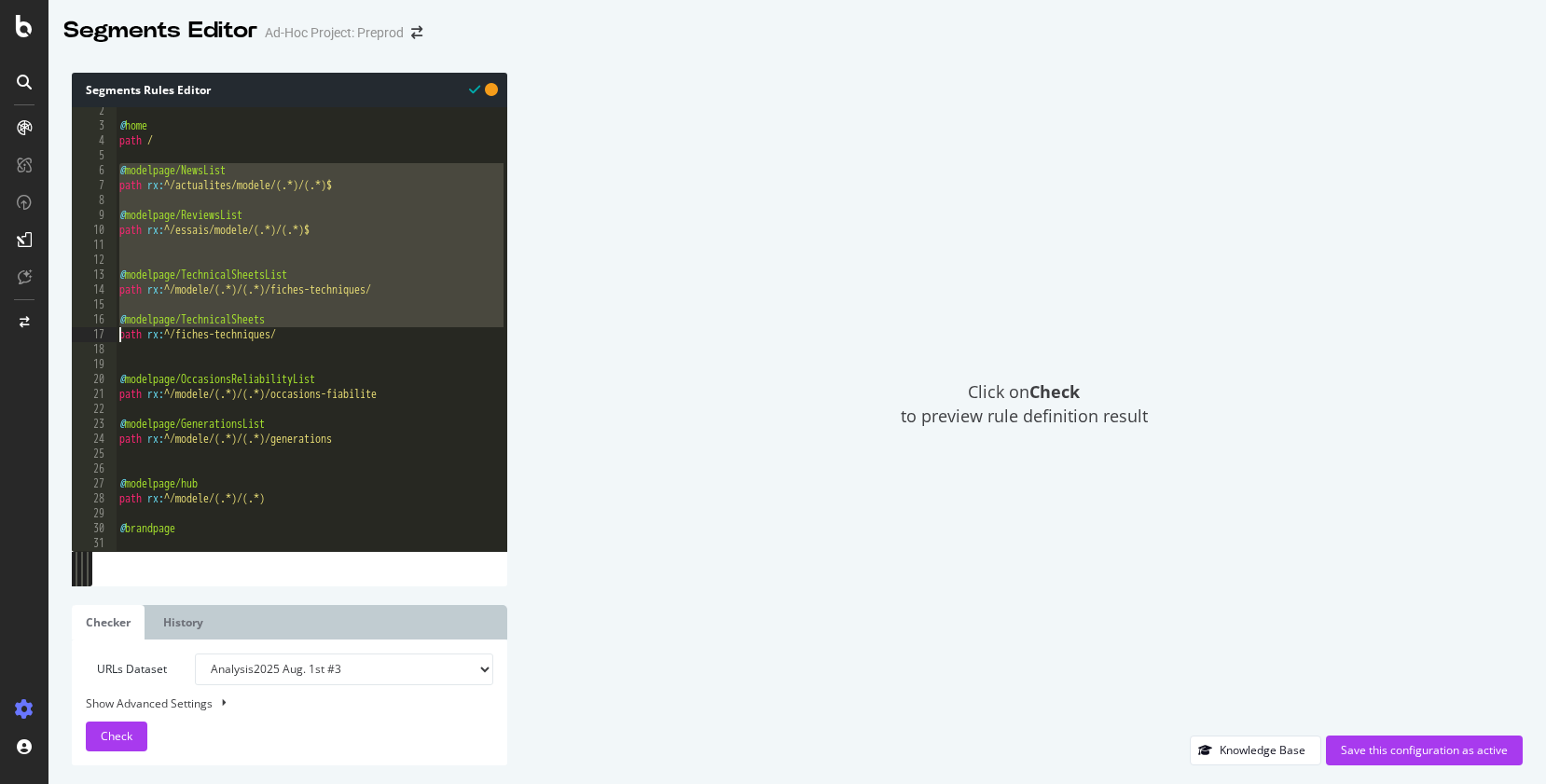 type on "path rx:^/fiches-techniques/" 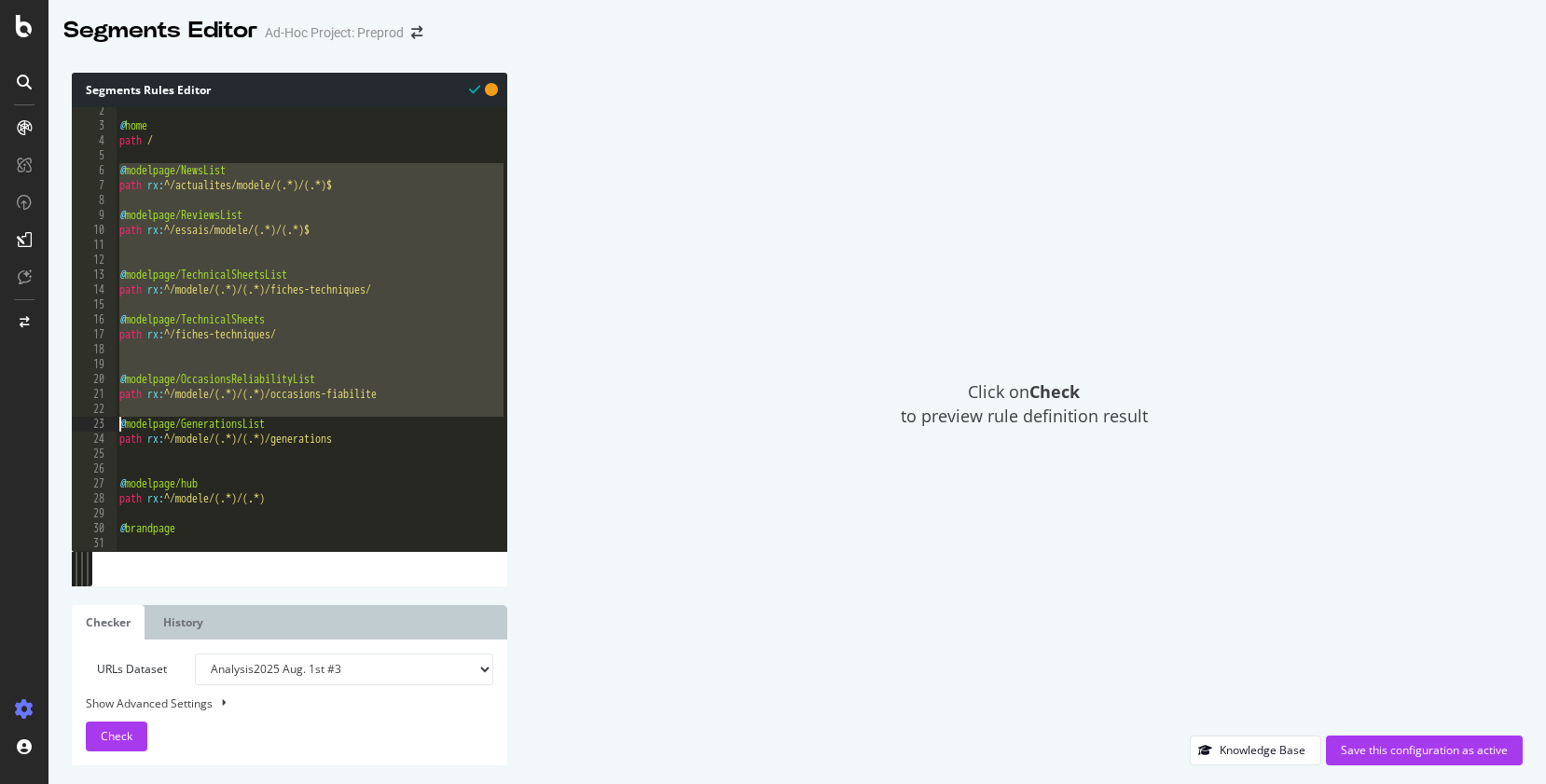 type on "path rx:^/modele/(.*)/(.*)/generations" 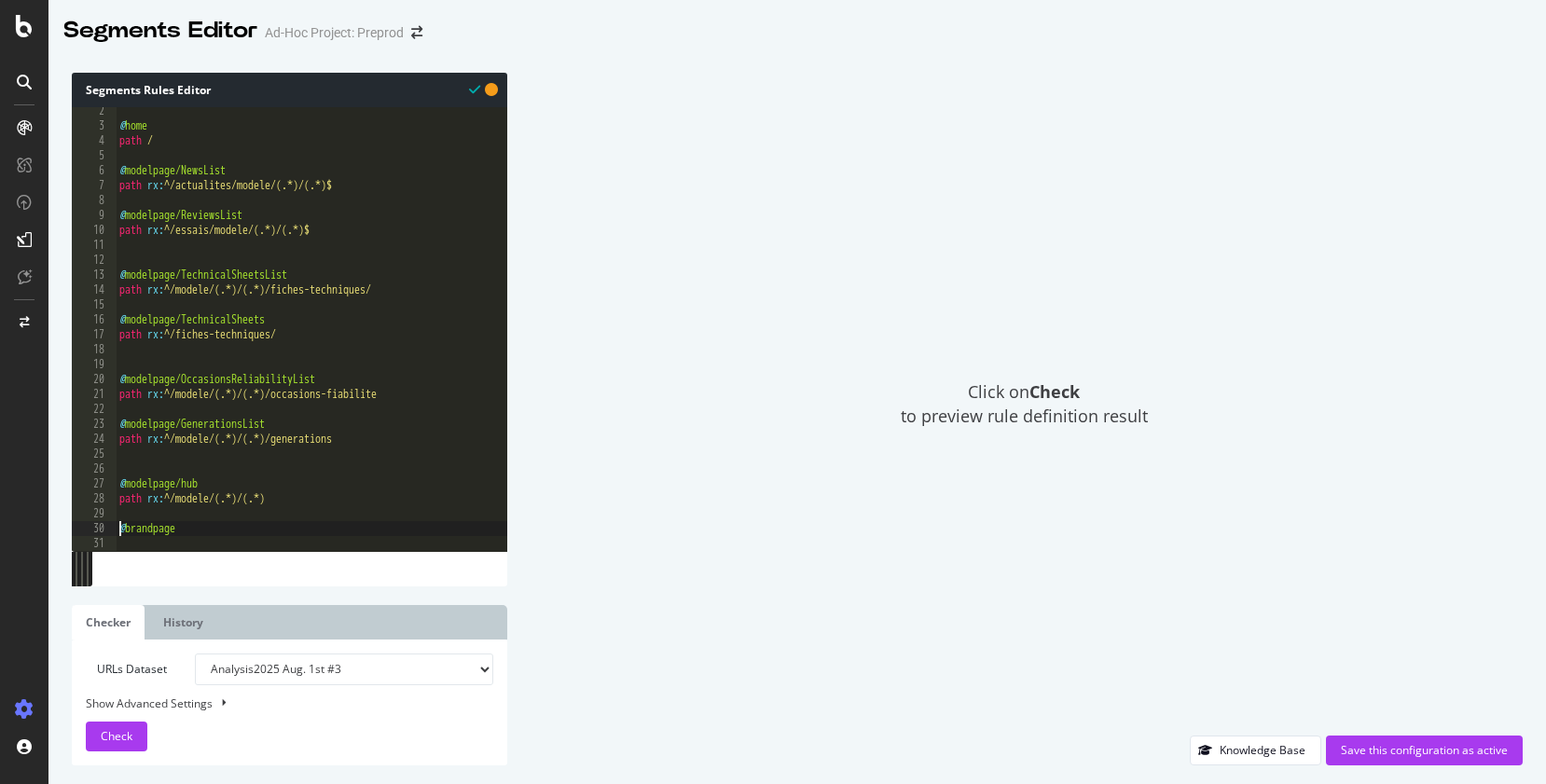 type on "@brandpage" 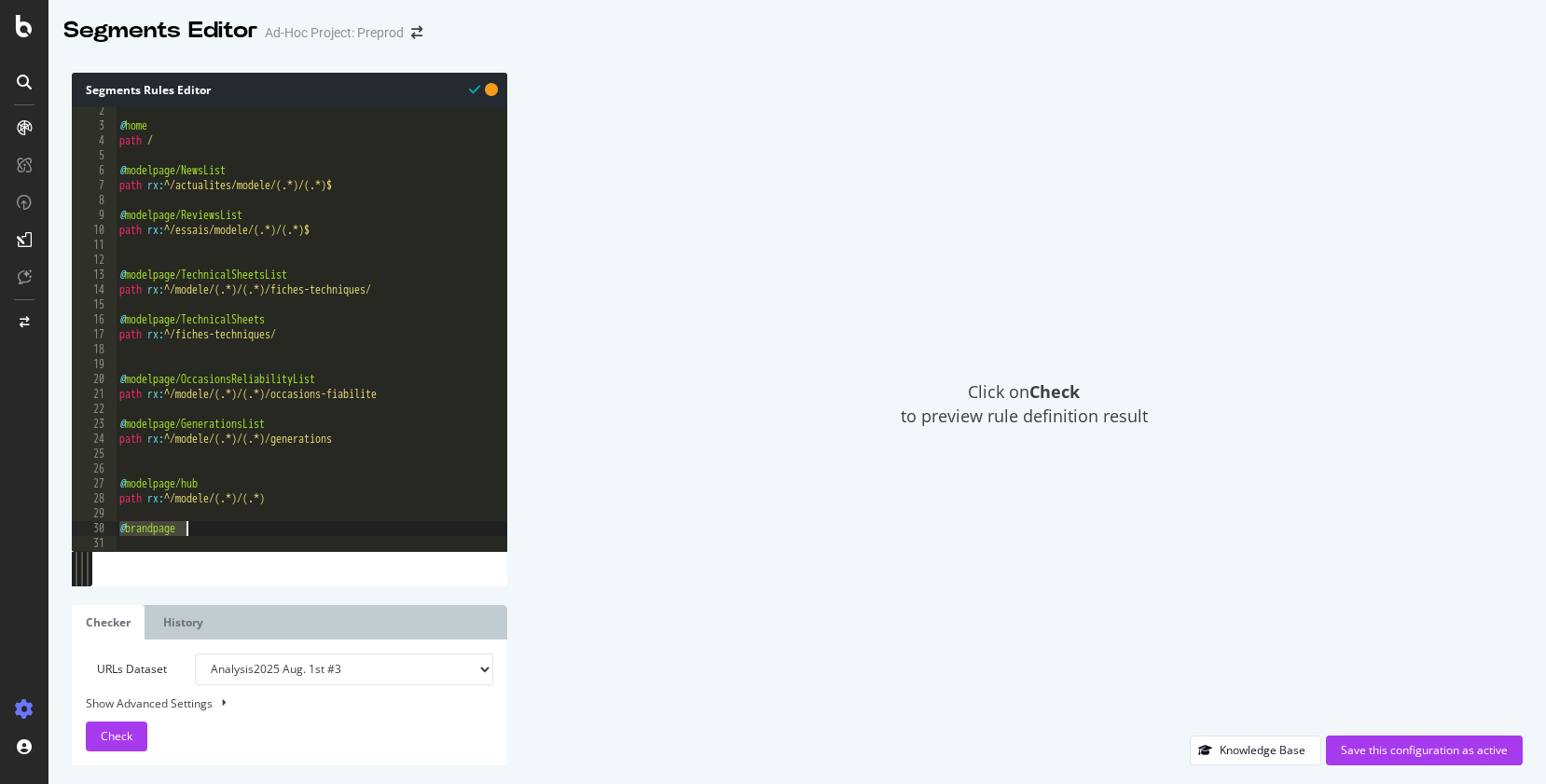 paste 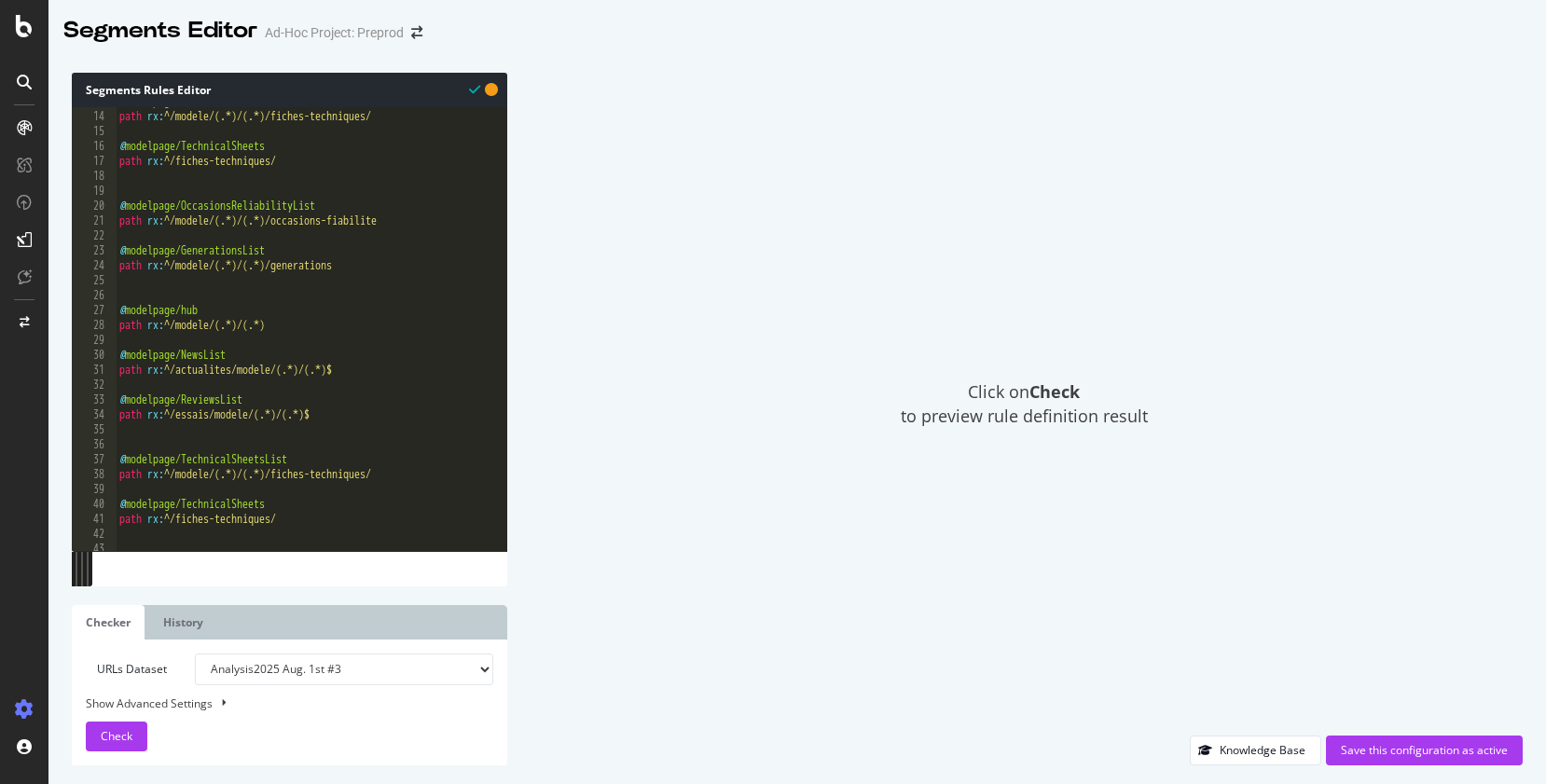 scroll, scrollTop: 182, scrollLeft: 0, axis: vertical 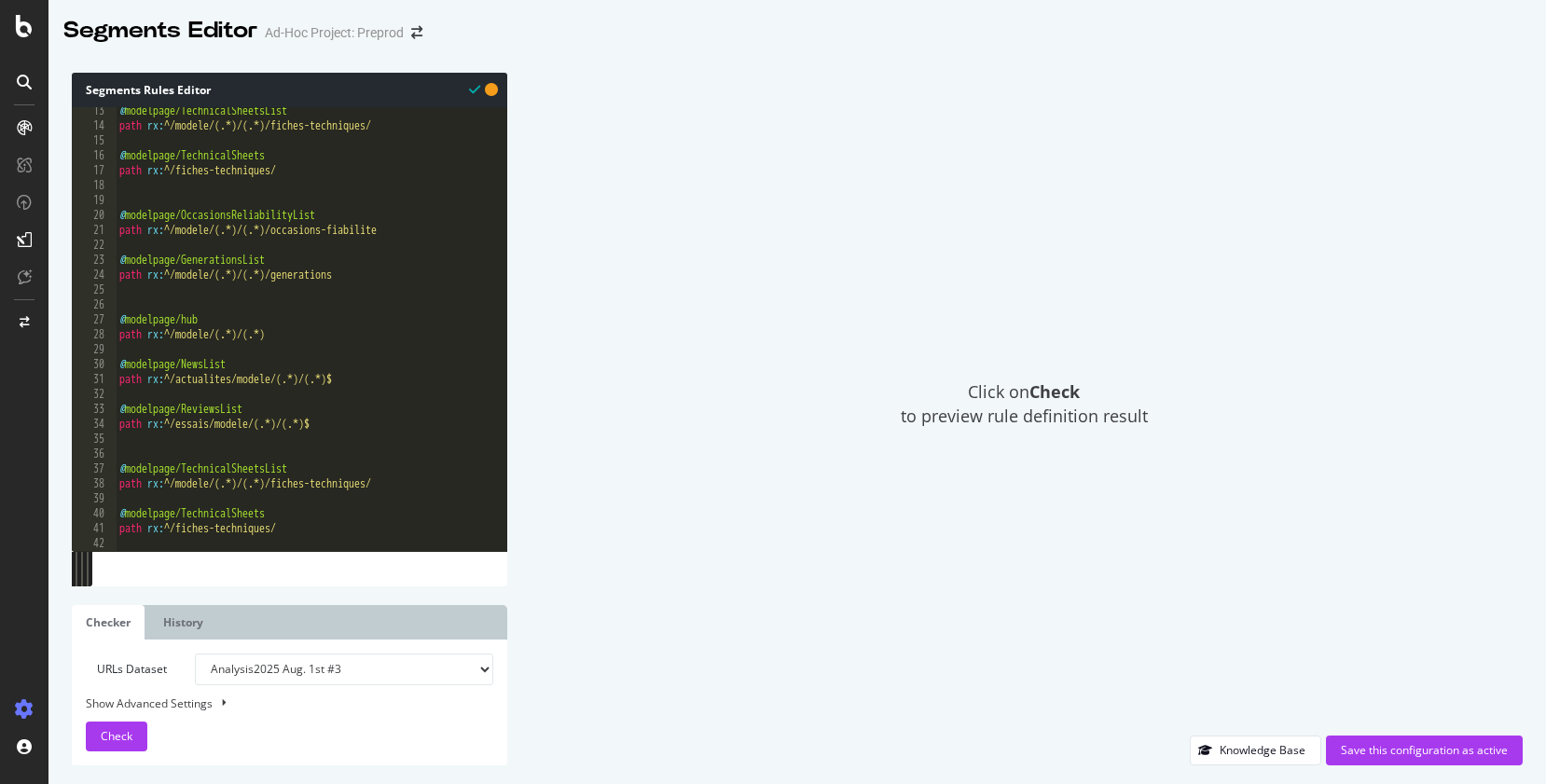 click on "@ modelpage/TechnicalSheetsList path   rx : ^/modele/(.*)/(.*)/fiches-techniques/ @ modelpage/TechnicalSheets path   rx : ^/fiches-techniques/ @ modelpage/OccasionsReliabilityList path   rx : ^/modele/(.*)/(.*)/occasions-fiabilite @ modelpage/GenerationsList path   rx : ^/modele/(.*)/(.*)/generations @ modelpage/hub path   rx : ^/modele/(.*)/(.*) @ modelpage/NewsList path   rx : ^/actualites/modele/(.*)/(.*)$ @ modelpage/ReviewsList path   rx : ^/essais/modele/(.*)/(.*)$ @ modelpage/TechnicalSheetsList path   rx : ^/modele/(.*)/(.*)/fiches-techniques/ @ modelpage/TechnicalSheets path   rx : ^/fiches-techniques/" at bounding box center (311, 340) 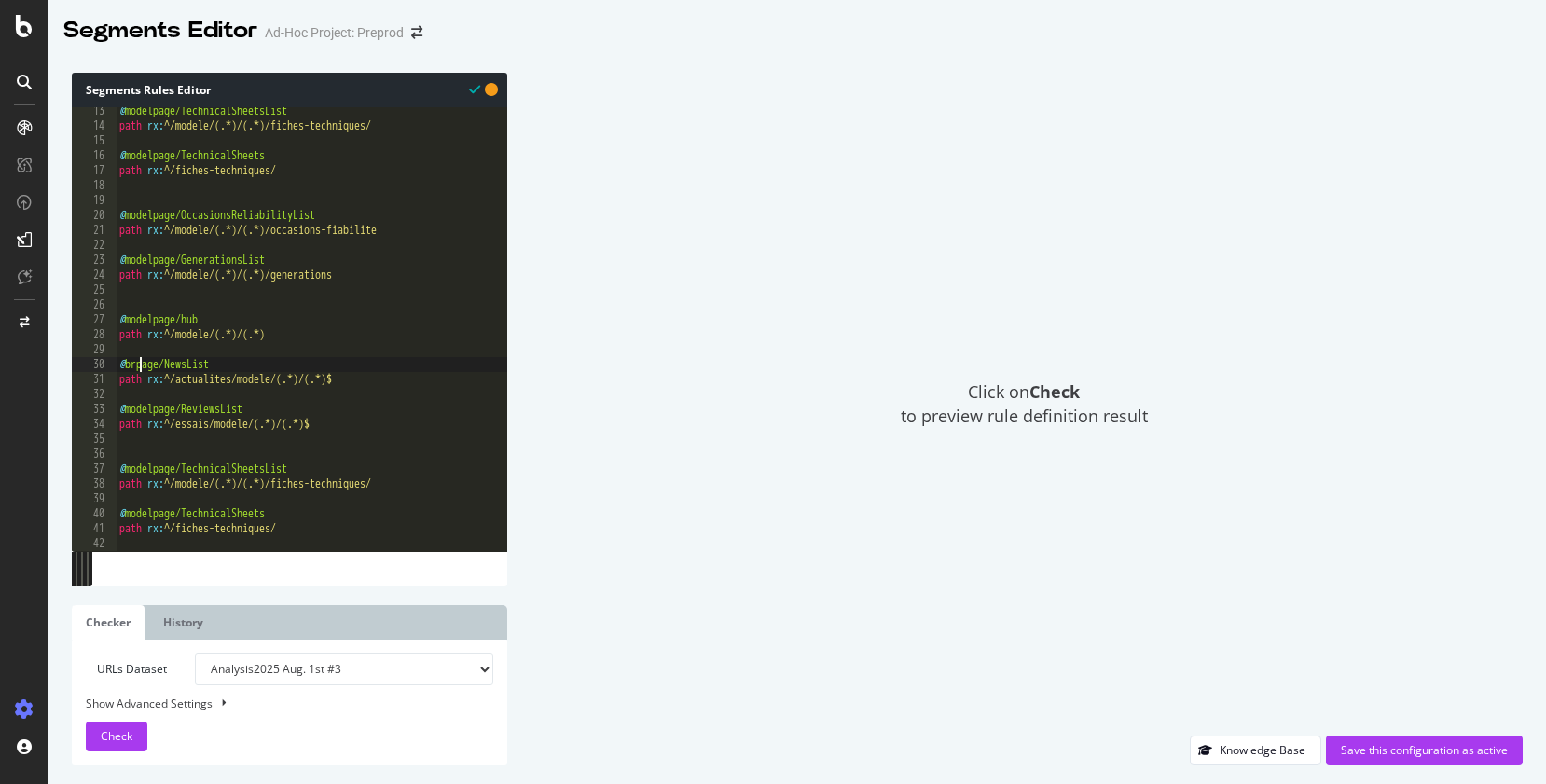 scroll, scrollTop: 0, scrollLeft: 3, axis: horizontal 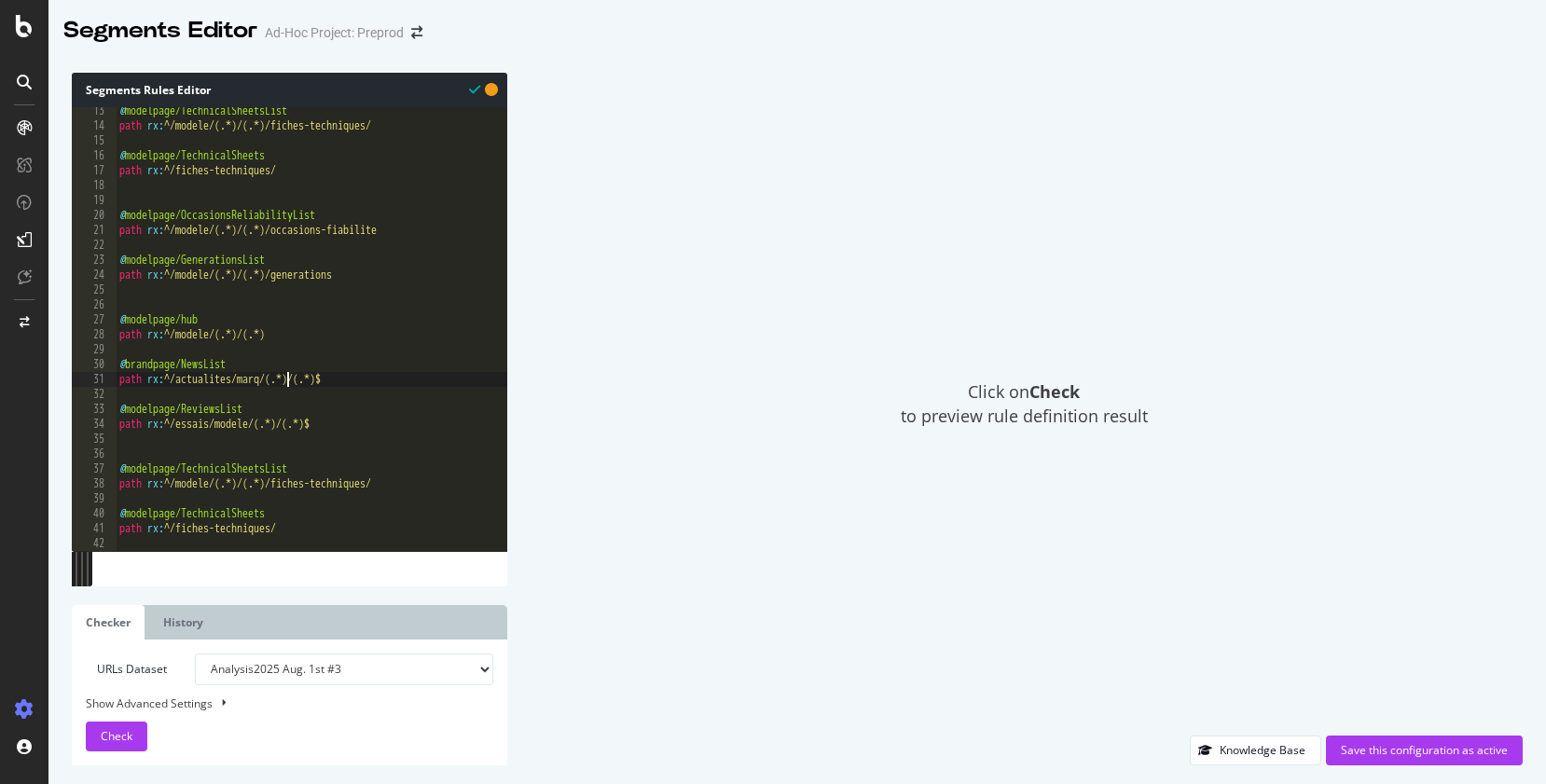 type on "path rx:^/actualites/marque/(.*)/(.*)$" 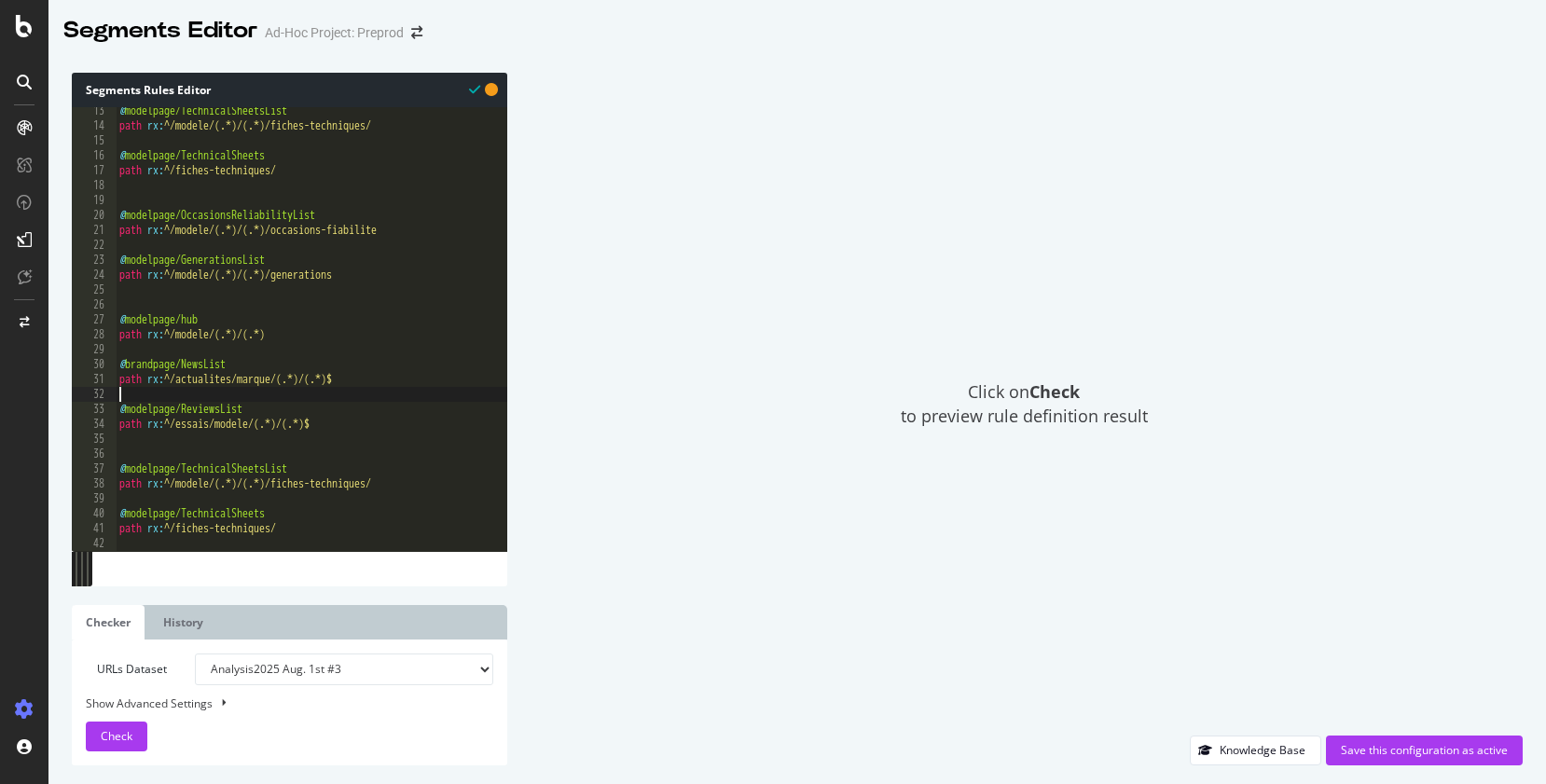 scroll, scrollTop: 0, scrollLeft: 0, axis: both 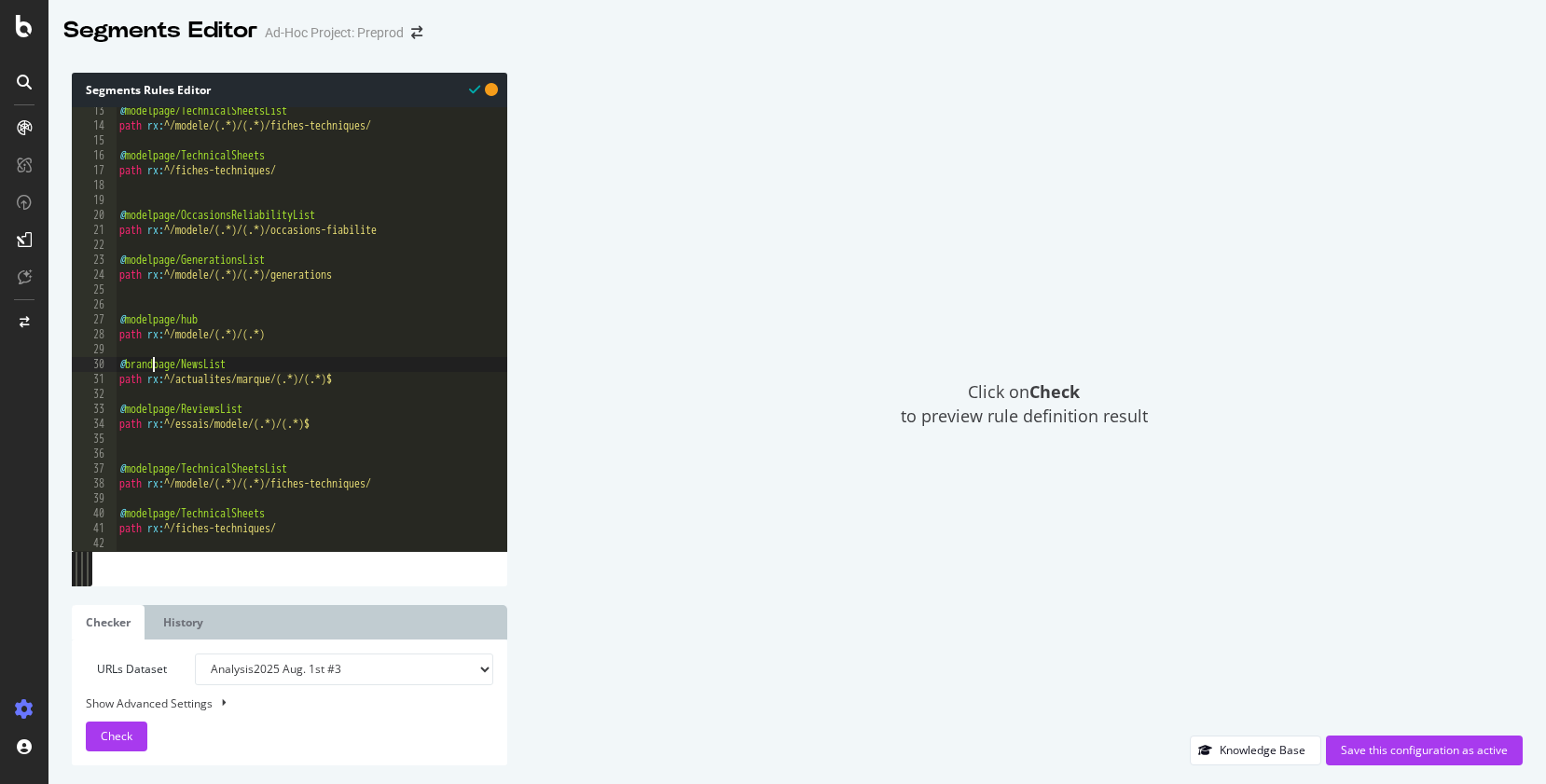 click on "@ modelpage/TechnicalSheetsList path   rx : ^/modele/(.*)/(.*)/fiches-techniques/ @ modelpage/TechnicalSheets path   rx : ^/fiches-techniques/ @ modelpage/OccasionsReliabilityList path   rx : ^/modele/(.*)/(.*)/occasions-fiabilite @ modelpage/GenerationsList path   rx : ^/modele/(.*)/(.*)/generations @ modelpage/hub path   rx : ^/modele/(.*)/(.*) @ brandpage/NewsList path   rx : ^/actualites/marque/(.*)/(.*)$ @ modelpage/ReviewsList path   rx : ^/essais/modele/(.*)/(.*)$ @ modelpage/TechnicalSheetsList path   rx : ^/modele/(.*)/(.*)/fiches-techniques/ @ modelpage/TechnicalSheets path   rx : ^/fiches-techniques/" at bounding box center (311, 340) 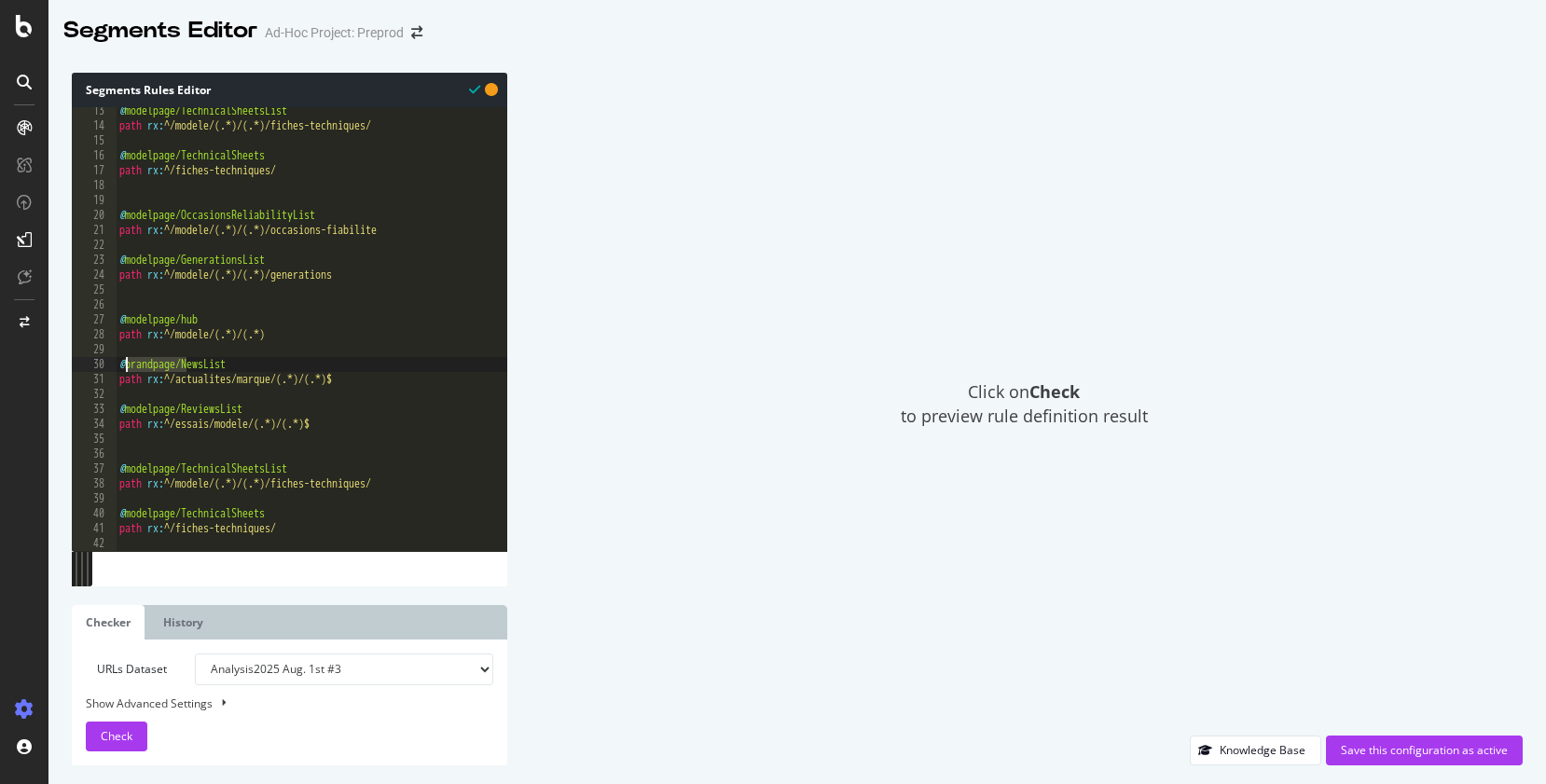 click on "@ modelpage/TechnicalSheetsList path   rx : ^/modele/(.*)/(.*)/fiches-techniques/ @ modelpage/TechnicalSheets path   rx : ^/fiches-techniques/ @ modelpage/OccasionsReliabilityList path   rx : ^/modele/(.*)/(.*)/occasions-fiabilite @ modelpage/GenerationsList path   rx : ^/modele/(.*)/(.*)/generations @ modelpage/hub path   rx : ^/modele/(.*)/(.*) @ brandpage/NewsList path   rx : ^/actualites/marque/(.*)/(.*)$ @ modelpage/ReviewsList path   rx : ^/essais/modele/(.*)/(.*)$ @ modelpage/TechnicalSheetsList path   rx : ^/modele/(.*)/(.*)/fiches-techniques/ @ modelpage/TechnicalSheets path   rx : ^/fiches-techniques/" at bounding box center [311, 340] 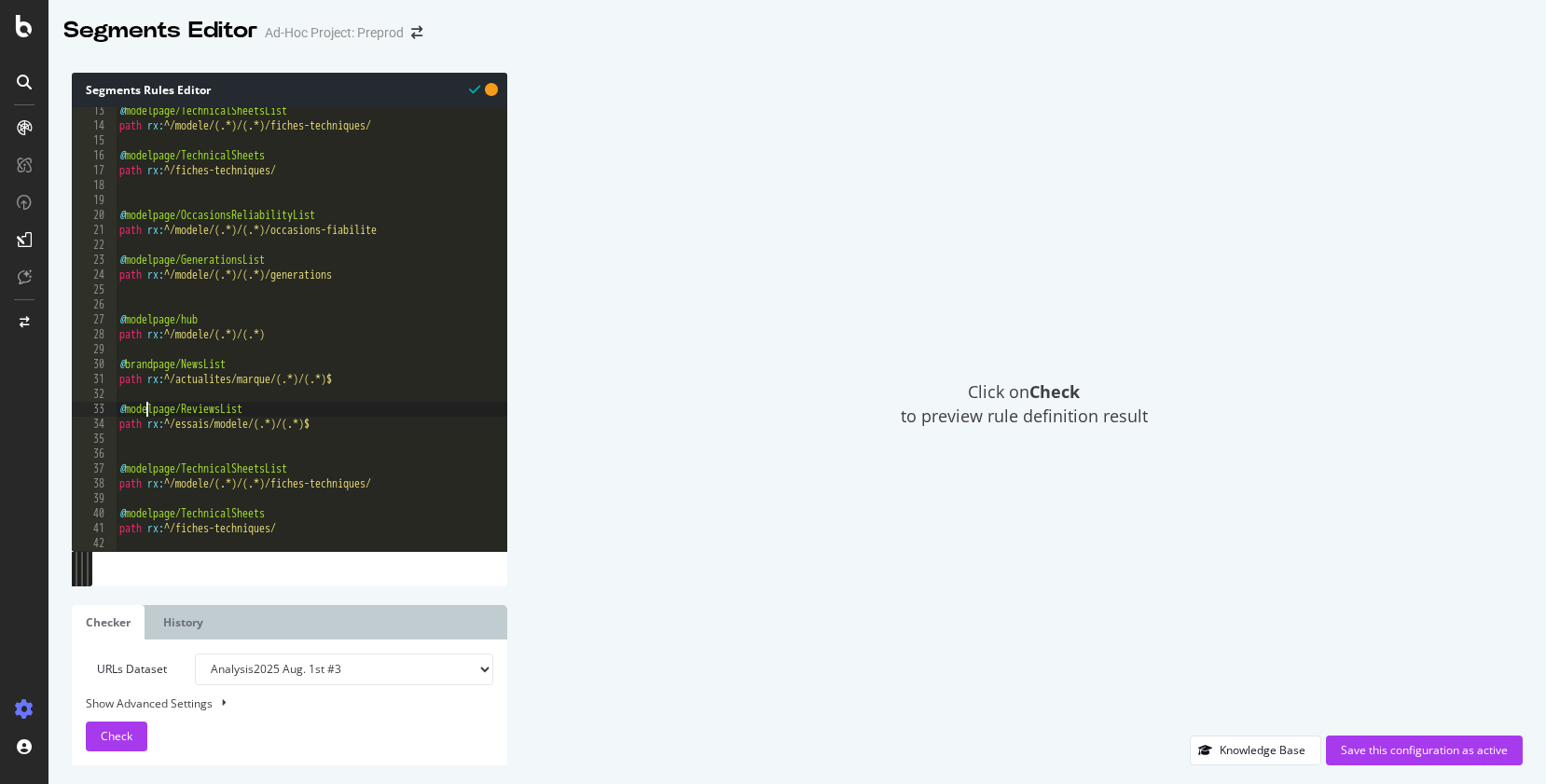 click on "@ modelpage/TechnicalSheetsList path   rx : ^/modele/(.*)/(.*)/fiches-techniques/ @ modelpage/TechnicalSheets path   rx : ^/fiches-techniques/ @ modelpage/OccasionsReliabilityList path   rx : ^/modele/(.*)/(.*)/occasions-fiabilite @ modelpage/GenerationsList path   rx : ^/modele/(.*)/(.*)/generations @ modelpage/hub path   rx : ^/modele/(.*)/(.*) @ brandpage/NewsList path   rx : ^/actualites/marque/(.*)/(.*)$ @ modelpage/ReviewsList path   rx : ^/essais/modele/(.*)/(.*)$ @ modelpage/TechnicalSheetsList path   rx : ^/modele/(.*)/(.*)/fiches-techniques/ @ modelpage/TechnicalSheets path   rx : ^/fiches-techniques/" at bounding box center [311, 340] 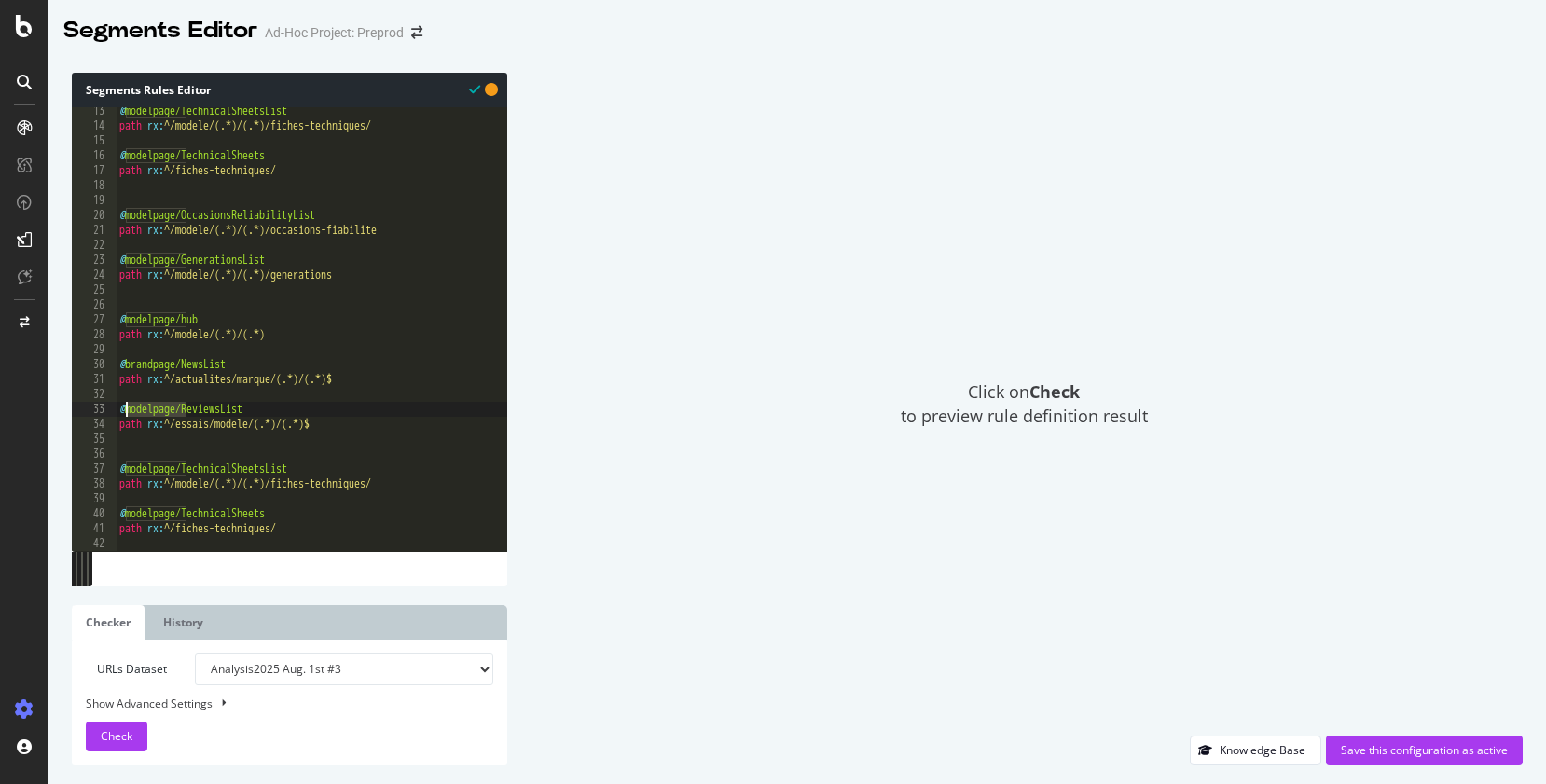 paste on "brand" 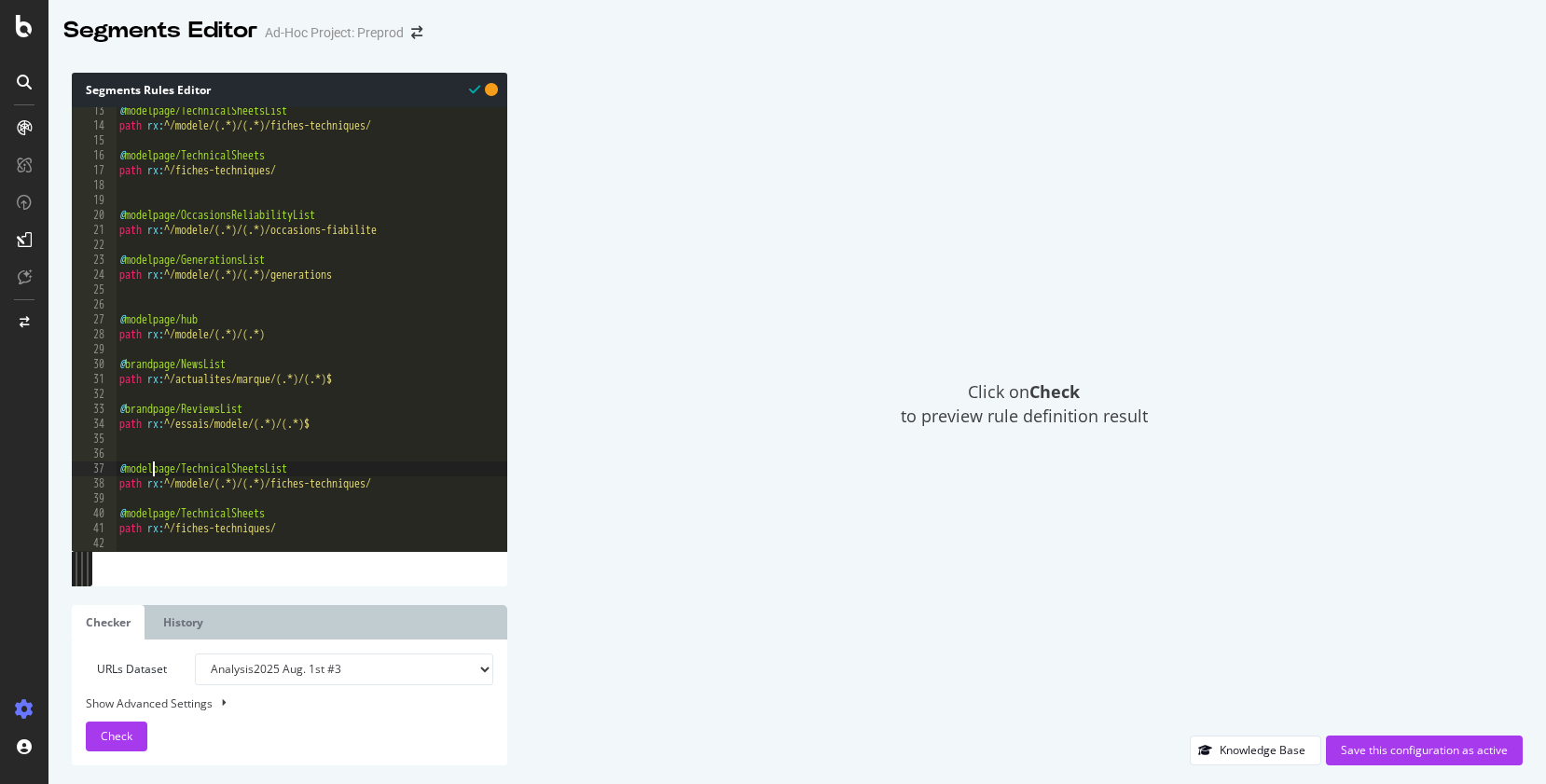 click on "@ modelpage/TechnicalSheetsList path   rx : ^/modele/(.*)/(.*)/fiches-techniques/ @ modelpage/TechnicalSheets path   rx : ^/fiches-techniques/ @ modelpage/OccasionsReliabilityList path   rx : ^/modele/(.*)/(.*)/occasions-fiabilite @ modelpage/GenerationsList path   rx : ^/modele/(.*)/(.*)/generations @ modelpage/hub path   rx : ^/modele/(.*)/(.*) @ brandpage/NewsList path   rx : ^/actualites/marque/(.*)/(.*)$ @ brandpage/ReviewsList path   rx : ^/essais/modele/(.*)/(.*)$ @ modelpage/TechnicalSheetsList path   rx : ^/modele/(.*)/(.*)/fiches-techniques/ @ modelpage/TechnicalSheets path   rx : ^/fiches-techniques/" at bounding box center [311, 340] 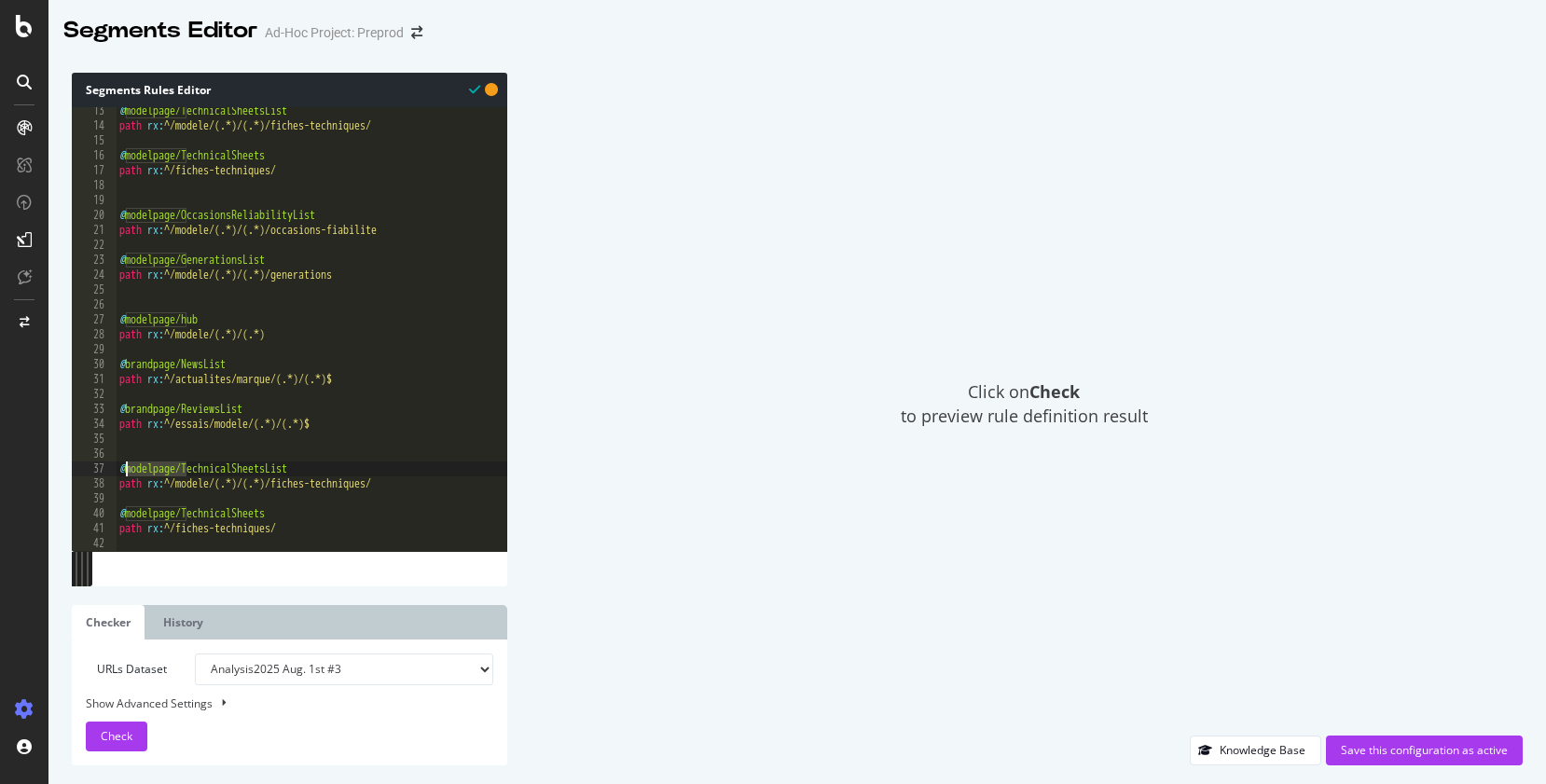 paste on "brand" 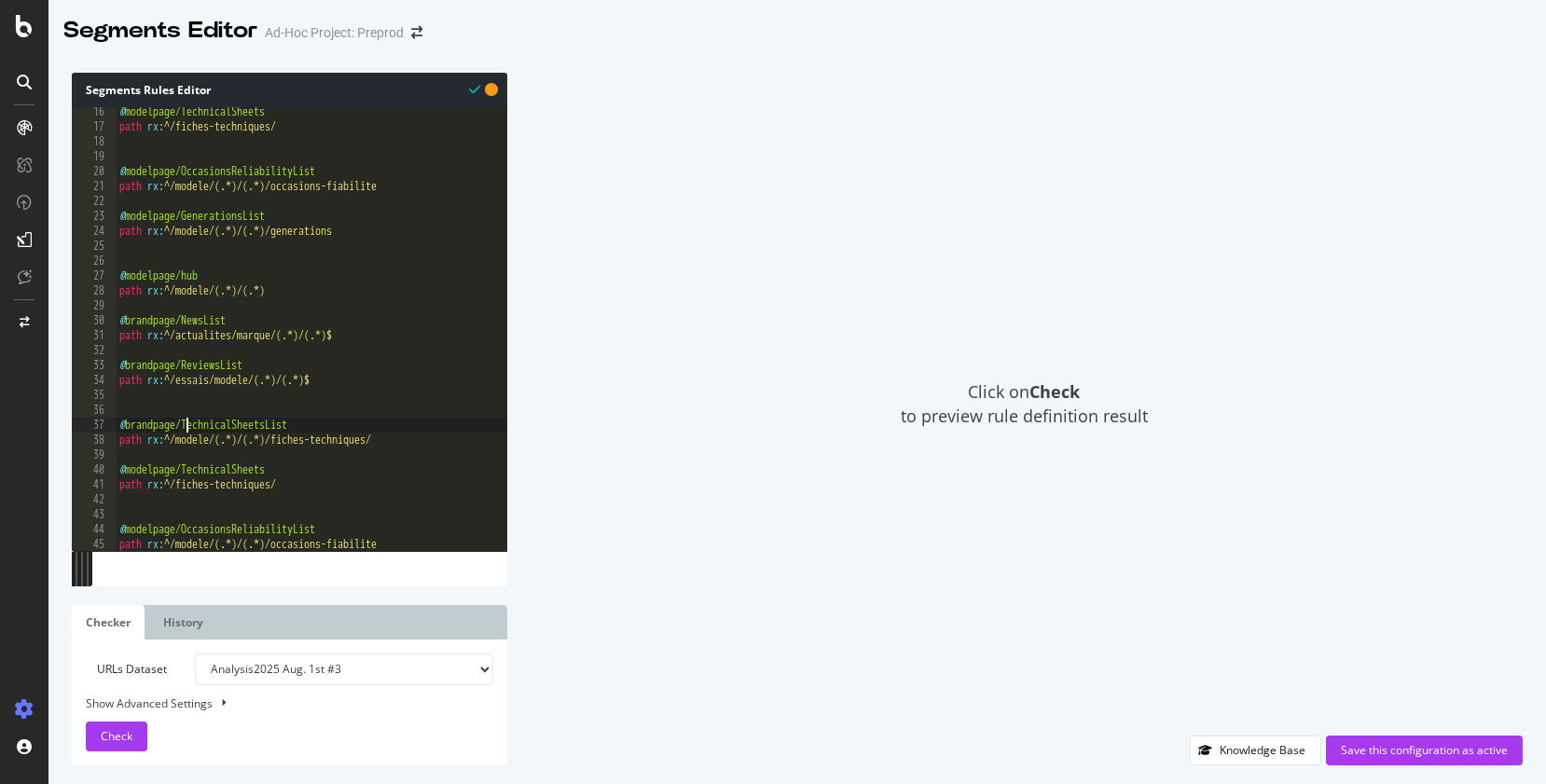 scroll, scrollTop: 227, scrollLeft: 0, axis: vertical 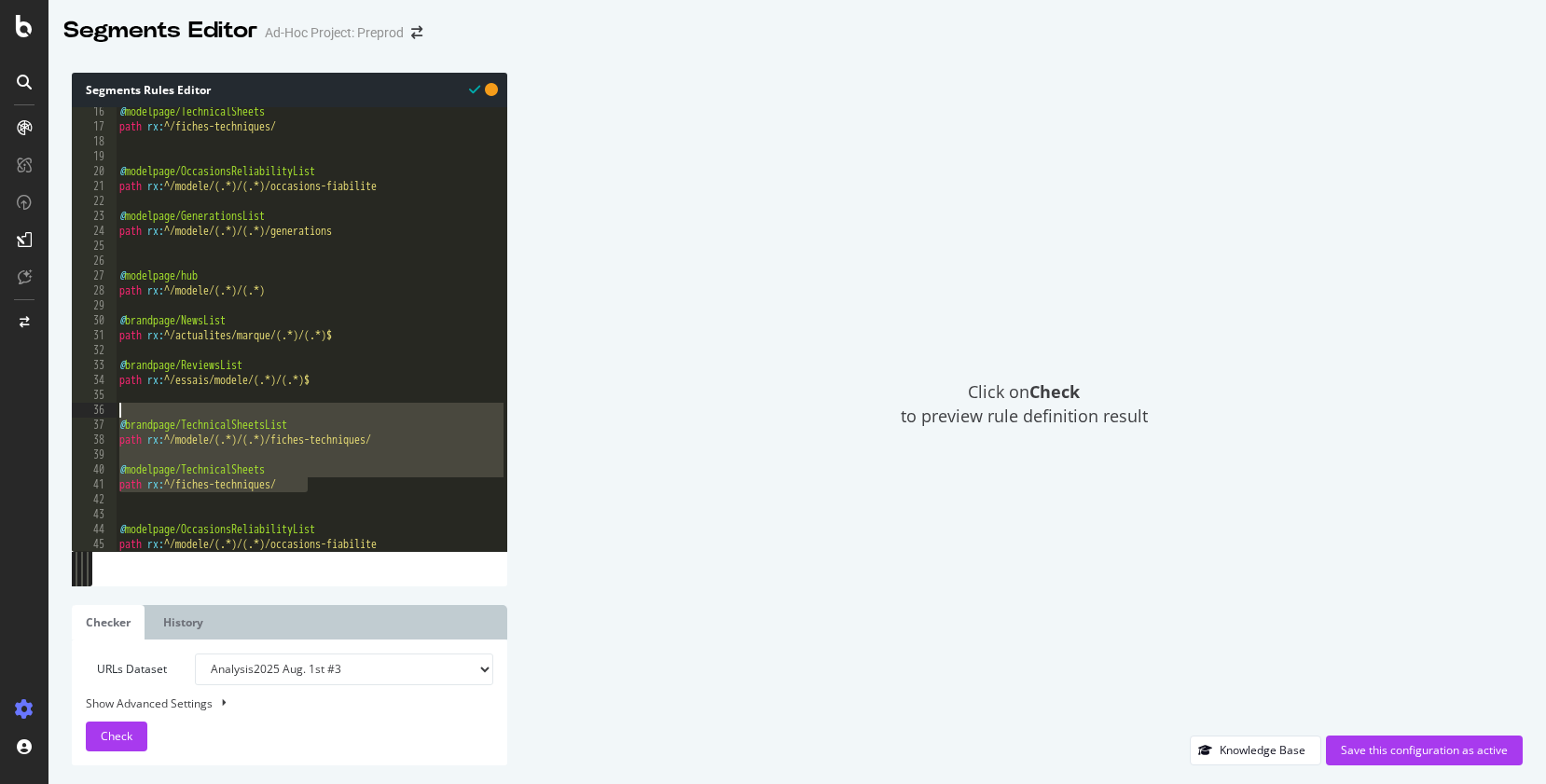 drag, startPoint x: 319, startPoint y: 484, endPoint x: 83, endPoint y: 413, distance: 246.44878 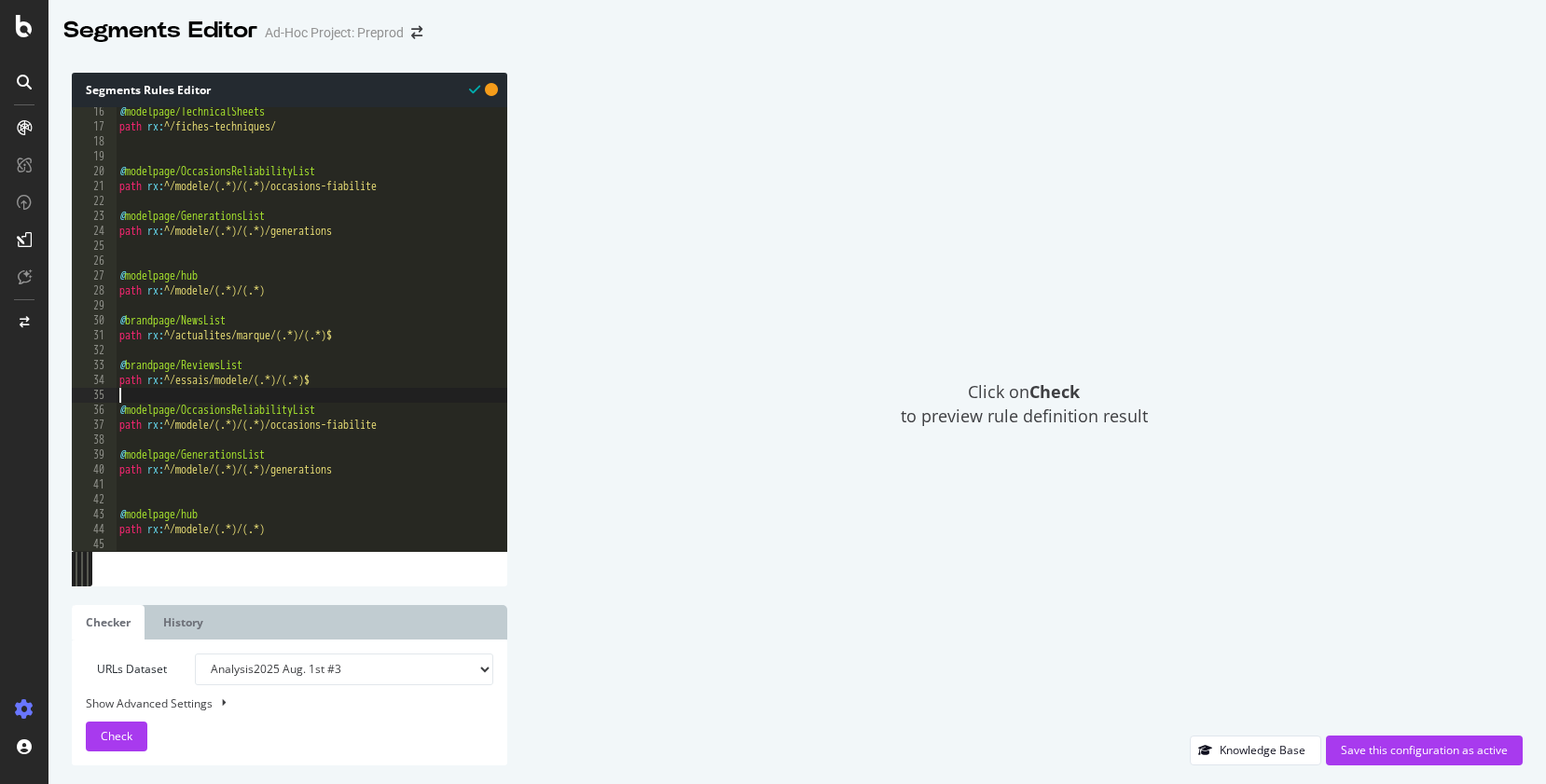 click on "@ modelpage/TechnicalSheets path   rx : ^/fiches-techniques/ @ modelpage/OccasionsReliabilityList path   rx : ^/modele/(.*)/(.*)/occasions-fiabilite @ modelpage/GenerationsList path   rx : ^/modele/(.*)/(.*)/generations @ modelpage/hub path   rx : ^/modele/(.*)/(.*) @ brandpage/NewsList path   rx : ^/actualites/marque/(.*)/(.*)$ @ brandpage/ReviewsList path   rx : ^/essais/modele/(.*)/(.*)$ @ modelpage/OccasionsReliabilityList path   rx : ^/modele/(.*)/(.*)/occasions-fiabilite @ modelpage/GenerationsList path   rx : ^/modele/(.*)/(.*)/generations @ modelpage/hub path   rx : ^/modele/(.*)/(.*)" at bounding box center [311, 341] 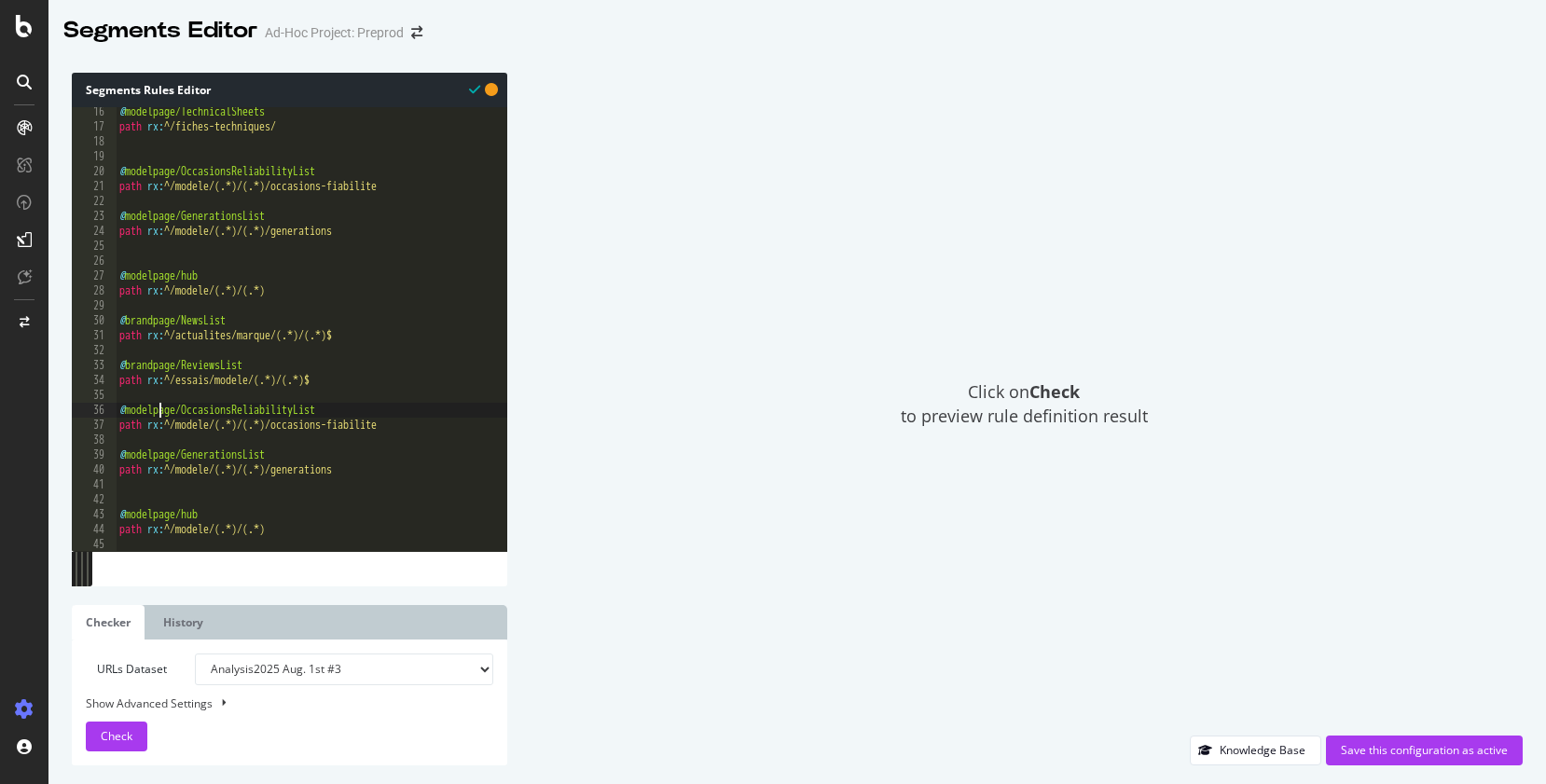 click on "@ modelpage/TechnicalSheets path   rx : ^/fiches-techniques/ @ modelpage/OccasionsReliabilityList path   rx : ^/modele/(.*)/(.*)/occasions-fiabilite @ modelpage/GenerationsList path   rx : ^/modele/(.*)/(.*)/generations @ modelpage/hub path   rx : ^/modele/(.*)/(.*) @ brandpage/NewsList path   rx : ^/actualites/marque/(.*)/(.*)$ @ brandpage/ReviewsList path   rx : ^/essais/modele/(.*)/(.*)$ @ modelpage/OccasionsReliabilityList path   rx : ^/modele/(.*)/(.*)/occasions-fiabilite @ modelpage/GenerationsList path   rx : ^/modele/(.*)/(.*)/generations @ modelpage/hub path   rx : ^/modele/(.*)/(.*)" at bounding box center [311, 341] 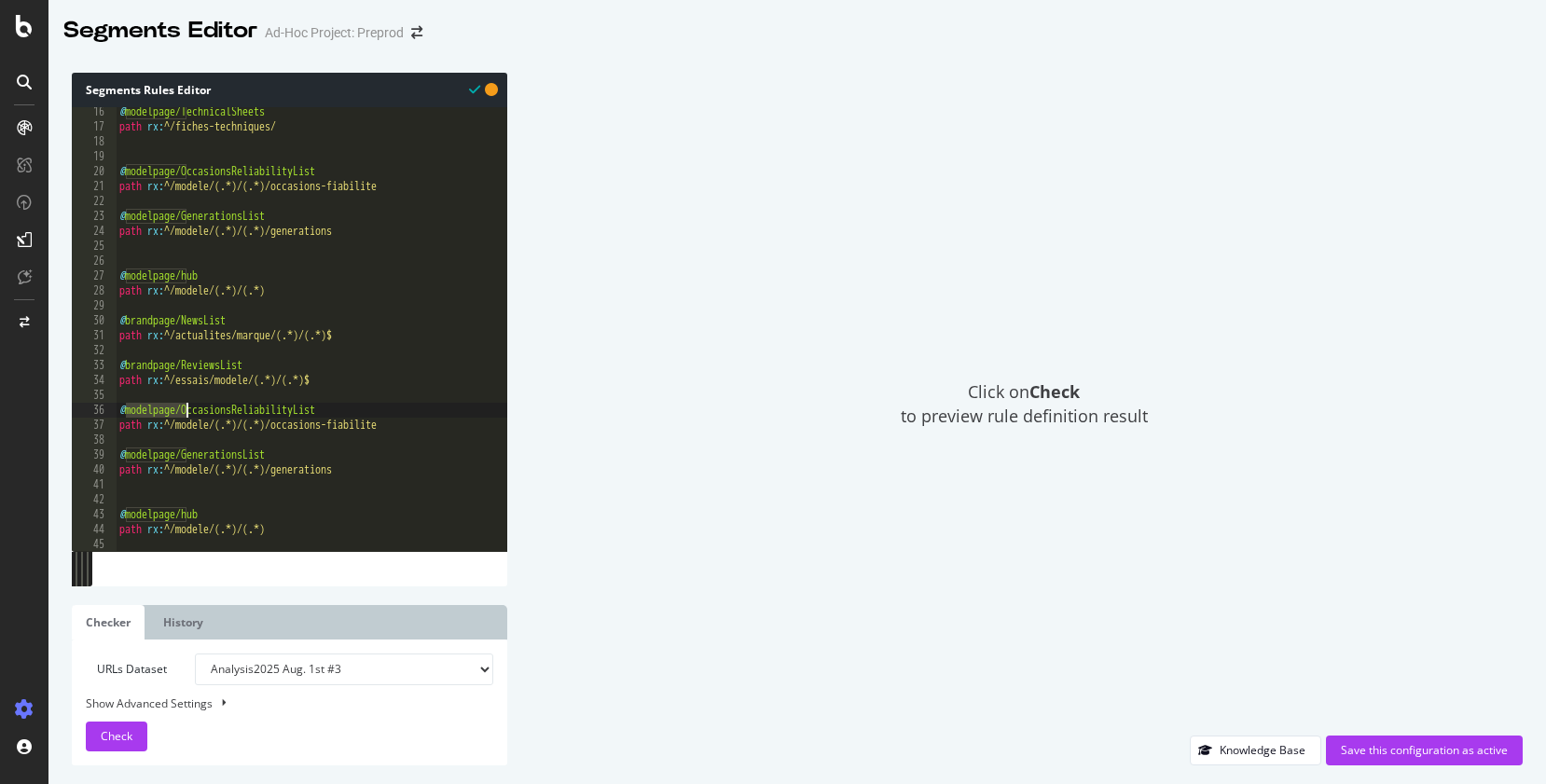 paste on "brand" 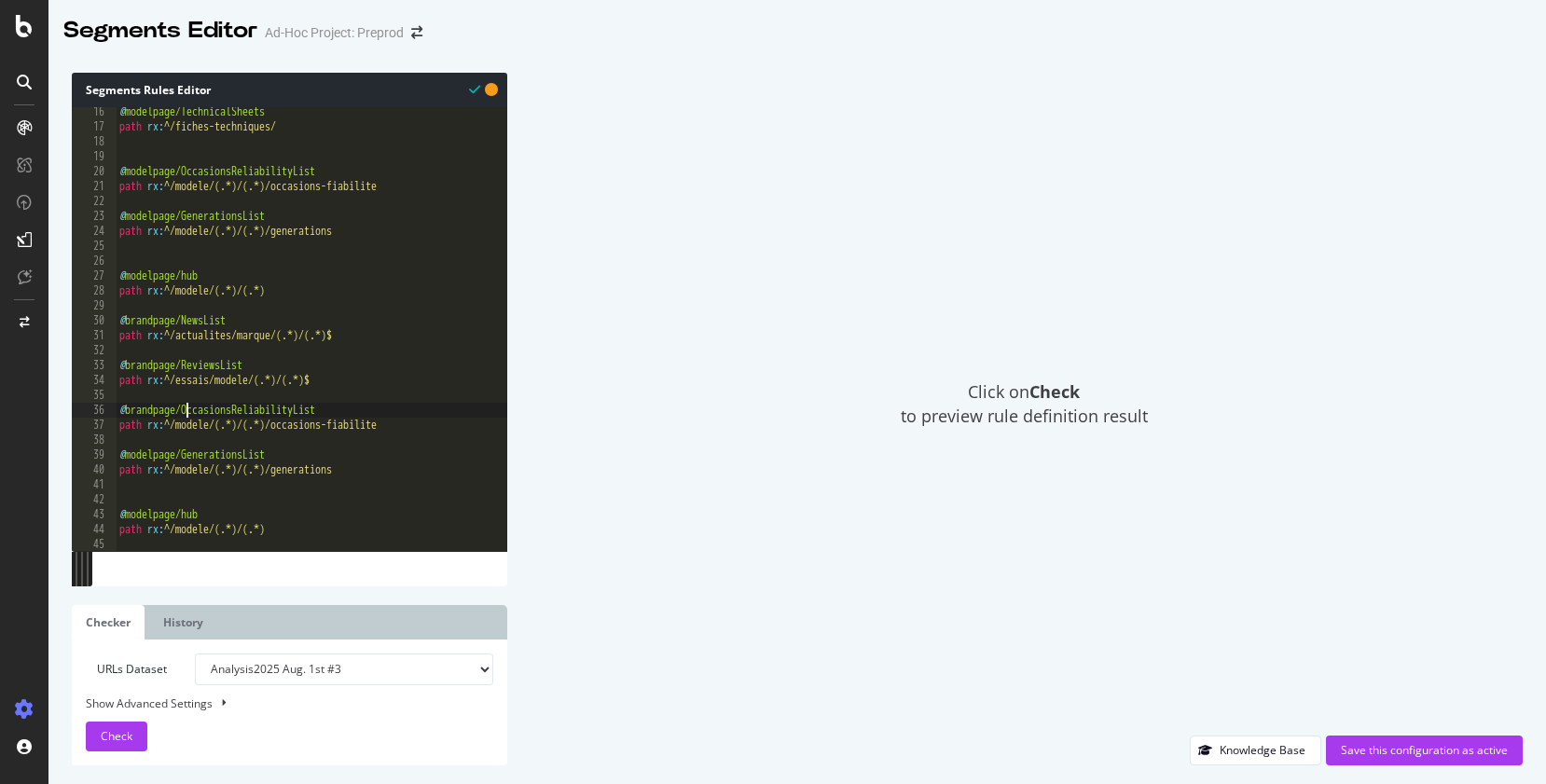 click on "@ modelpage/TechnicalSheets path   rx : ^/fiches-techniques/ @ modelpage/OccasionsReliabilityList path   rx : ^/modele/(.*)/(.*)/occasions-fiabilite @ modelpage/GenerationsList path   rx : ^/modele/(.*)/(.*)/generations @ modelpage/hub path   rx : ^/modele/(.*)/(.*) @ brandpage/NewsList path   rx : ^/actualites/marque/(.*)/(.*)$ @ brandpage/ReviewsList path   rx : ^/essais/modele/(.*)/(.*)$ @ brandpage/OccasionsReliabilityList path   rx : ^/modele/(.*)/(.*)/occasions-fiabilite @ modelpage/GenerationsList path   rx : ^/modele/(.*)/(.*)/generations @ modelpage/hub path   rx : ^/modele/(.*)/(.*)" at bounding box center [311, 341] 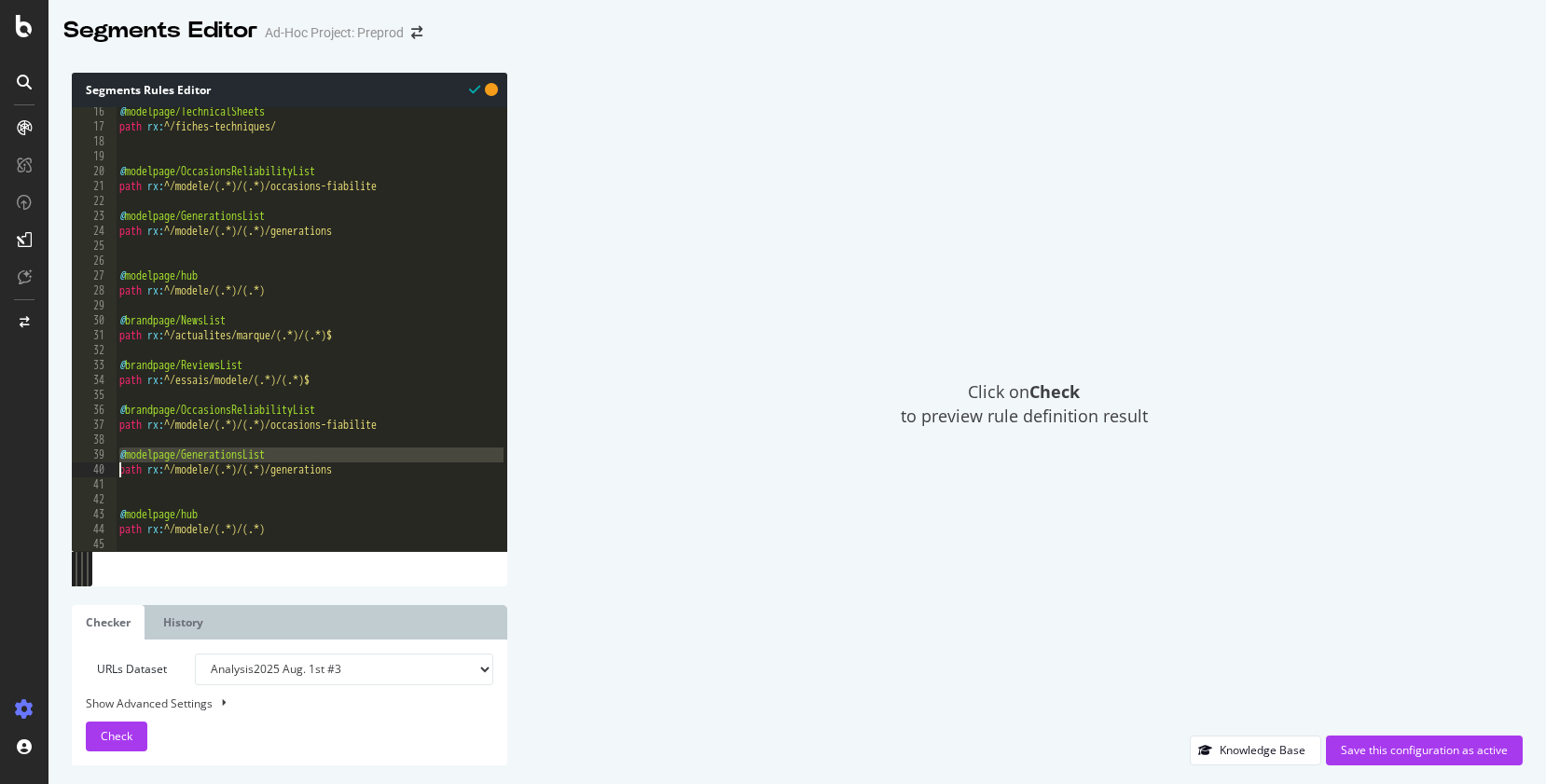 type on "path rx:^/modele/(.*)/(.*)/generations" 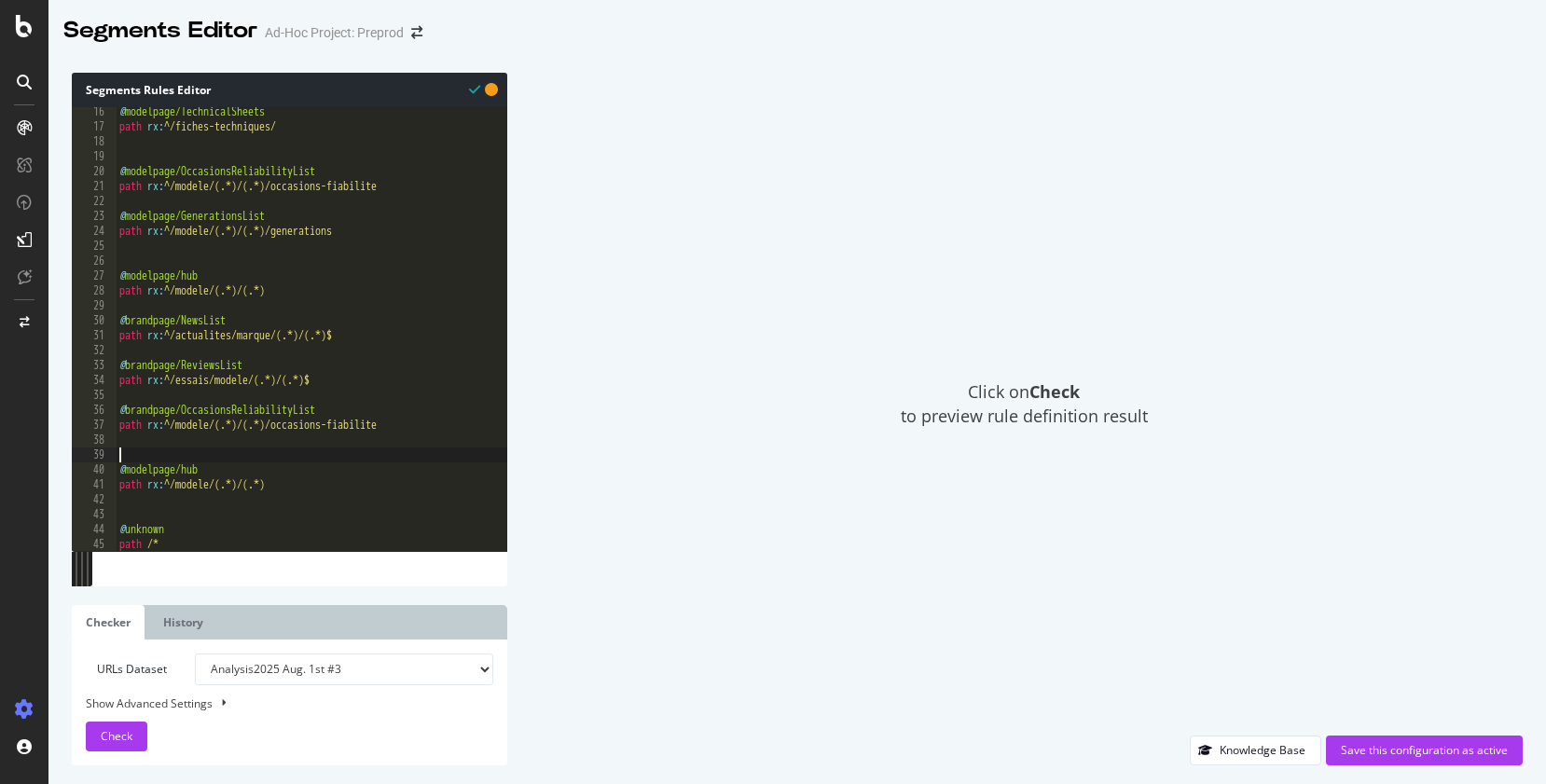 scroll, scrollTop: 213, scrollLeft: 0, axis: vertical 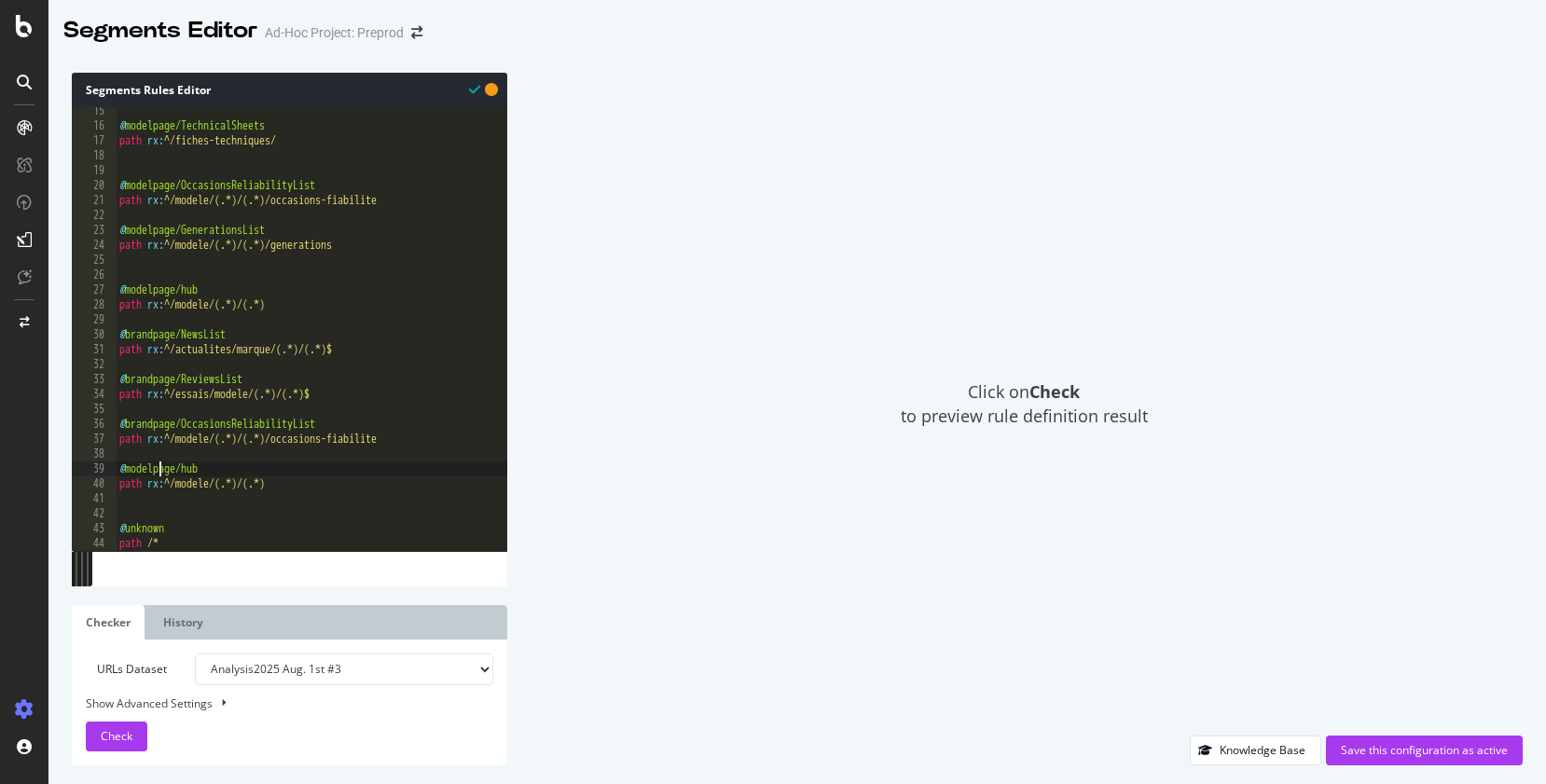 click on "@ modelpage/TechnicalSheets path   rx : ^/fiches-techniques/ @ modelpage/OccasionsReliabilityList path   rx : ^/modele/(.*)/(.*)/occasions-fiabilite @ modelpage/GenerationsList path   rx : ^/modele/(.*)/(.*)/generations @ modelpage/hub path   rx : ^/modele/(.*)/(.*) @ brandpage/NewsList path   rx : ^/actualites/marque/(.*)/(.*)$ @ brandpage/ReviewsList path   rx : ^/essais/modele/(.*)/(.*)$ @ brandpage/OccasionsReliabilityList path   rx : ^/modele/(.*)/(.*)/occasions-fiabilite @ modelpage/hub path   rx : ^/modele/(.*)/(.*) @ unknown path   /*" at bounding box center (311, 340) 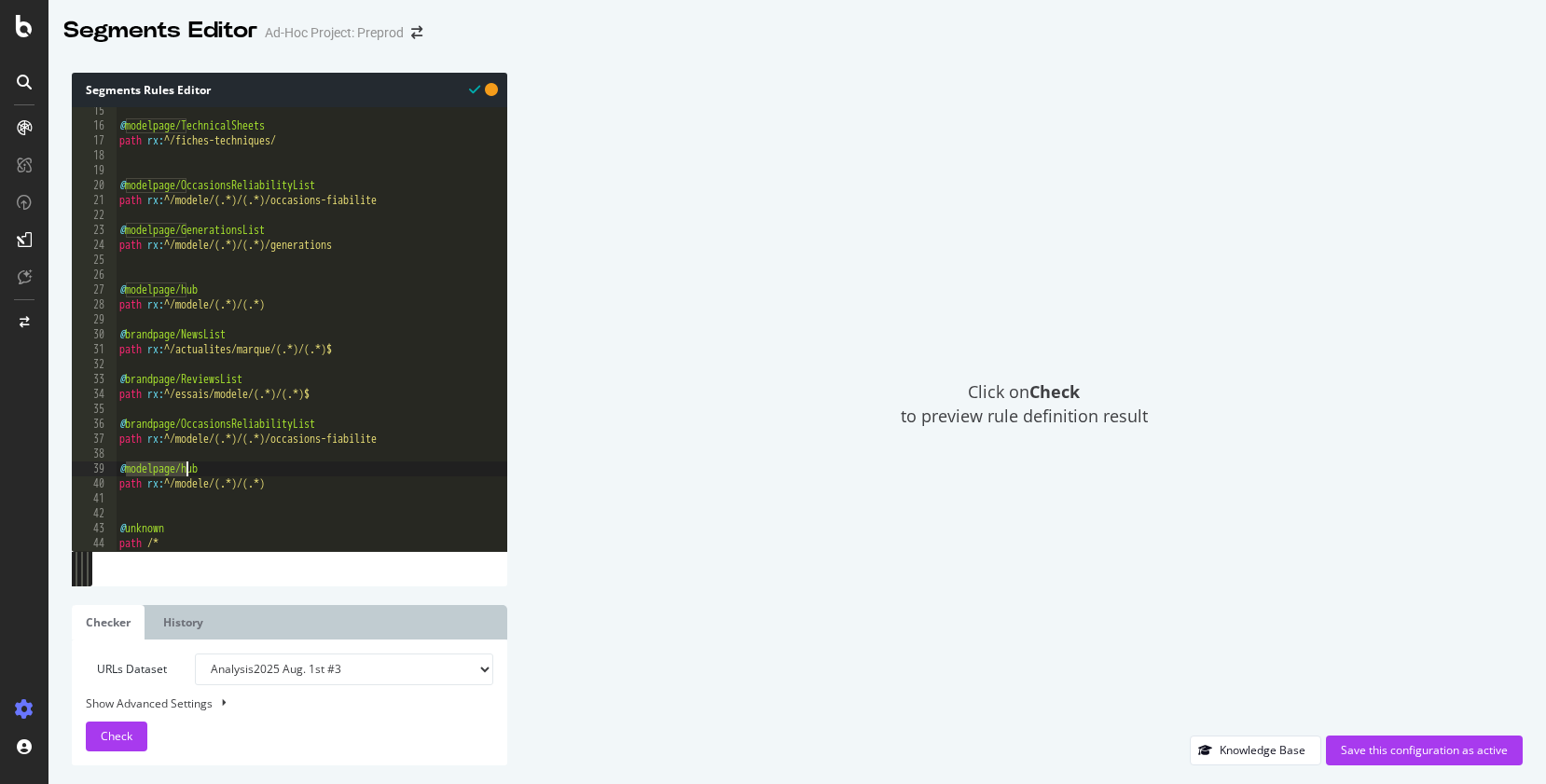 paste on "brand" 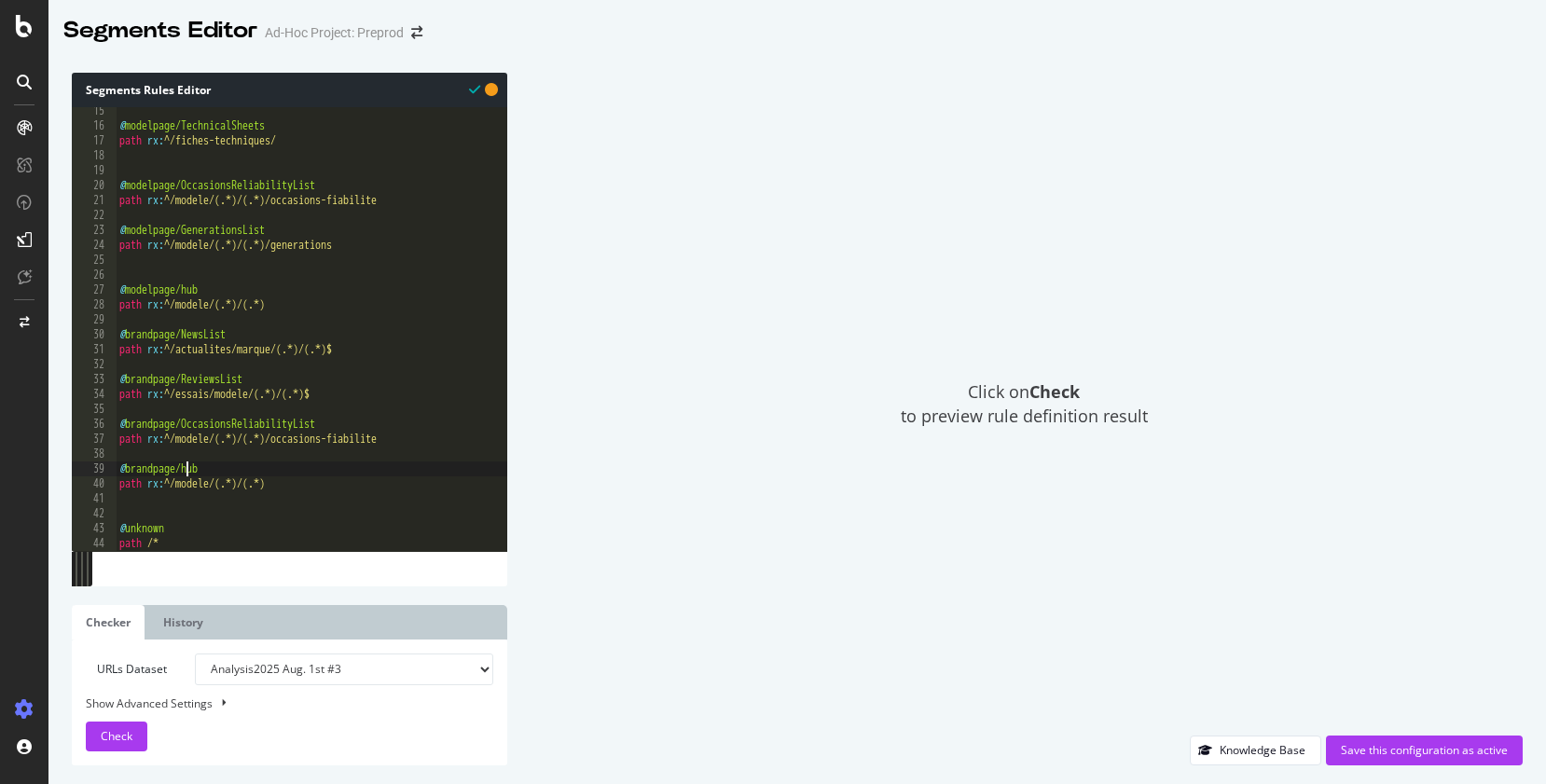 click on "@ modelpage/TechnicalSheets path   rx : ^/fiches-techniques/ @ modelpage/OccasionsReliabilityList path   rx : ^/modele/(.*)/(.*)/occasions-fiabilite @ modelpage/GenerationsList path   rx : ^/modele/(.*)/(.*)/generations @ modelpage/hub path   rx : ^/modele/(.*)/(.*) @ brandpage/NewsList path   rx : ^/actualites/marque/(.*)/(.*)$ @ brandpage/ReviewsList path   rx : ^/essais/modele/(.*)/(.*)$ @ brandpage/OccasionsReliabilityList path   rx : ^/modele/(.*)/(.*)/occasions-fiabilite @ brandpage/hub path   rx : ^/modele/(.*)/(.*) @ unknown path   /*" at bounding box center (311, 340) 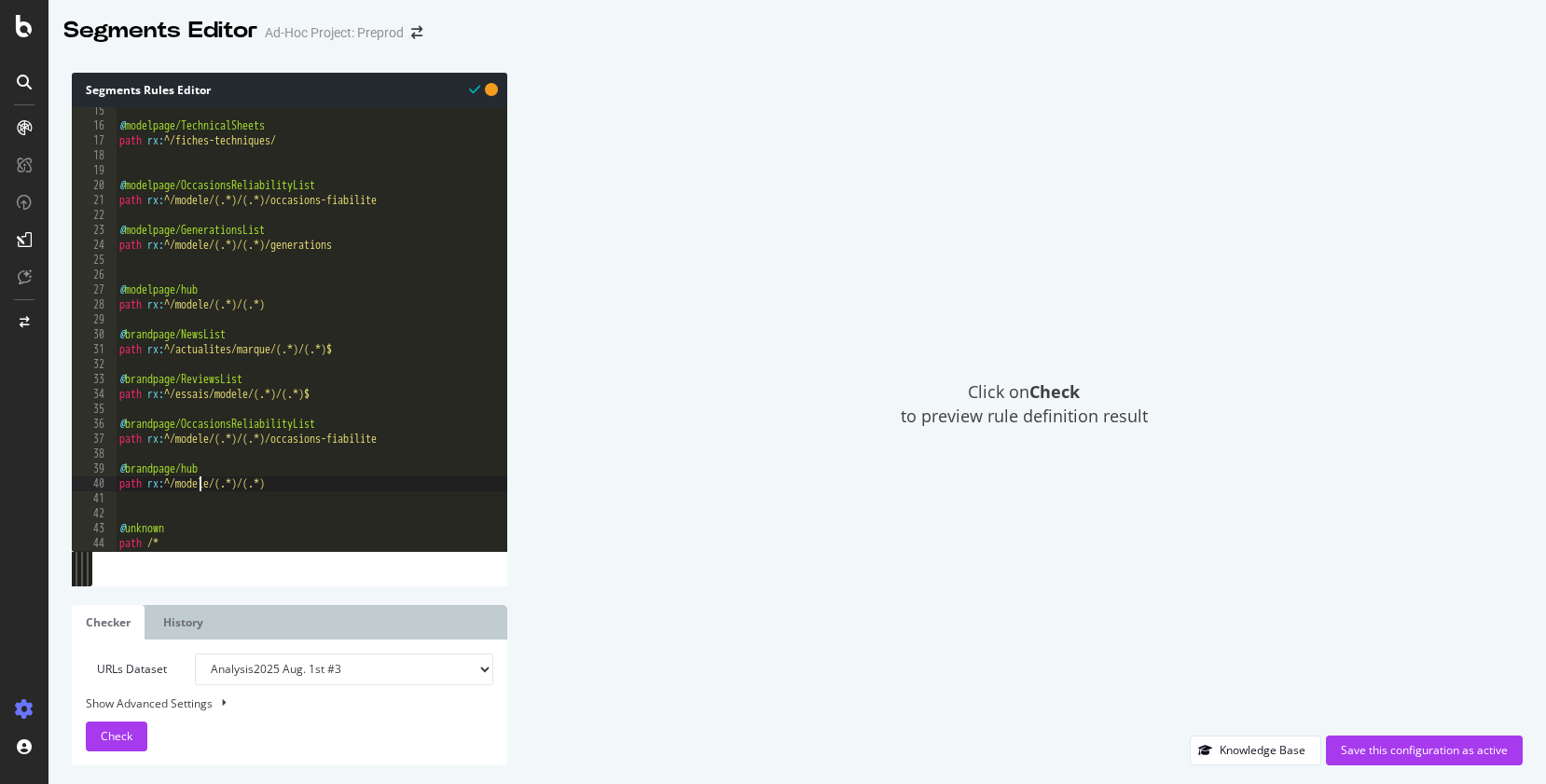 click on "@ modelpage/TechnicalSheets path   rx : ^/fiches-techniques/ @ modelpage/OccasionsReliabilityList path   rx : ^/modele/(.*)/(.*)/occasions-fiabilite @ modelpage/GenerationsList path   rx : ^/modele/(.*)/(.*)/generations @ modelpage/hub path   rx : ^/modele/(.*)/(.*) @ brandpage/NewsList path   rx : ^/actualites/marque/(.*)/(.*)$ @ brandpage/ReviewsList path   rx : ^/essais/modele/(.*)/(.*)$ @ brandpage/OccasionsReliabilityList path   rx : ^/modele/(.*)/(.*)/occasions-fiabilite @ brandpage/hub path   rx : ^/modele/(.*)/(.*) @ unknown path   /*" at bounding box center (311, 340) 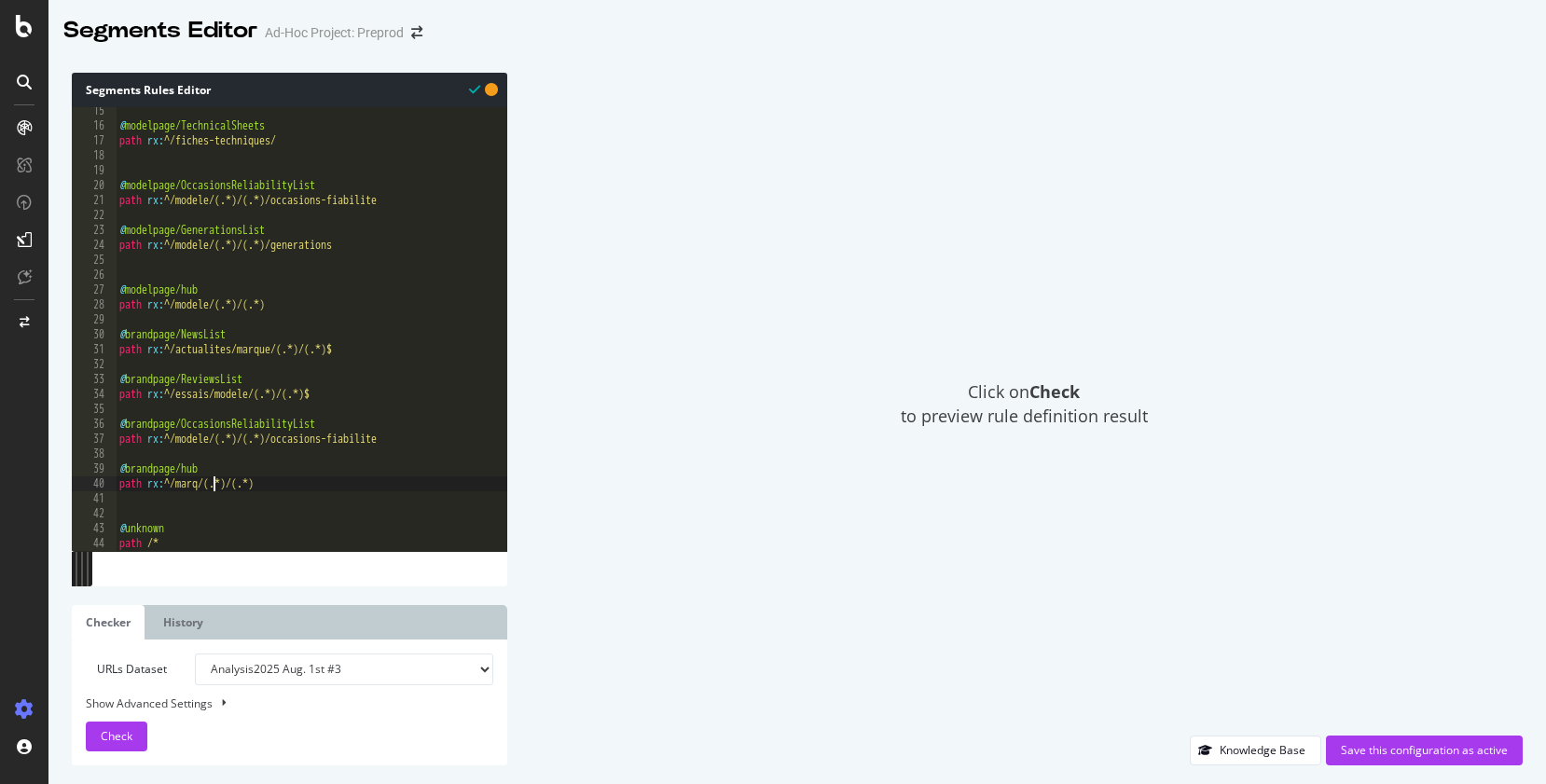 scroll, scrollTop: 0, scrollLeft: 8, axis: horizontal 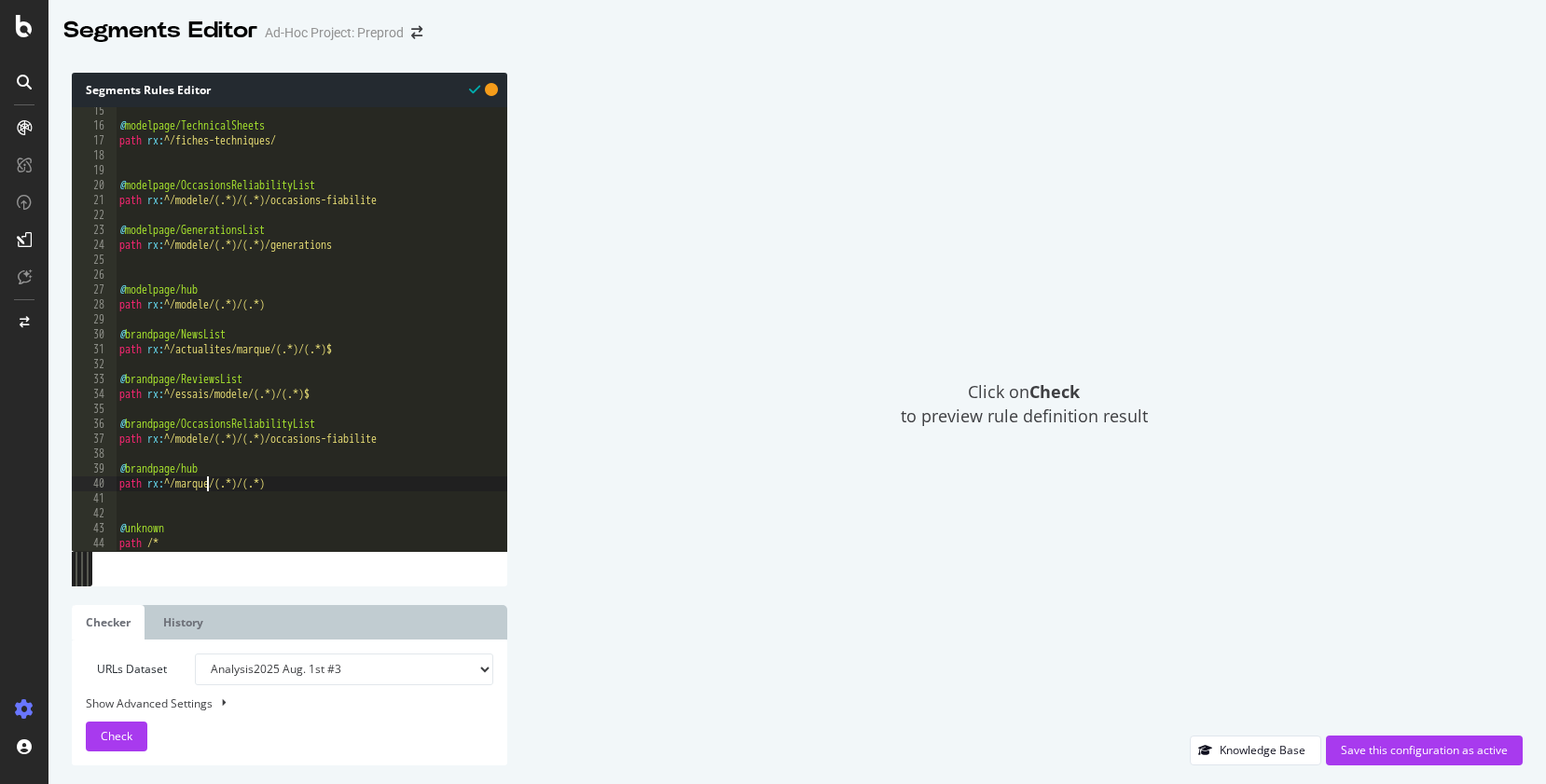click on "@ modelpage/TechnicalSheets path   rx : ^/fiches-techniques/ @ modelpage/OccasionsReliabilityList path   rx : ^/modele/(.*)/(.*)/occasions-fiabilite @ modelpage/GenerationsList path   rx : ^/modele/(.*)/(.*)/generations @ modelpage/hub path   rx : ^/modele/(.*)/(.*) @ brandpage/NewsList path   rx : ^/actualites/marque/(.*)/(.*)$ @ brandpage/ReviewsList path   rx : ^/essais/modele/(.*)/(.*)$ @ brandpage/OccasionsReliabilityList path   rx : ^/modele/(.*)/(.*)/occasions-fiabilite @ brandpage/hub path   rx : ^/marque/(.*)/(.*) @ unknown path   /*" at bounding box center [311, 340] 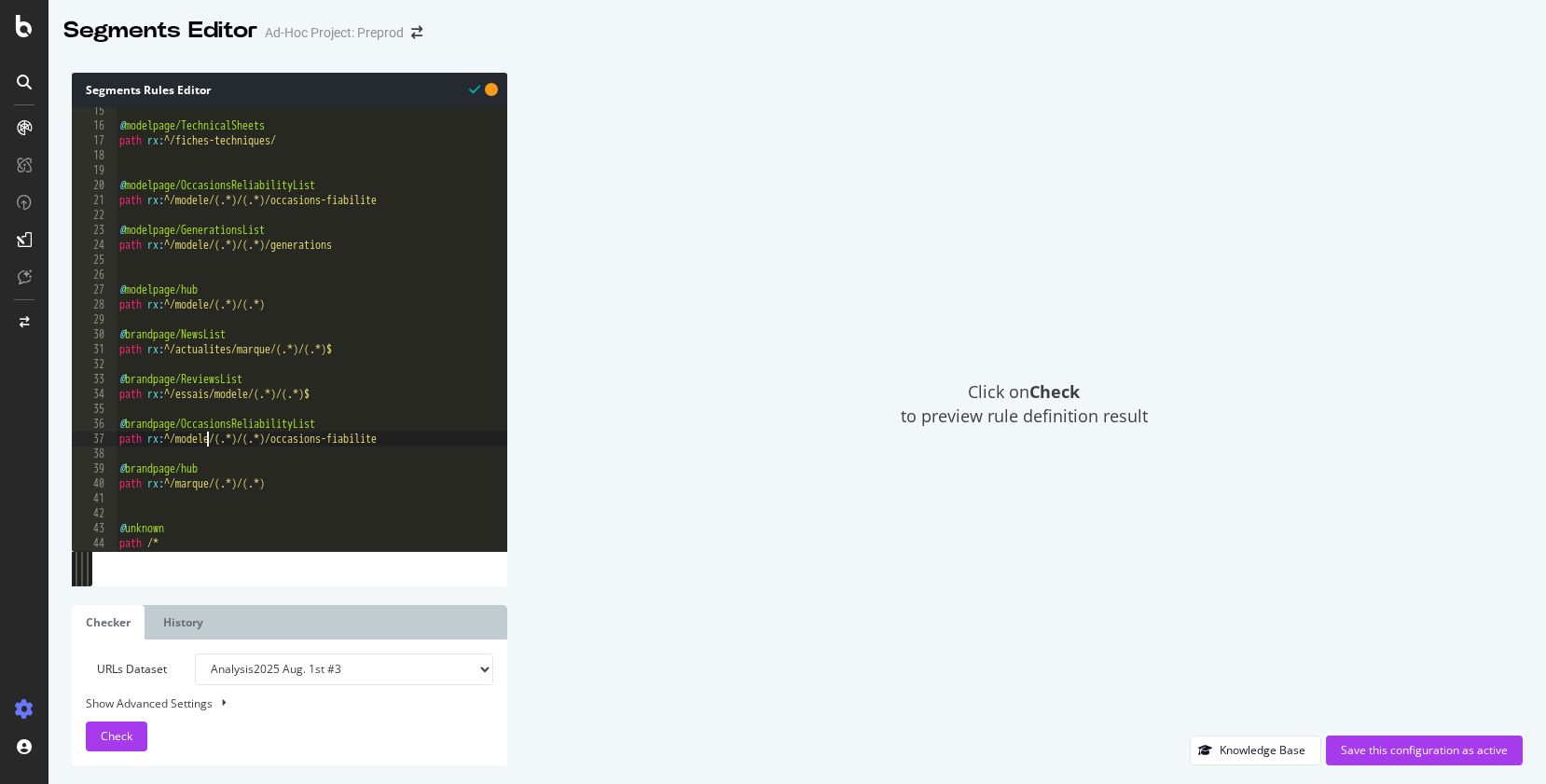 click on "@ modelpage/TechnicalSheets path   rx : ^/fiches-techniques/ @ modelpage/OccasionsReliabilityList path   rx : ^/modele/(.*)/(.*)/occasions-fiabilite @ modelpage/GenerationsList path   rx : ^/modele/(.*)/(.*)/generations @ modelpage/hub path   rx : ^/modele/(.*)/(.*) @ brandpage/NewsList path   rx : ^/actualites/marque/(.*)/(.*)$ @ brandpage/ReviewsList path   rx : ^/essais/modele/(.*)/(.*)$ @ brandpage/OccasionsReliabilityList path   rx : ^/modele/(.*)/(.*)/occasions-fiabilite @ brandpage/hub path   rx : ^/marque/(.*)/(.*) @ unknown path   /*" at bounding box center [311, 340] 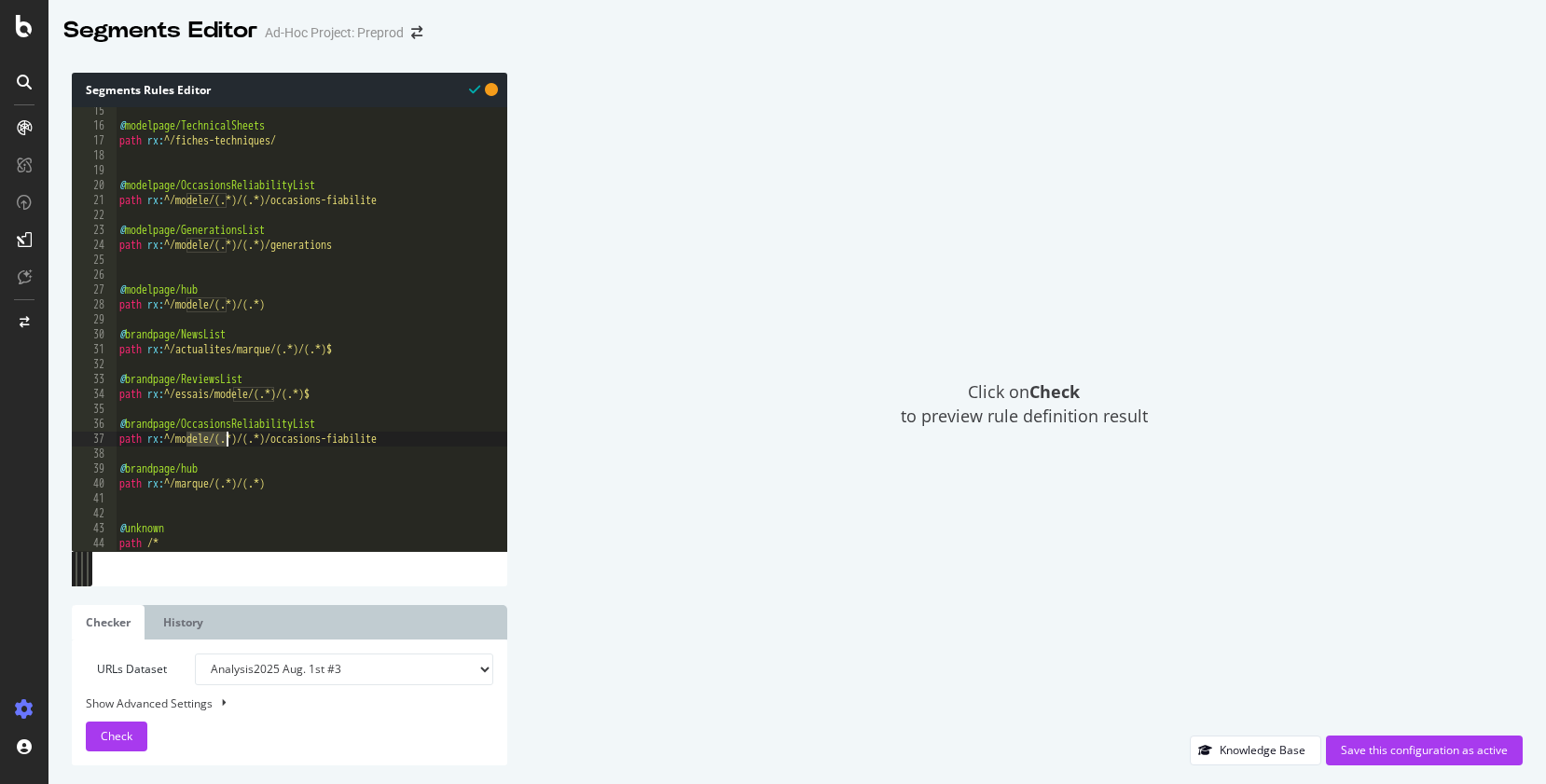 paste on "arqu" 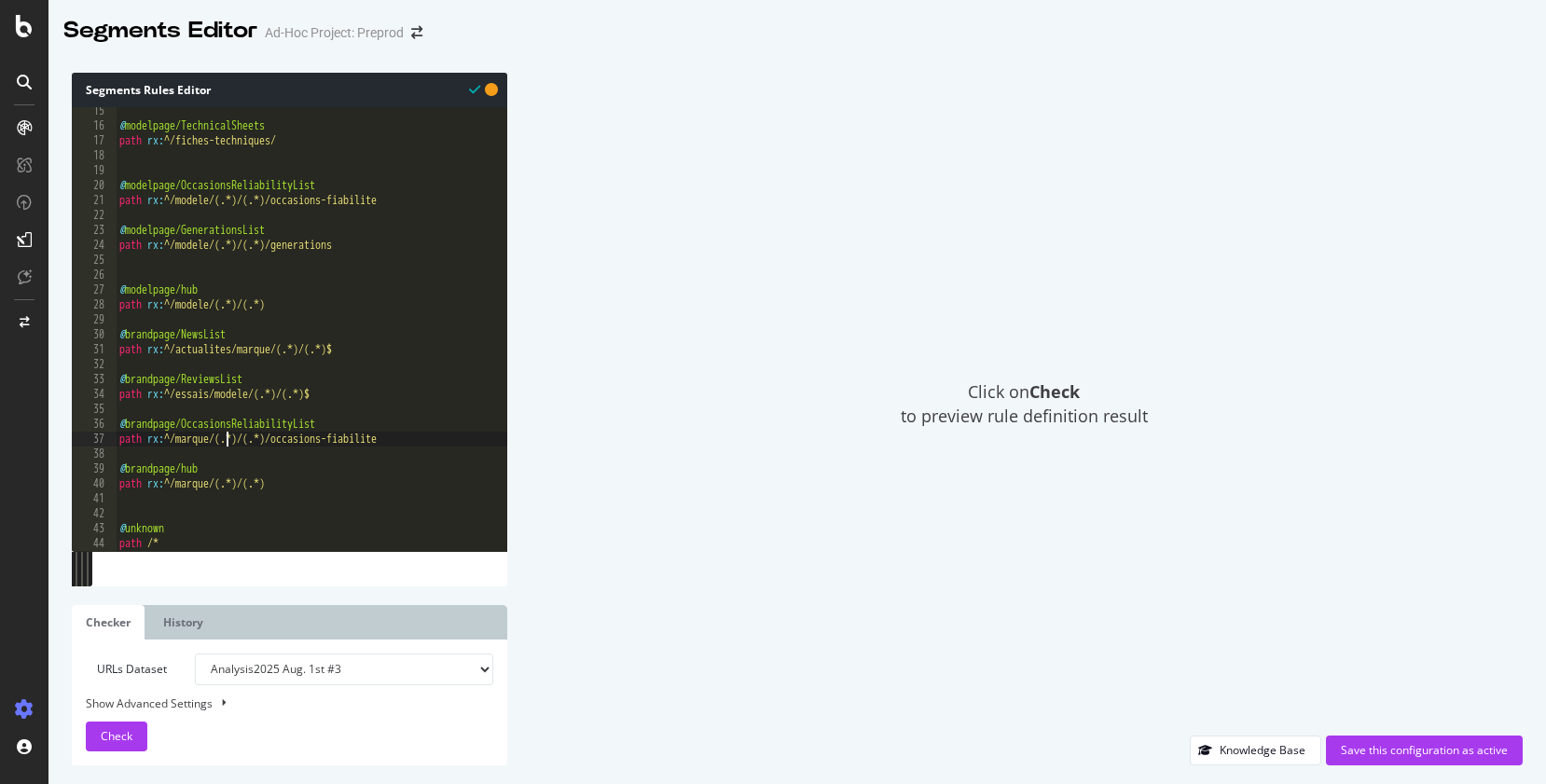 click on "@ modelpage/TechnicalSheets path   rx : ^/fiches-techniques/ @ modelpage/OccasionsReliabilityList path   rx : ^/modele/(.*)/(.*)/occasions-fiabilite @ modelpage/GenerationsList path   rx : ^/modele/(.*)/(.*)/generations @ modelpage/hub path   rx : ^/modele/(.*)/(.*) @ brandpage/NewsList path   rx : ^/actualites/marque/(.*)/(.*)$ @ brandpage/ReviewsList path   rx : ^/essais/modele/(.*)/(.*)$ @ brandpage/OccasionsReliabilityList path   rx : ^/marque/(.*)/(.*)/occasions-fiabilite @ brandpage/hub path   rx : ^/marque/(.*)/(.*) @ unknown path   /*" at bounding box center (311, 340) 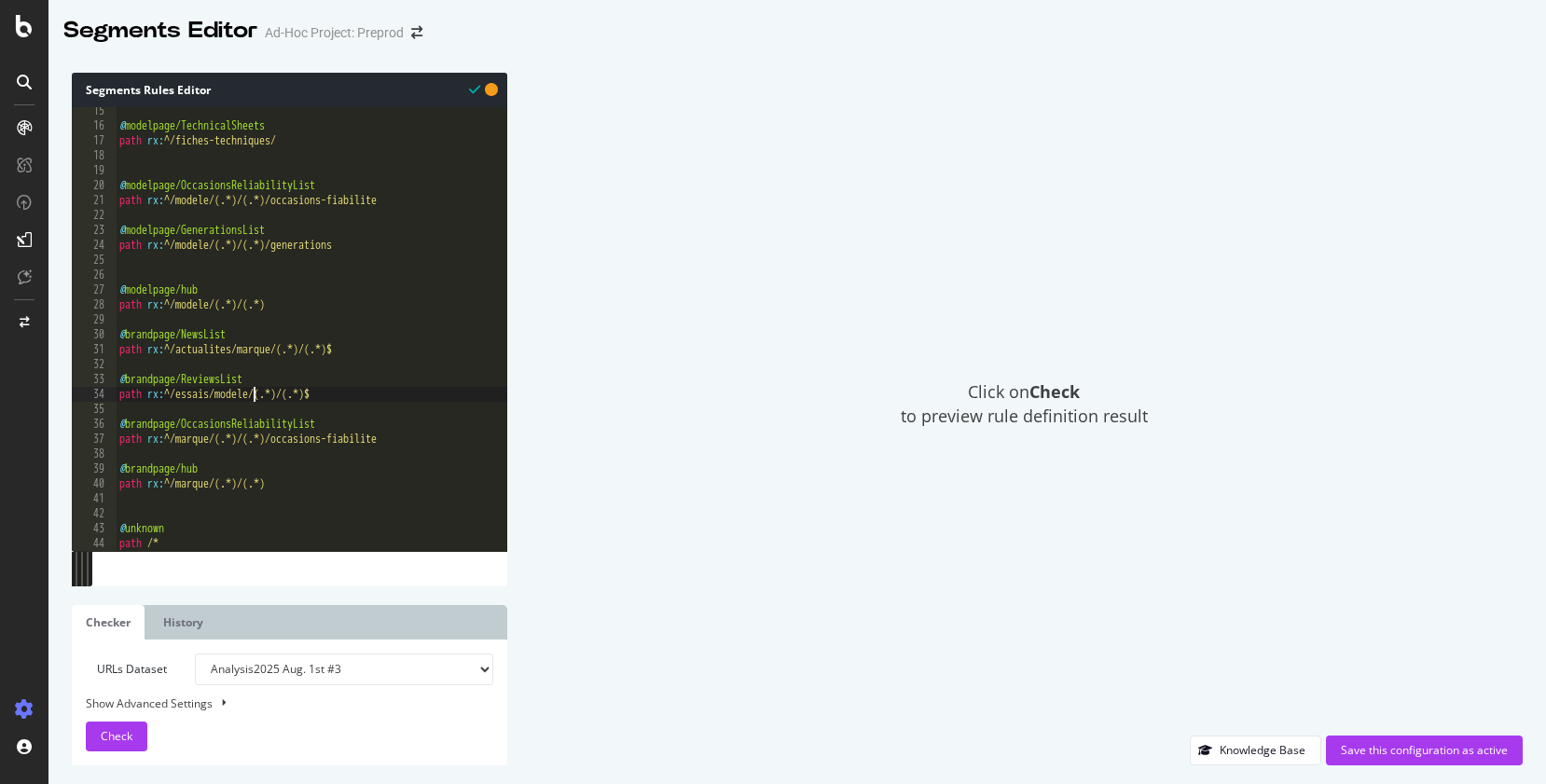 click on "@ modelpage/TechnicalSheets path   rx : ^/fiches-techniques/ @ modelpage/OccasionsReliabilityList path   rx : ^/modele/(.*)/(.*)/occasions-fiabilite @ modelpage/GenerationsList path   rx : ^/modele/(.*)/(.*)/generations @ modelpage/hub path   rx : ^/modele/(.*)/(.*) @ brandpage/NewsList path   rx : ^/actualites/marque/(.*)/(.*)$ @ brandpage/ReviewsList path   rx : ^/essais/modele/(.*)/(.*)$ @ brandpage/OccasionsReliabilityList path   rx : ^/marque/(.*)/(.*)/occasions-fiabilite @ brandpage/hub path   rx : ^/marque/(.*)/(.*) @ unknown path   /*" at bounding box center [311, 340] 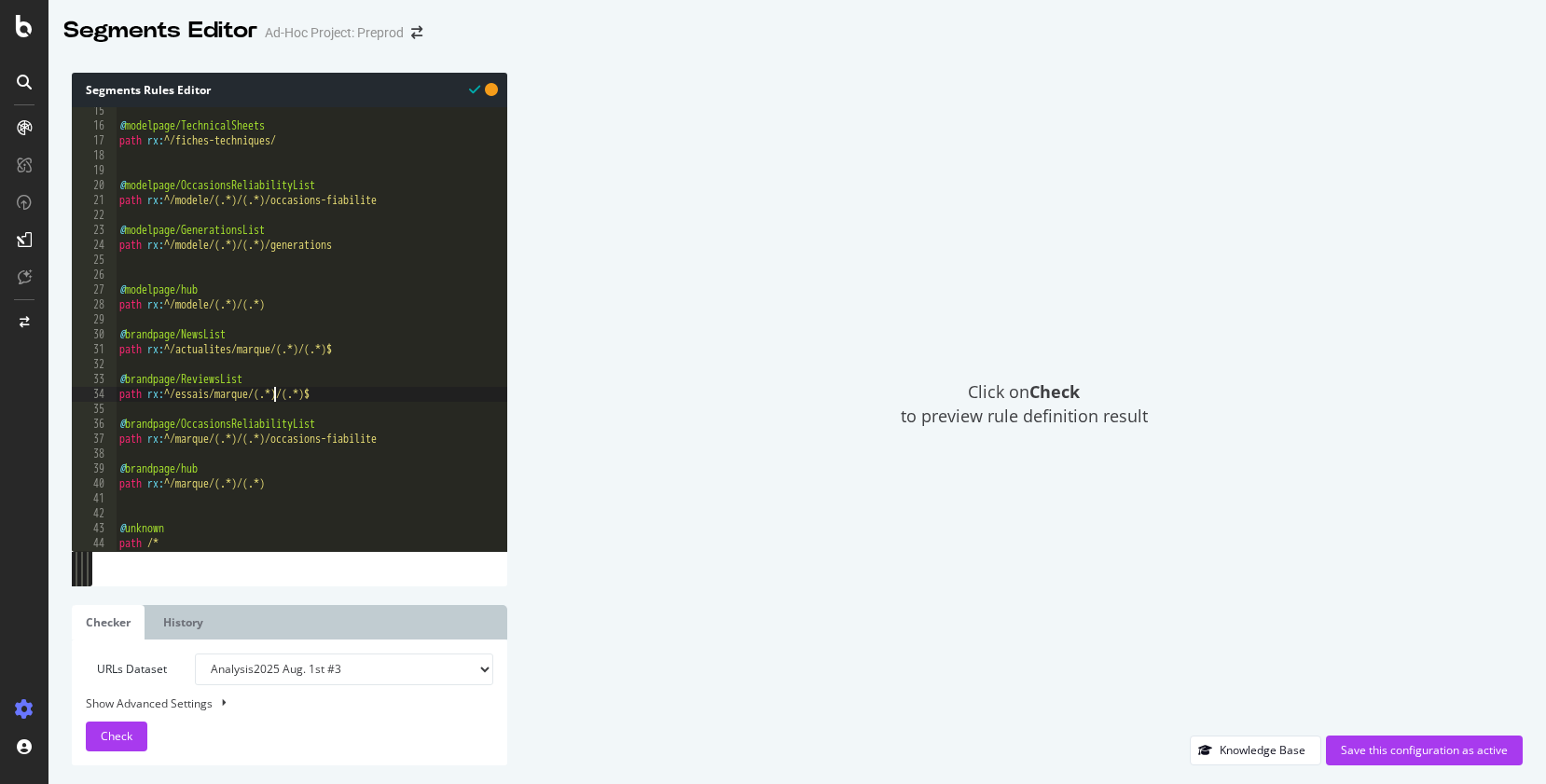 click on "@ modelpage/TechnicalSheets path   rx : ^/fiches-techniques/ @ modelpage/OccasionsReliabilityList path   rx : ^/modele/(.*)/(.*)/occasions-fiabilite @ modelpage/GenerationsList path   rx : ^/modele/(.*)/(.*)/generations @ modelpage/hub path   rx : ^/modele/(.*)/(.*) @ brandpage/NewsList path   rx : ^/actualites/marque/(.*)/(.*)$ @ brandpage/ReviewsList path   rx : ^/essais/marque/(.*)/(.*)$ @ brandpage/OccasionsReliabilityList path   rx : ^/marque/(.*)/(.*)/occasions-fiabilite @ brandpage/hub path   rx : ^/marque/(.*)/(.*) @ unknown path   /*" at bounding box center [311, 340] 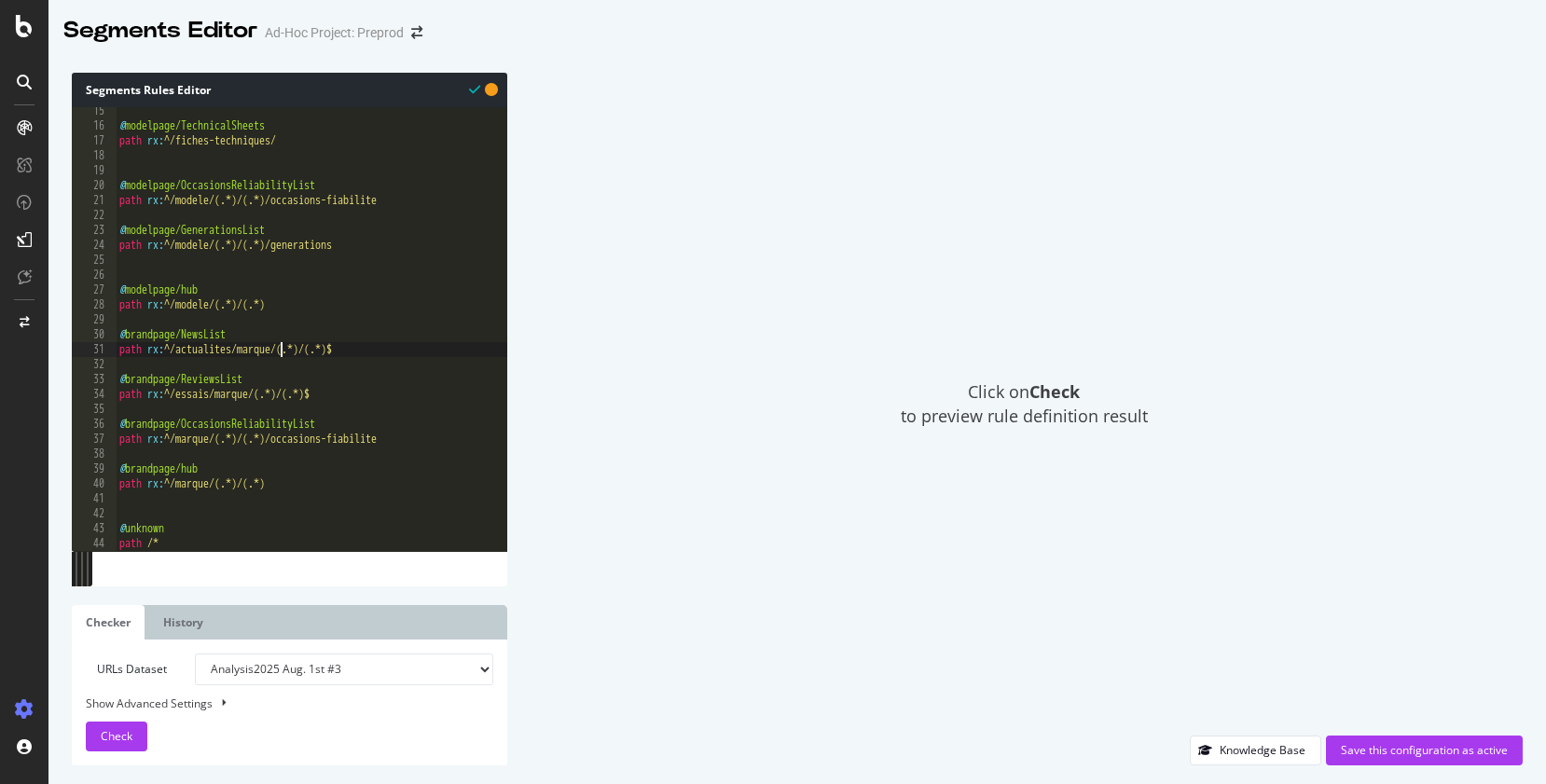 click on "@ modelpage/TechnicalSheets path   rx : ^/fiches-techniques/ @ modelpage/OccasionsReliabilityList path   rx : ^/modele/(.*)/(.*)/occasions-fiabilite @ modelpage/GenerationsList path   rx : ^/modele/(.*)/(.*)/generations @ modelpage/hub path   rx : ^/modele/(.*)/(.*) @ brandpage/NewsList path   rx : ^/actualites/marque/(.*)/(.*)$ @ brandpage/ReviewsList path   rx : ^/essais/marque/(.*)/(.*)$ @ brandpage/OccasionsReliabilityList path   rx : ^/marque/(.*)/(.*)/occasions-fiabilite @ brandpage/hub path   rx : ^/marque/(.*)/(.*) @ unknown path   /*" at bounding box center [311, 340] 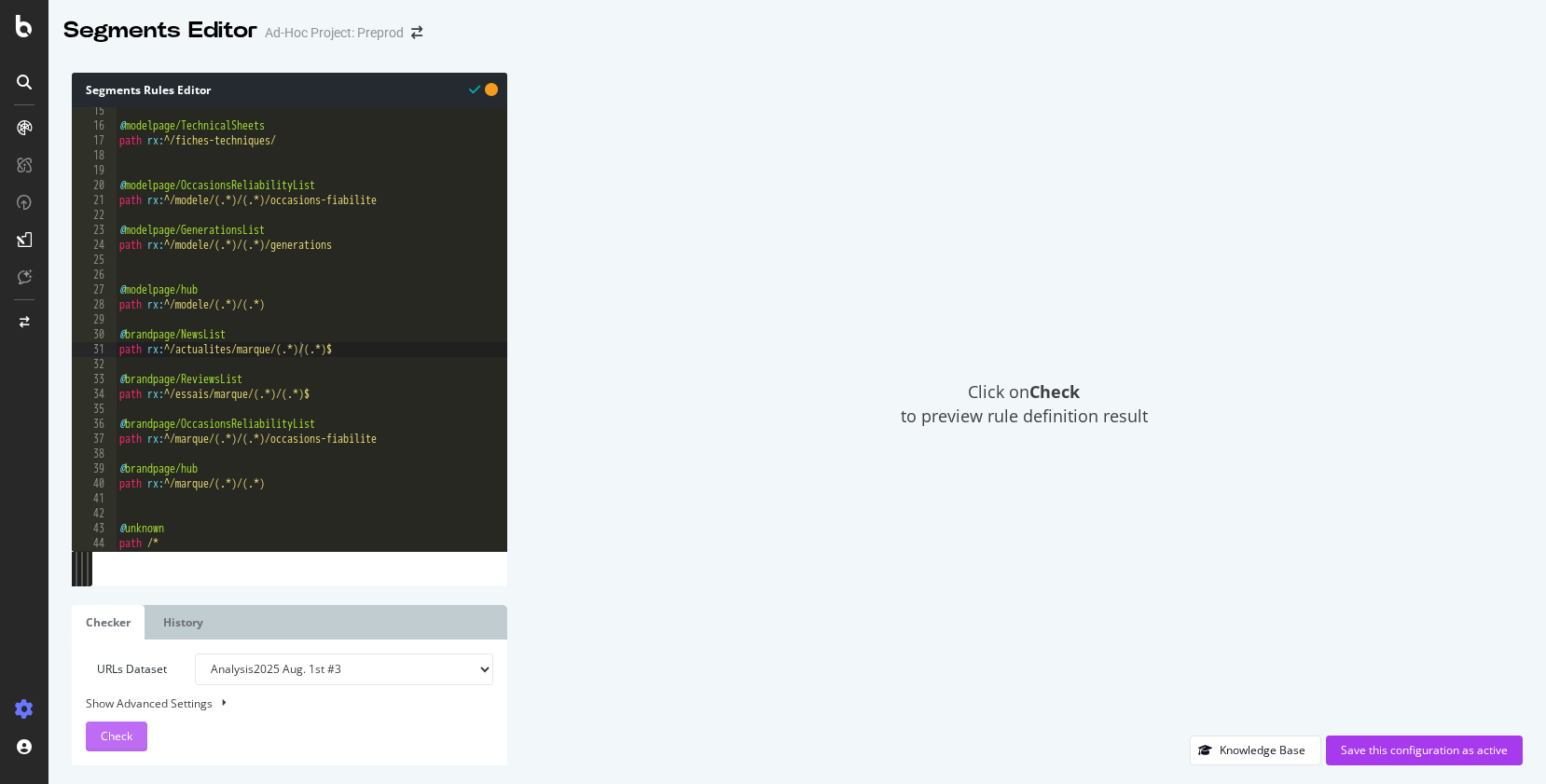 click on "Check" at bounding box center (117, 736) 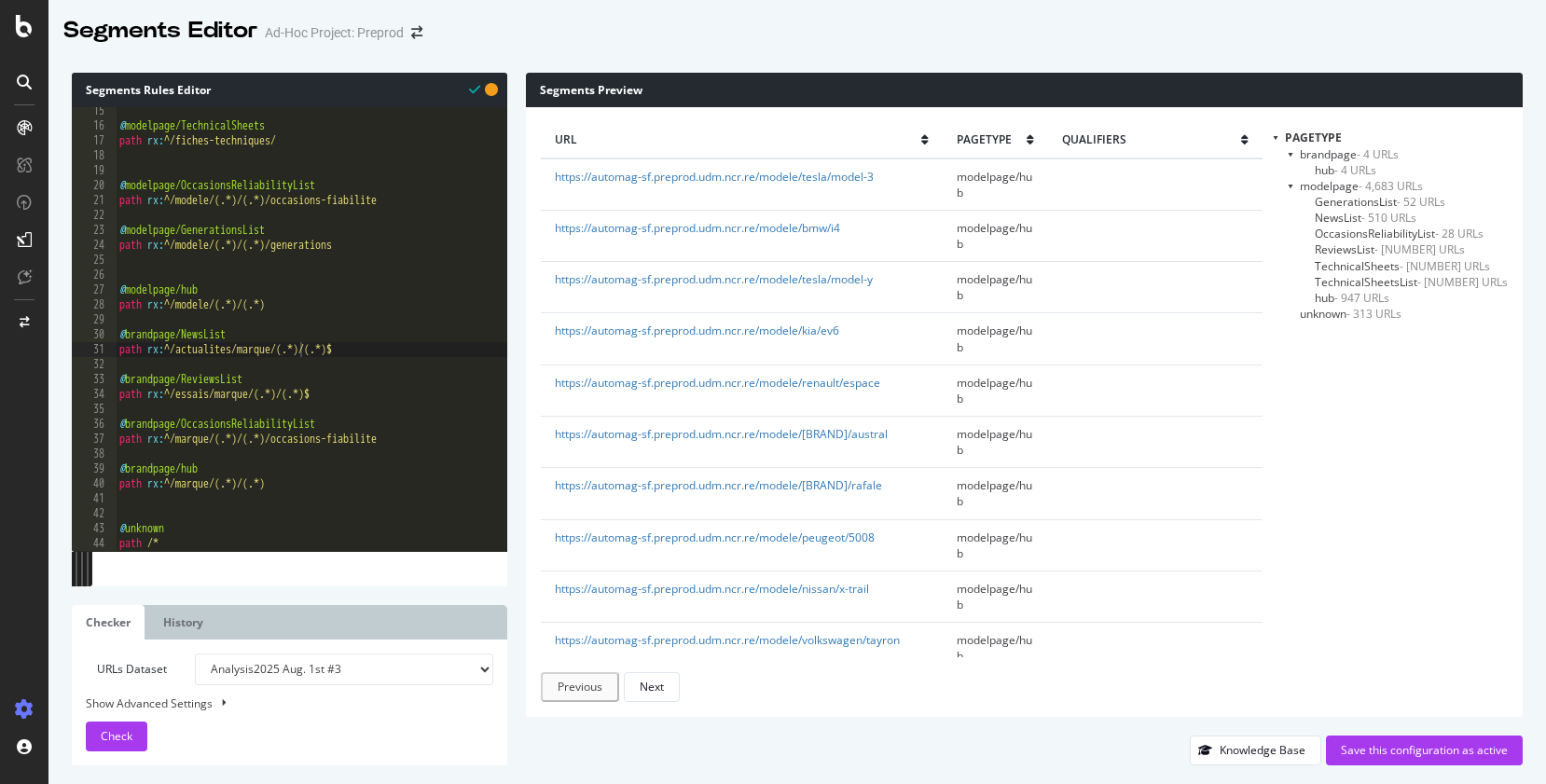 click on "unknown  - 313 URLs" at bounding box center (1350, 313) 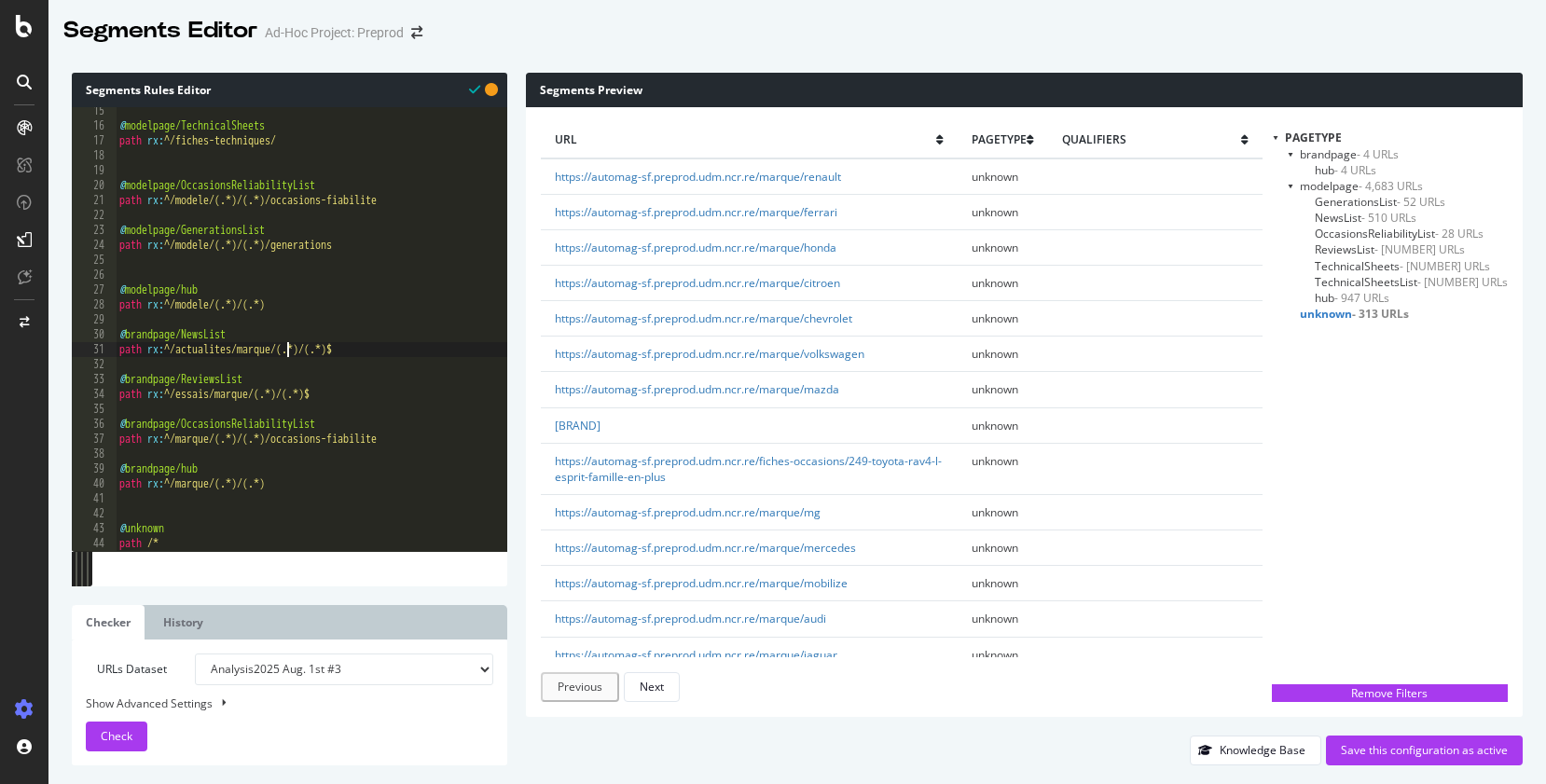 click on "@ modelpage/TechnicalSheets path   rx : ^/fiches-techniques/ @ modelpage/OccasionsReliabilityList path   rx : ^/modele/(.*)/(.*)/occasions-fiabilite @ modelpage/GenerationsList path   rx : ^/modele/(.*)/(.*)/generations @ modelpage/hub path   rx : ^/modele/(.*)/(.*) @ brandpage/NewsList path   rx : ^/actualites/marque/(.*)/(.*)$ @ brandpage/ReviewsList path   rx : ^/essais/marque/(.*)/(.*)$ @ brandpage/OccasionsReliabilityList path   rx : ^/marque/(.*)/(.*)/occasions-fiabilite @ brandpage/hub path   rx : ^/marque/(.*)/(.*) @ unknown path   /*" at bounding box center (311, 340) 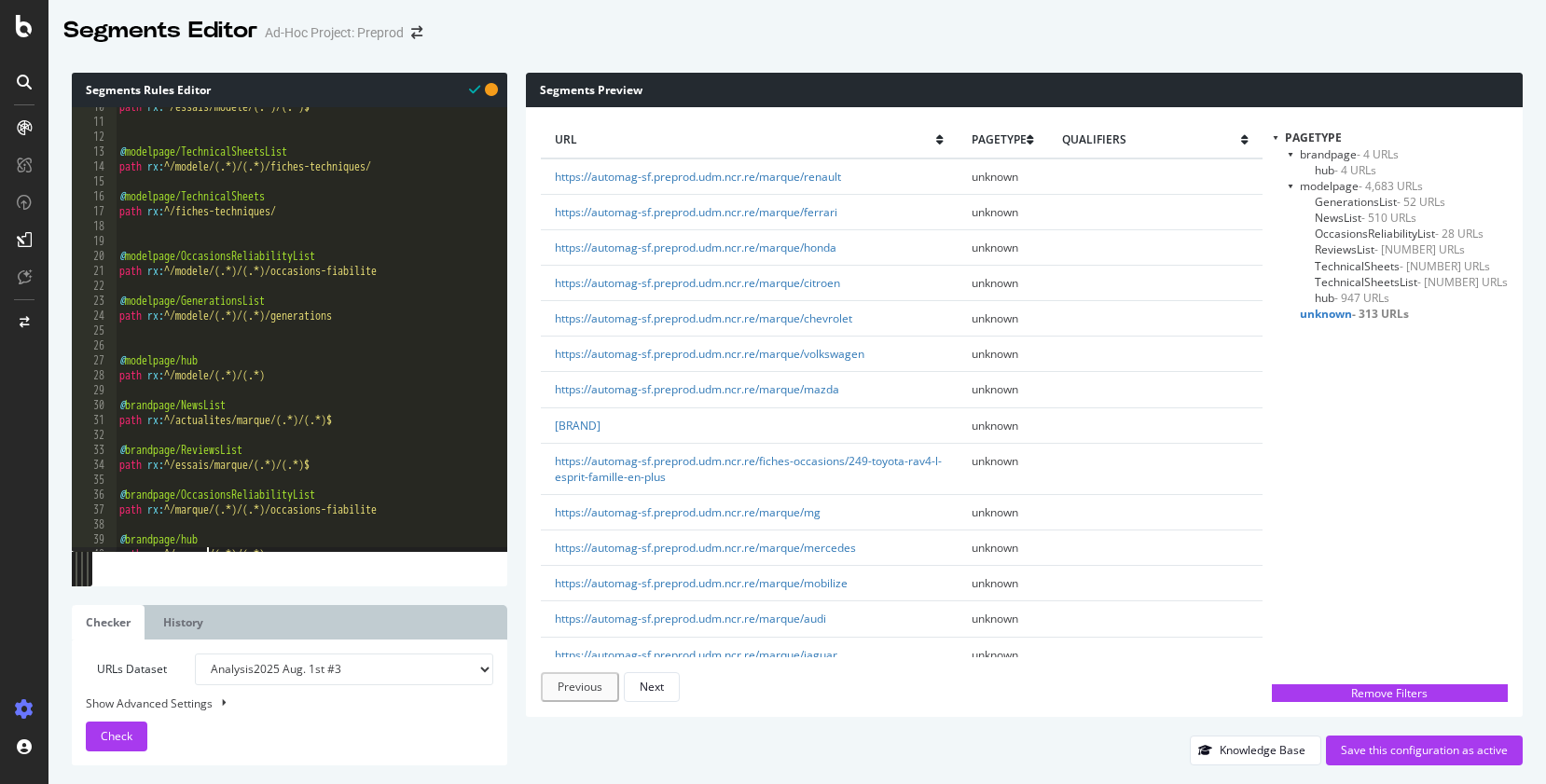 scroll, scrollTop: 143, scrollLeft: 0, axis: vertical 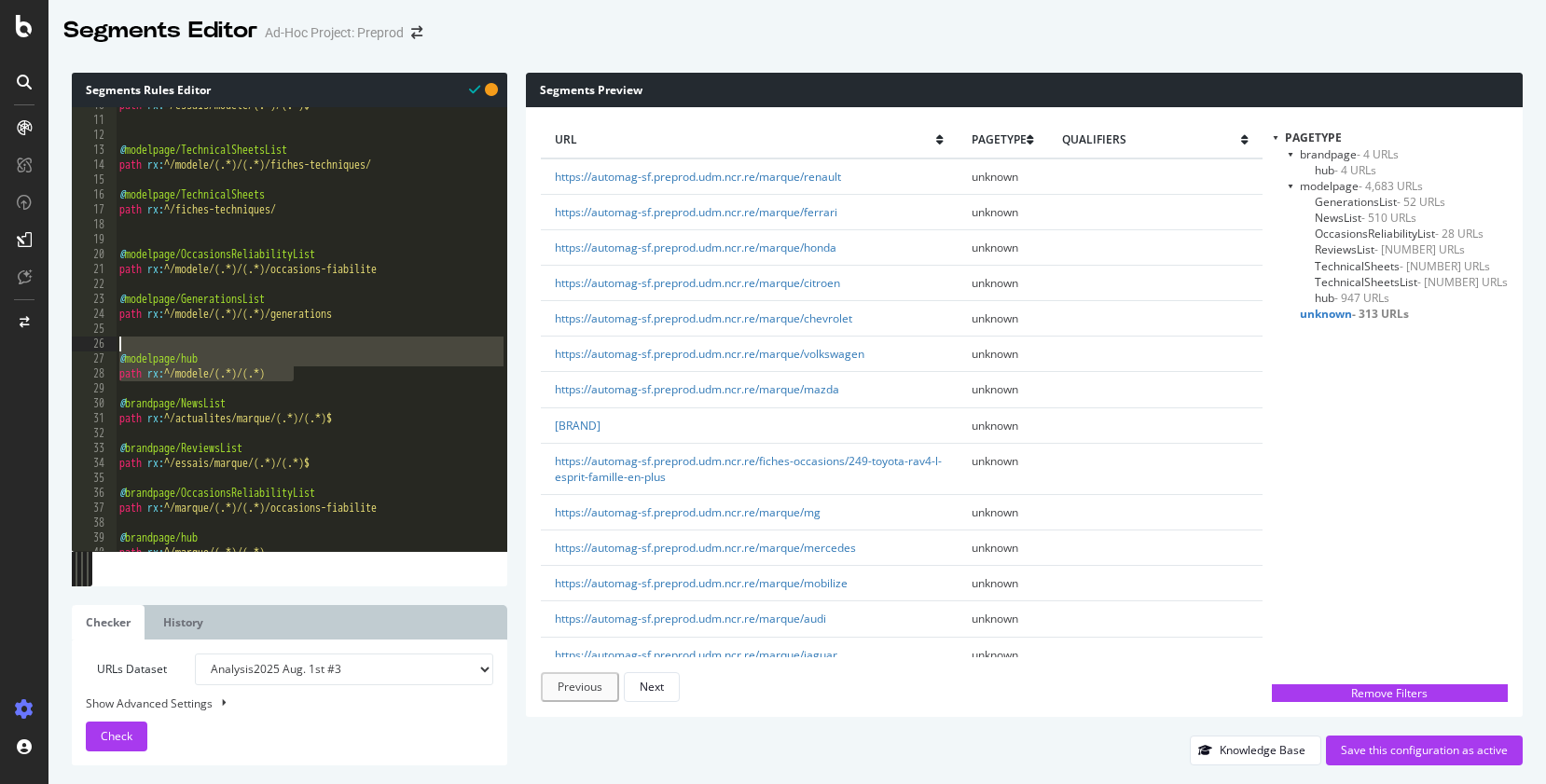 drag, startPoint x: 326, startPoint y: 372, endPoint x: 93, endPoint y: 351, distance: 233.94444 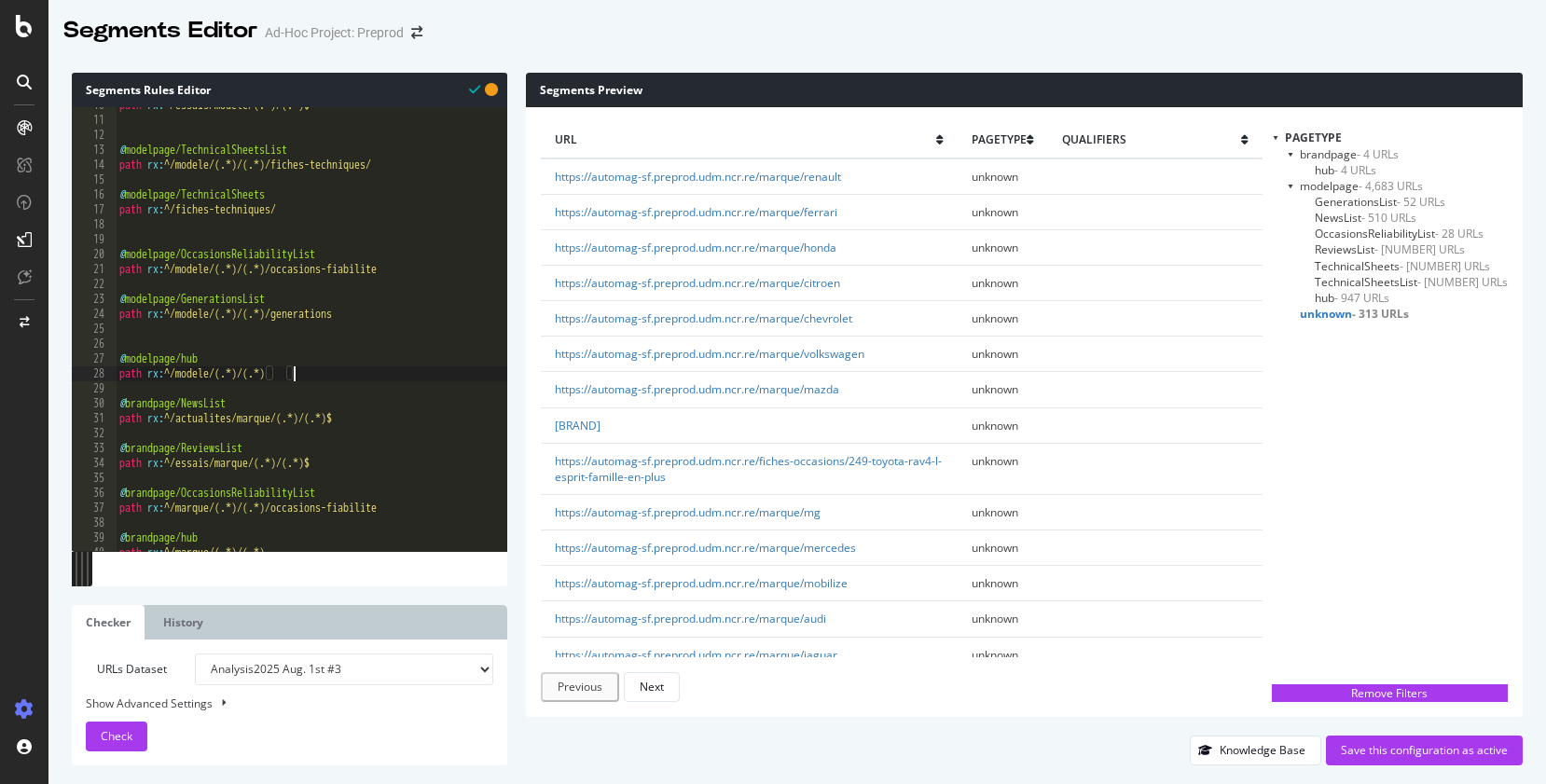 type on "@modelpage/hub" 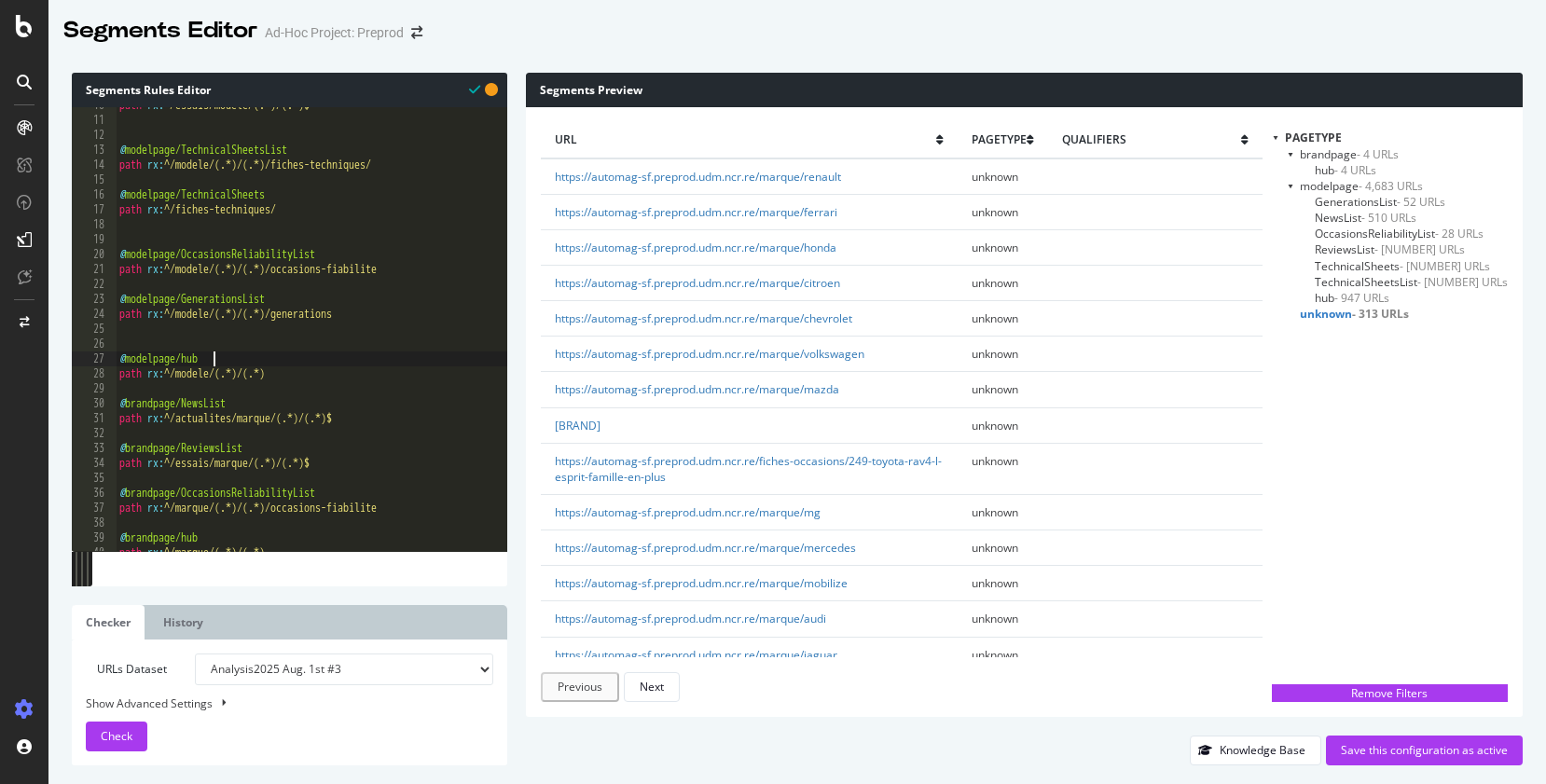 scroll, scrollTop: 0, scrollLeft: 0, axis: both 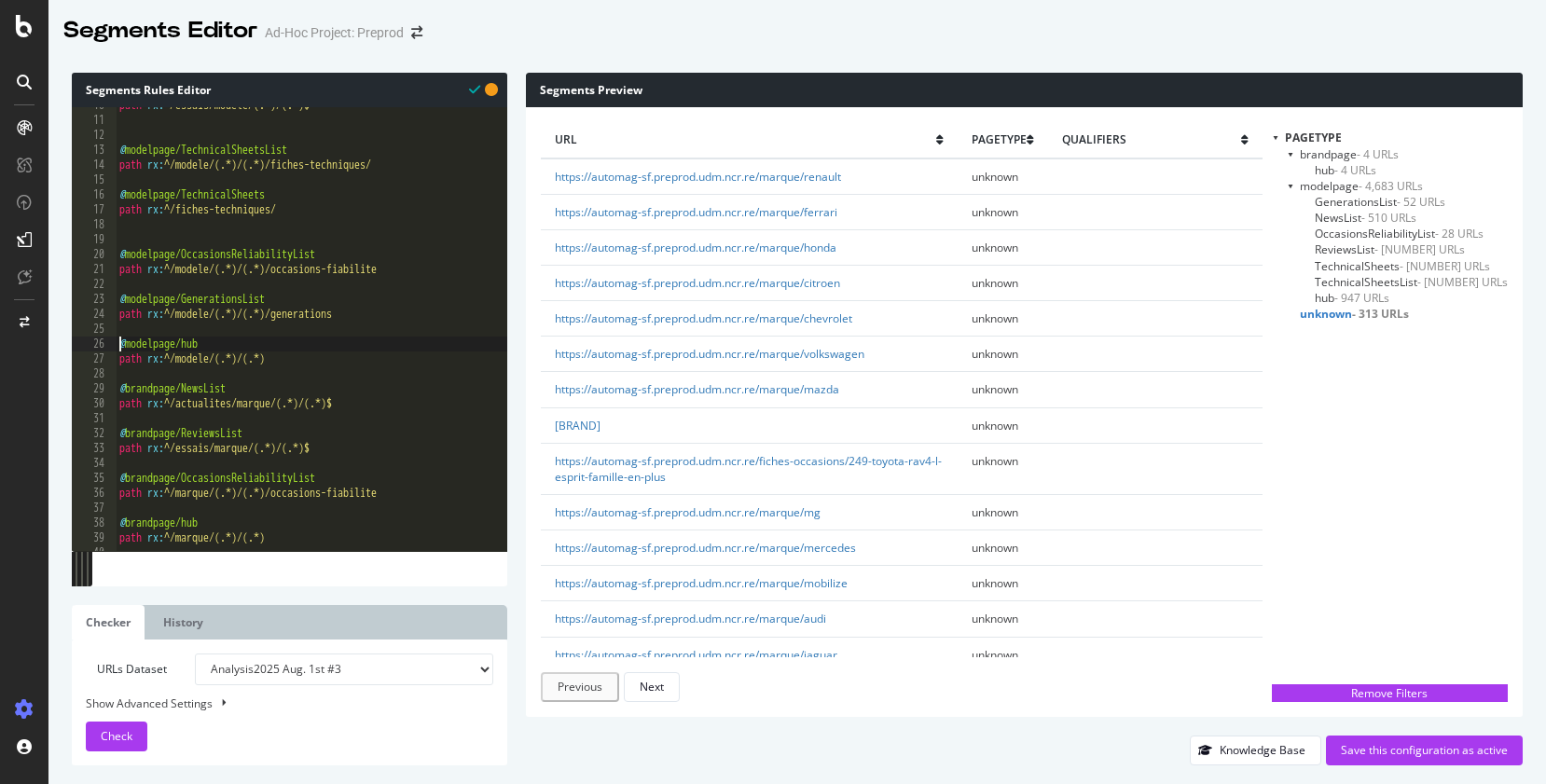 type on "path rx:^/modele/(.*)/(.*)" 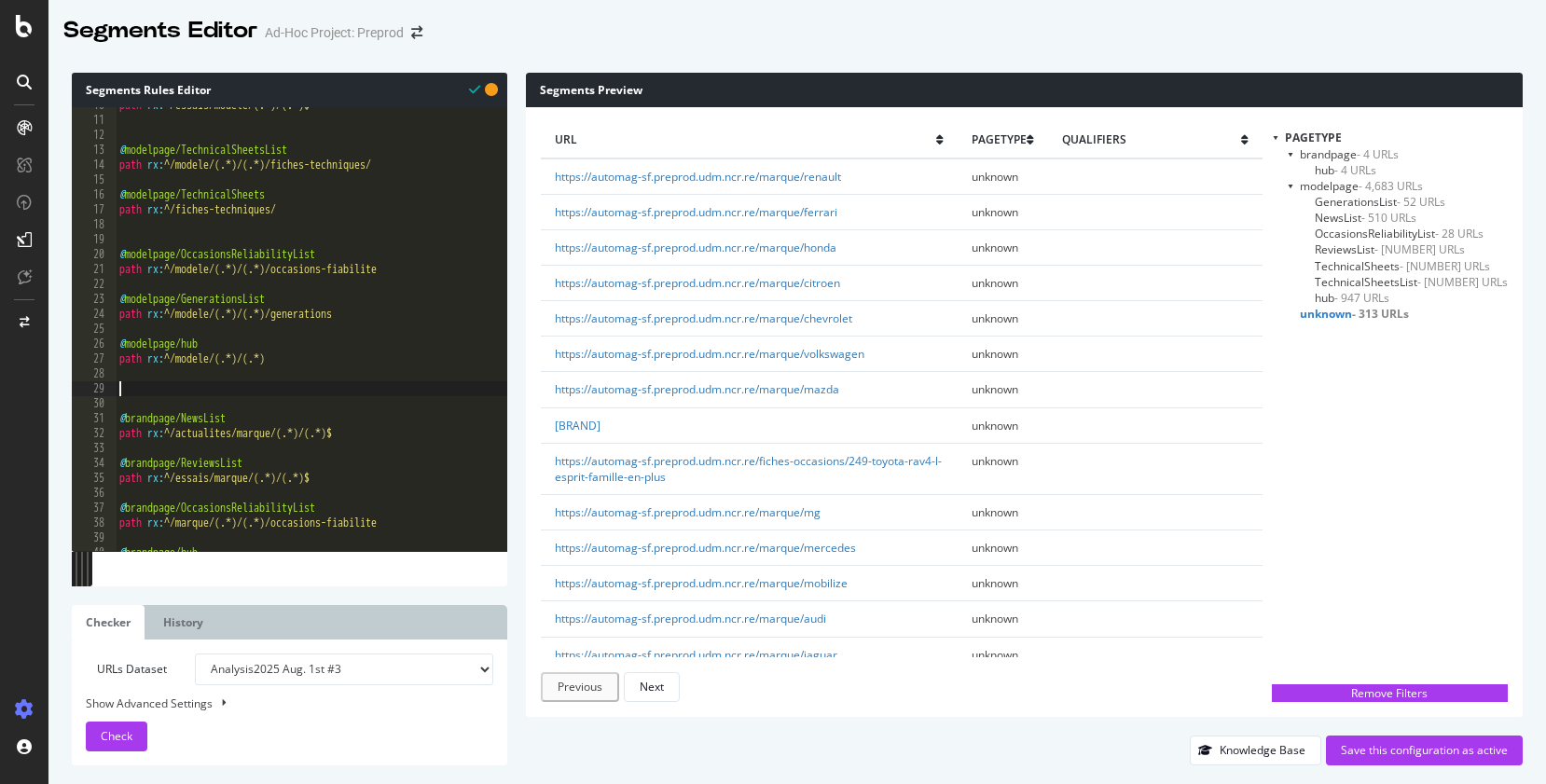 paste on "path rx:^/modele/(.*)/(.*)" 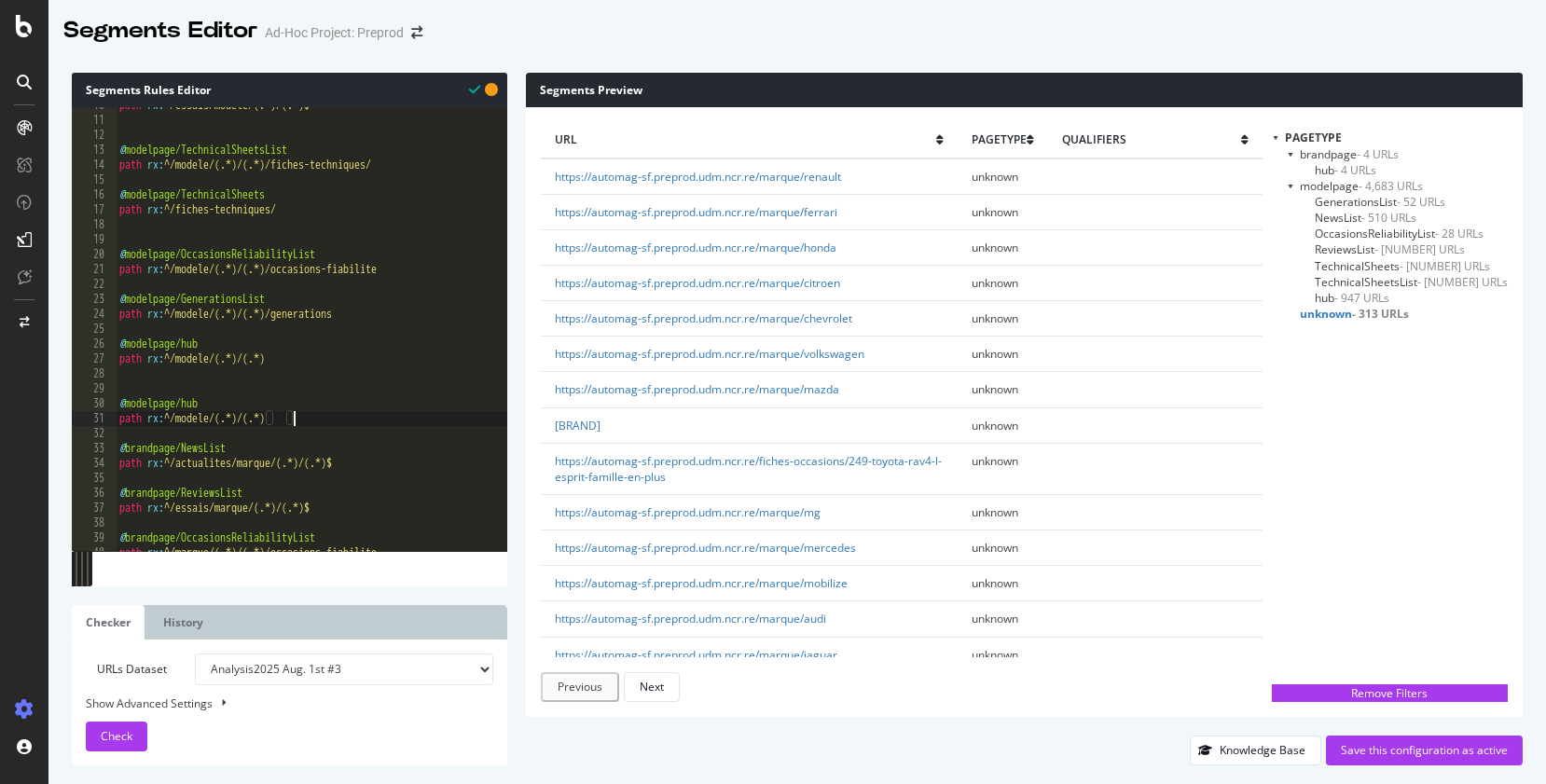 type on "@modelpage/hub" 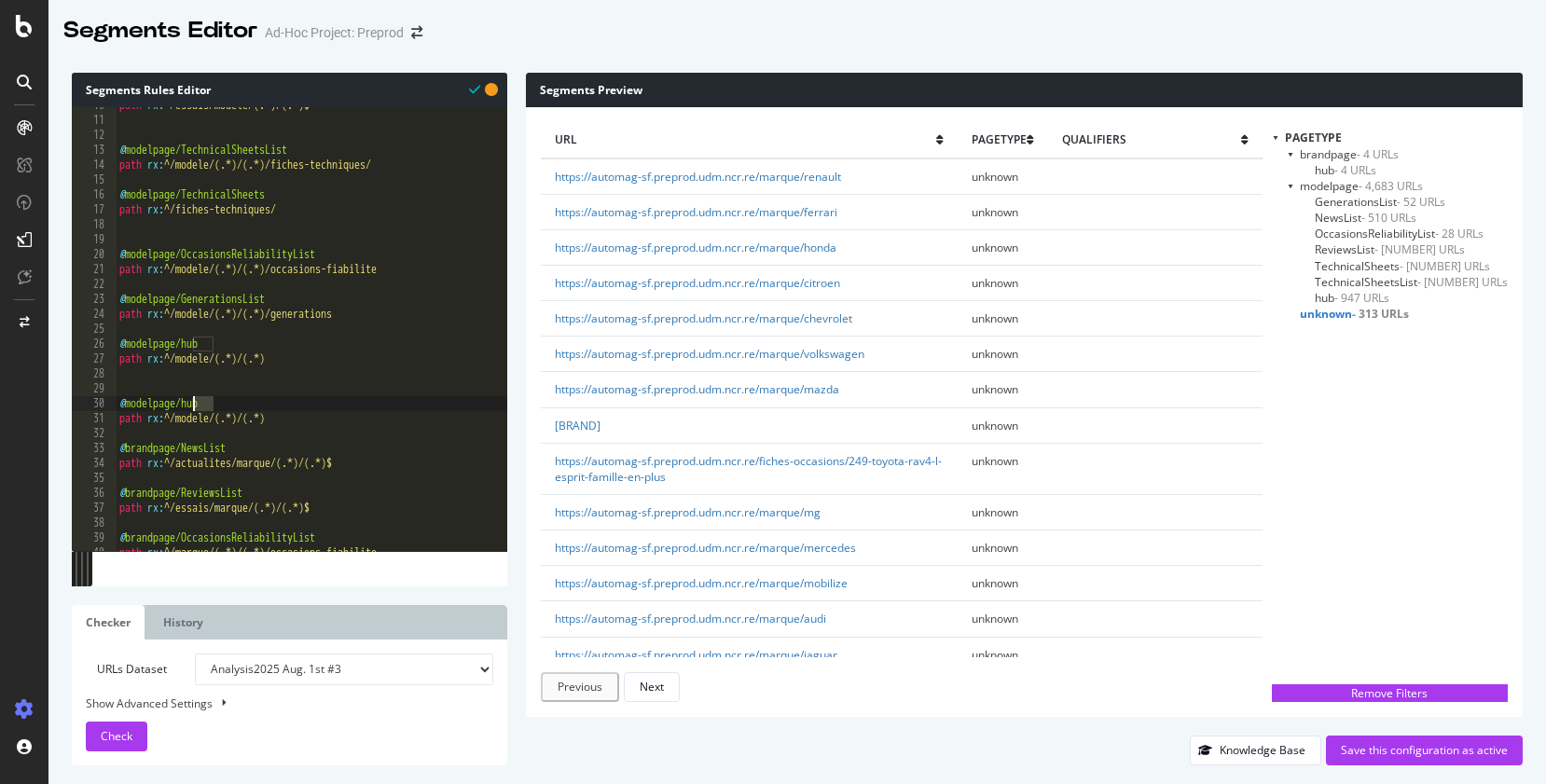 scroll, scrollTop: 0, scrollLeft: 6, axis: horizontal 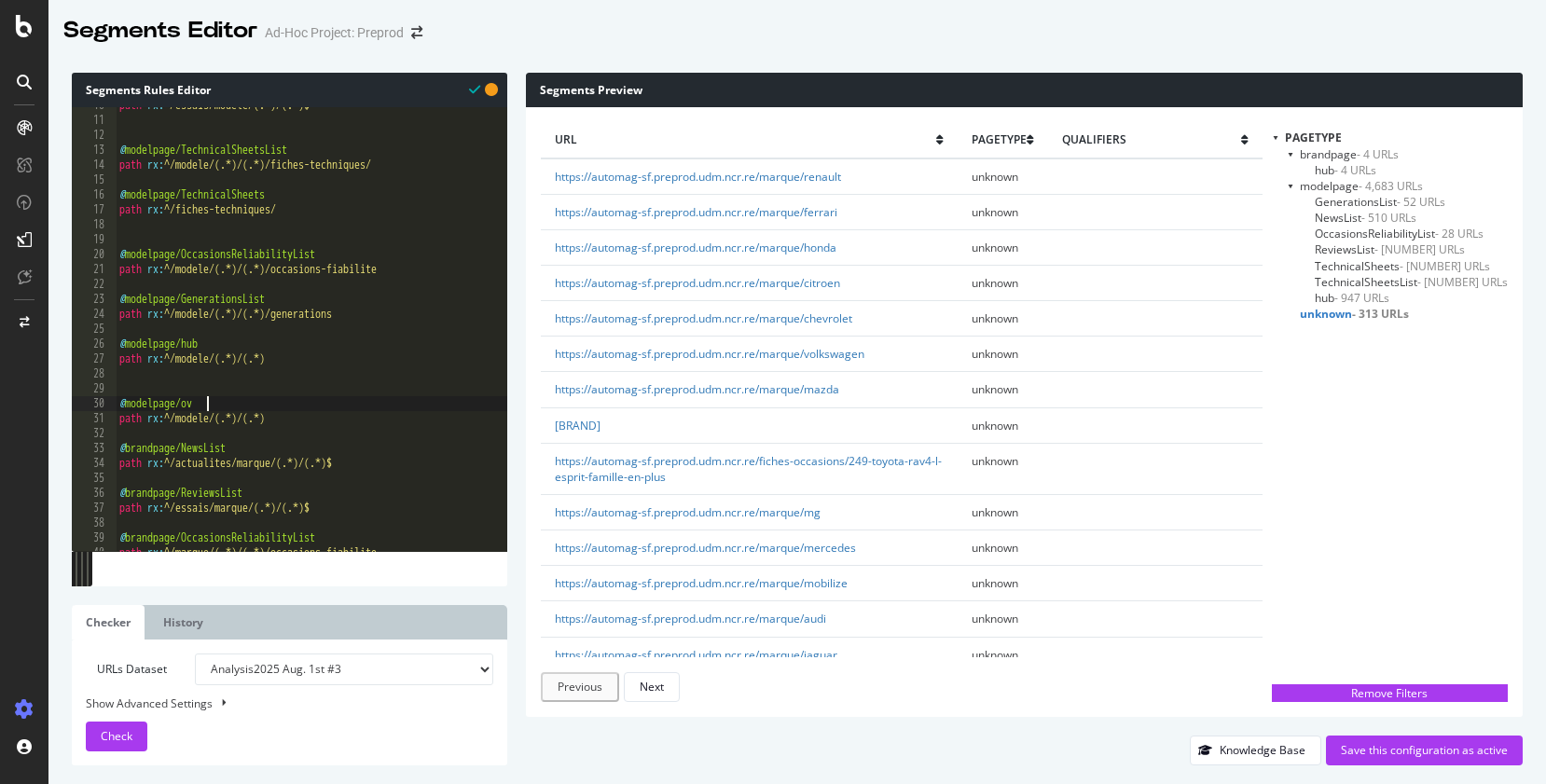 type on "@modelpage/ovw" 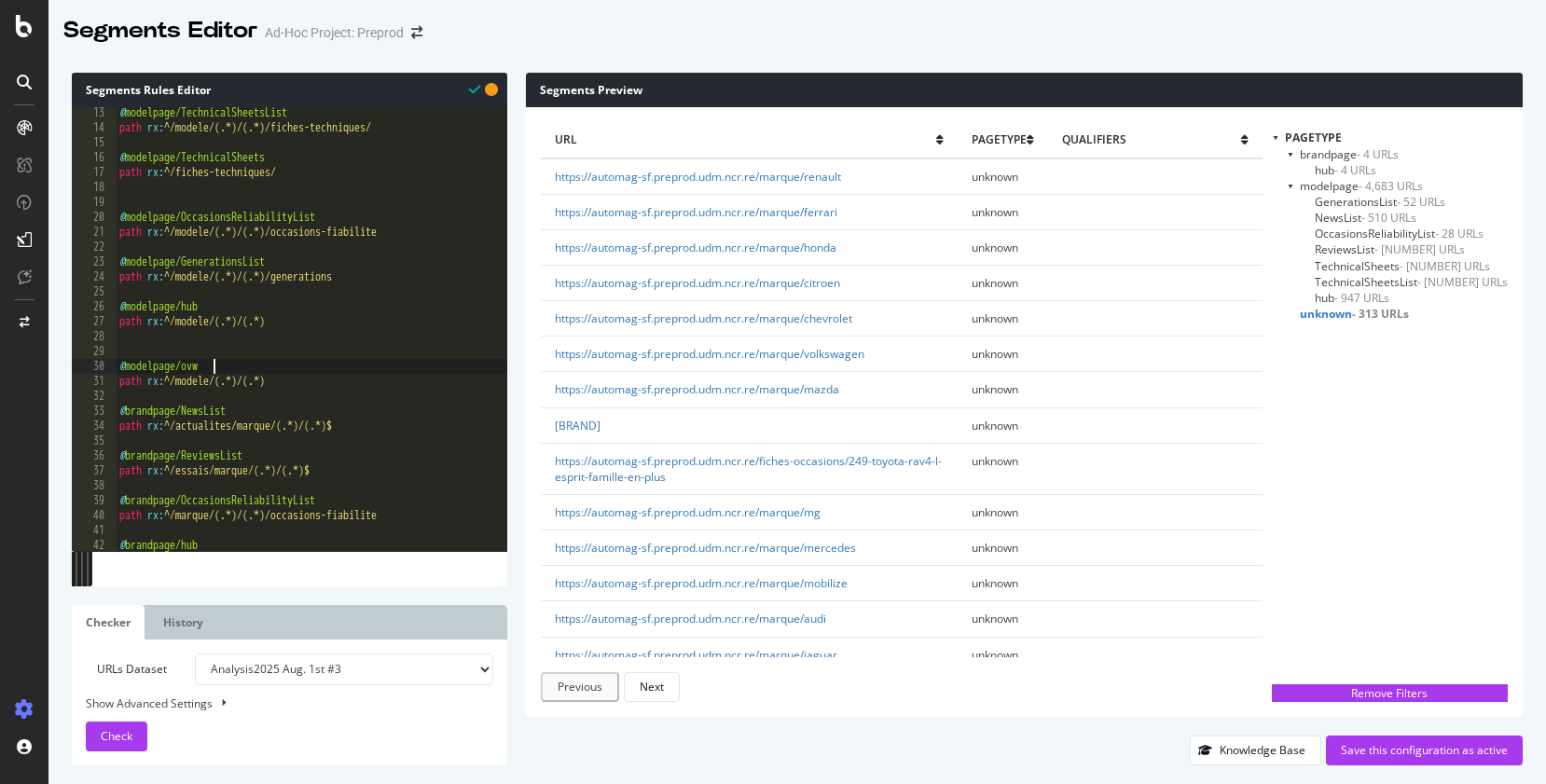 scroll, scrollTop: 199, scrollLeft: 0, axis: vertical 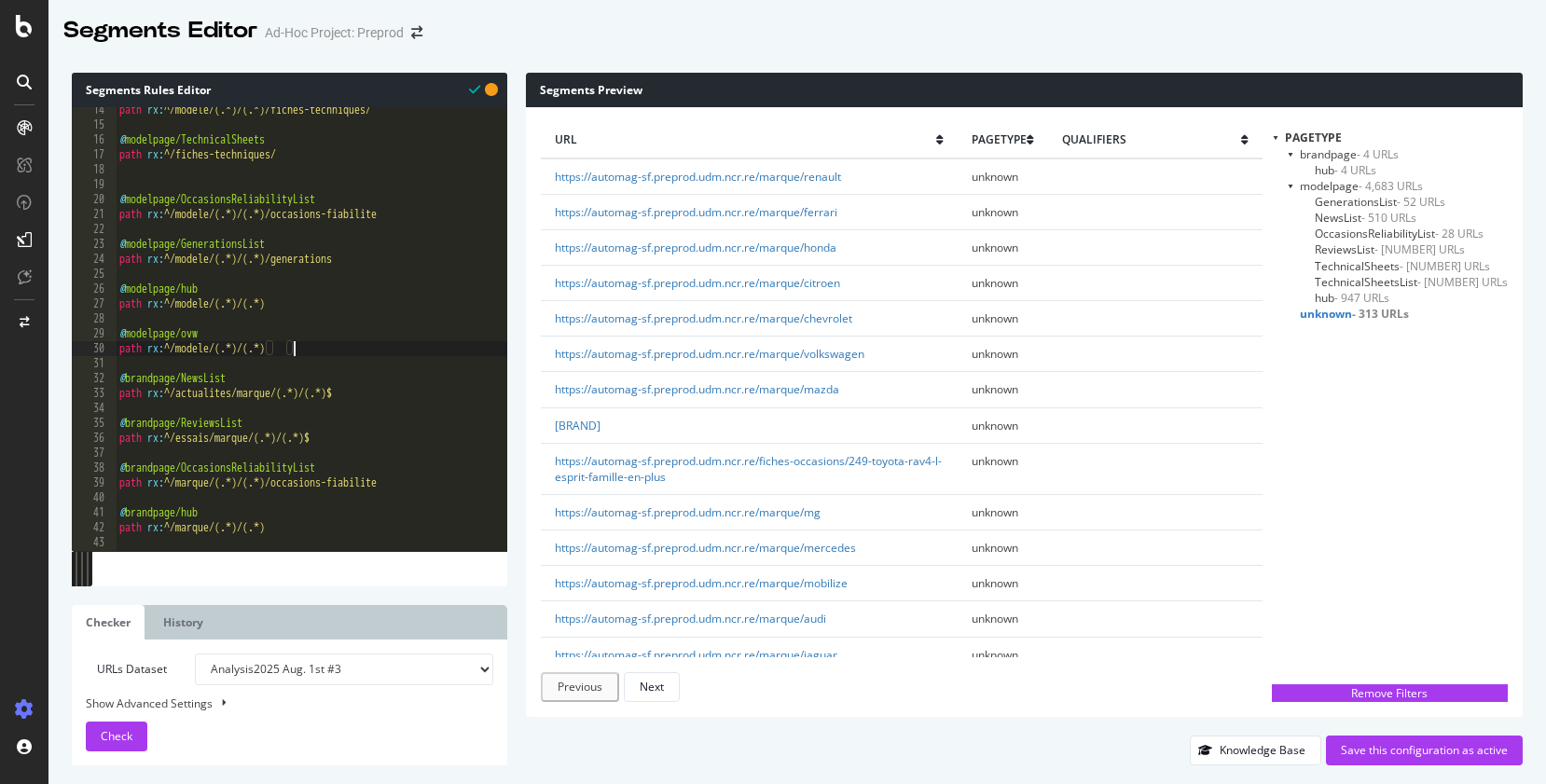 click on "path   rx : ^/modele/(.*)/(.*)/fiches-techniques/ @ modelpage/TechnicalSheets path   rx : ^/fiches-techniques/ @ modelpage/OccasionsReliabilityList path   rx : ^/modele/(.*)/(.*)/occasions-fiabilite @ modelpage/GenerationsList path   rx : ^/modele/(.*)/(.*)/generations @ modelpage/hub path   rx : ^/modele/(.*)/(.*) @ modelpage/ovw path   rx : ^/modele/(.*)/(.*) @ brandpage/NewsList path   rx : ^/actualites/marque/(.*)/(.*)$ @ brandpage/ReviewsList path   rx : ^/essais/marque/(.*)/(.*)$ @ brandpage/OccasionsReliabilityList path   rx : ^/marque/(.*)/(.*)/occasions-fiabilite @ brandpage/hub path   rx : ^/marque/(.*)/(.*)" at bounding box center (311, 339) 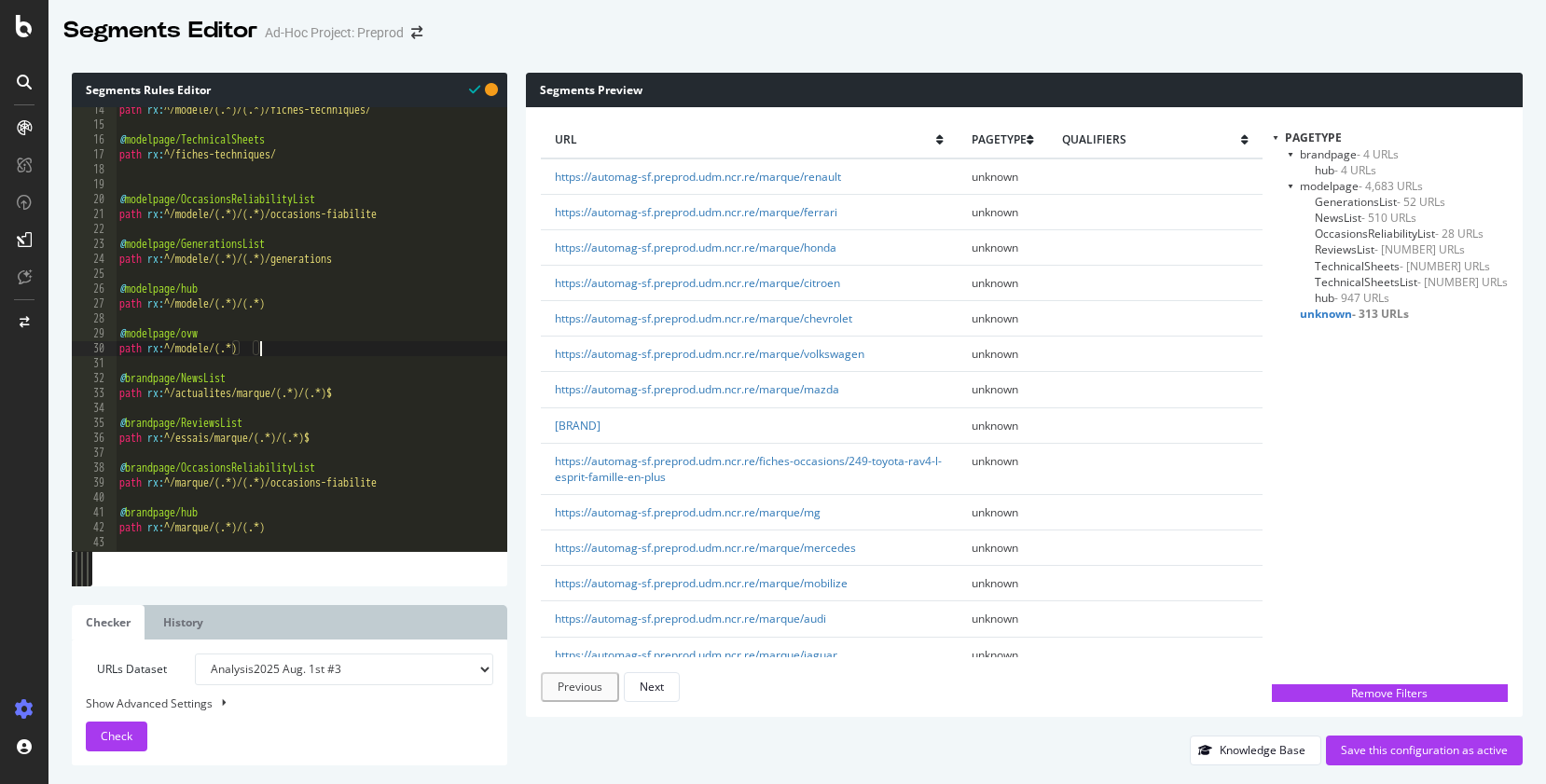 scroll, scrollTop: 0, scrollLeft: 11, axis: horizontal 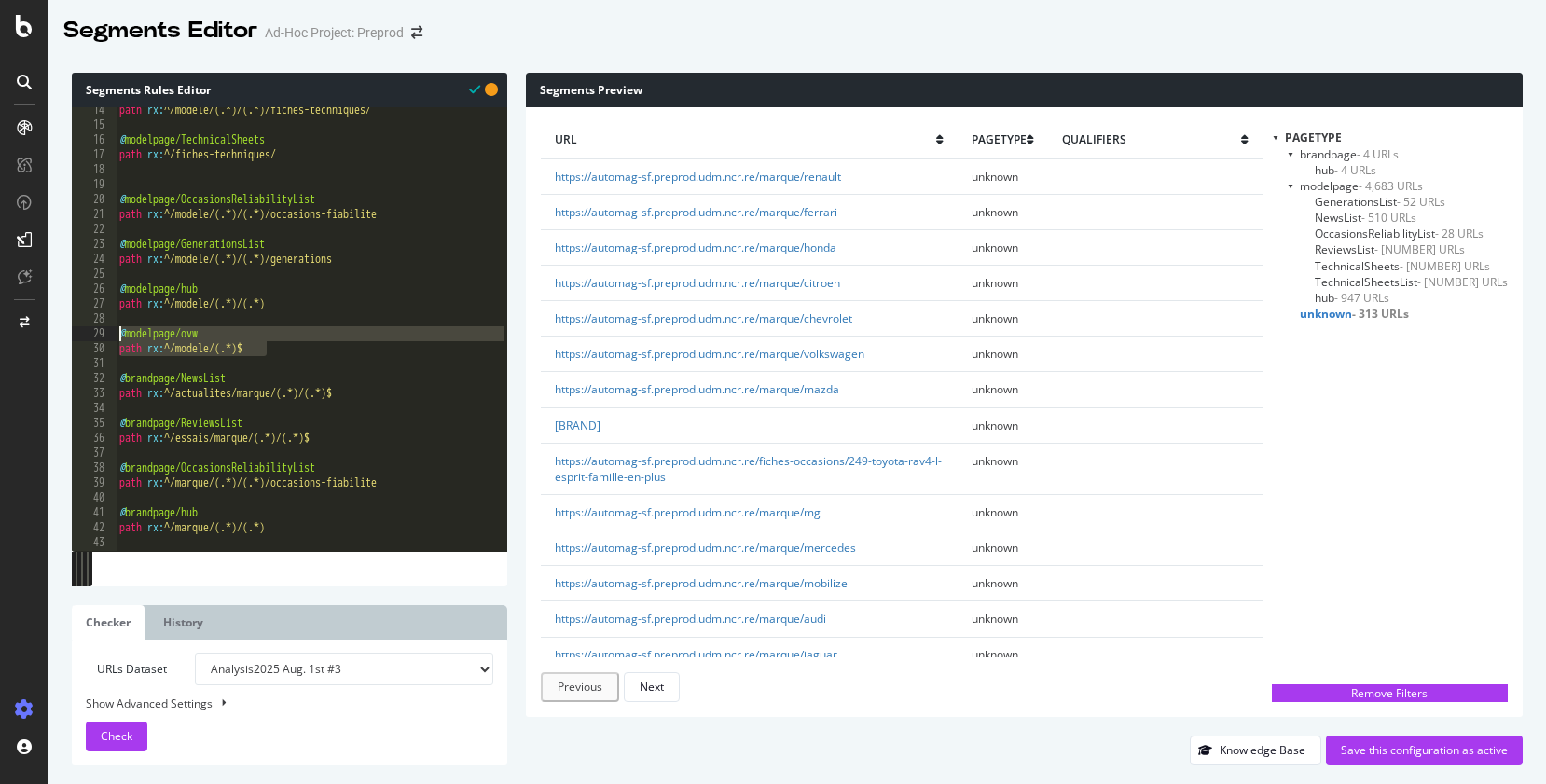 drag, startPoint x: 290, startPoint y: 348, endPoint x: 66, endPoint y: 330, distance: 224.72205 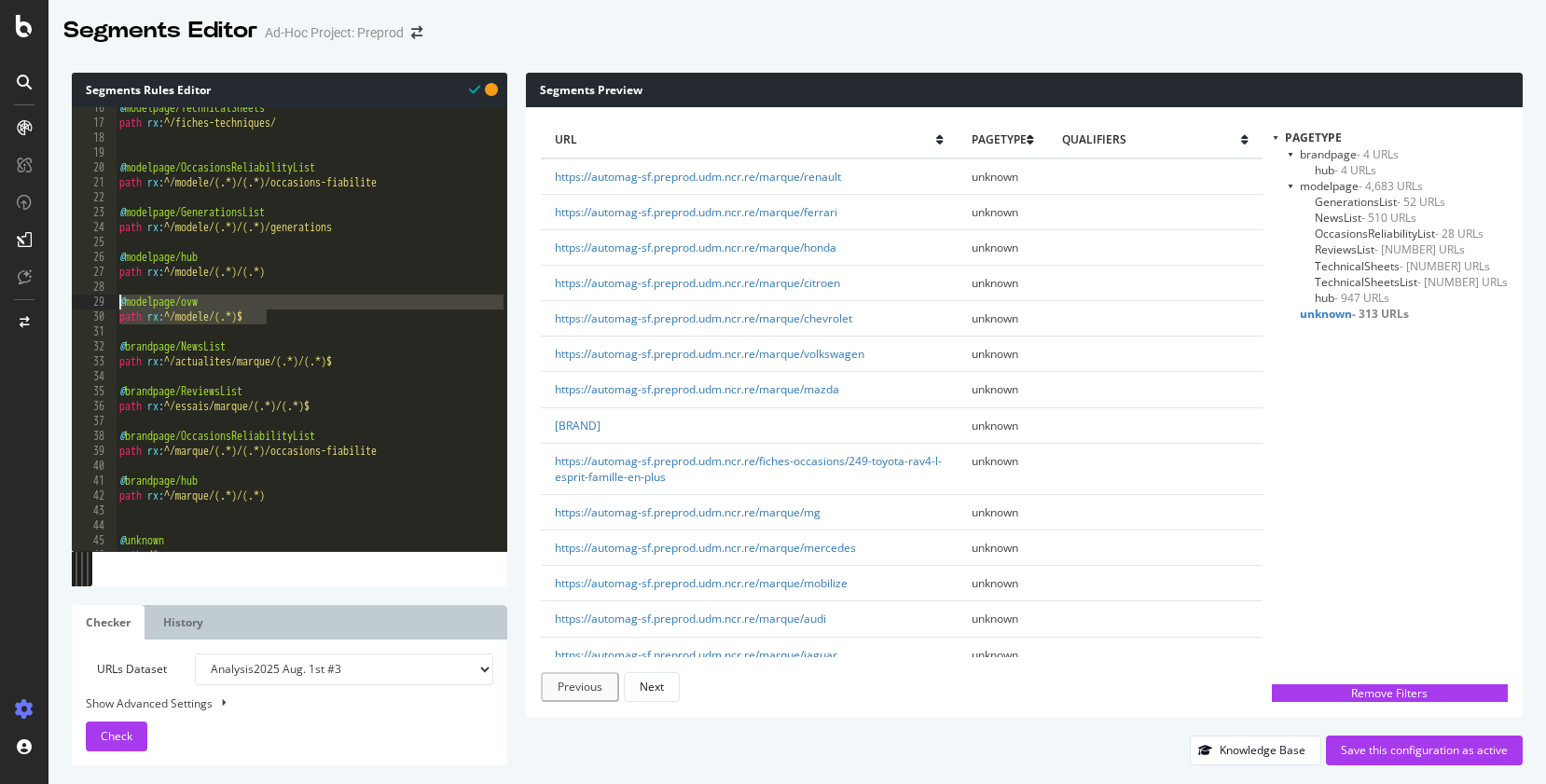scroll, scrollTop: 242, scrollLeft: 0, axis: vertical 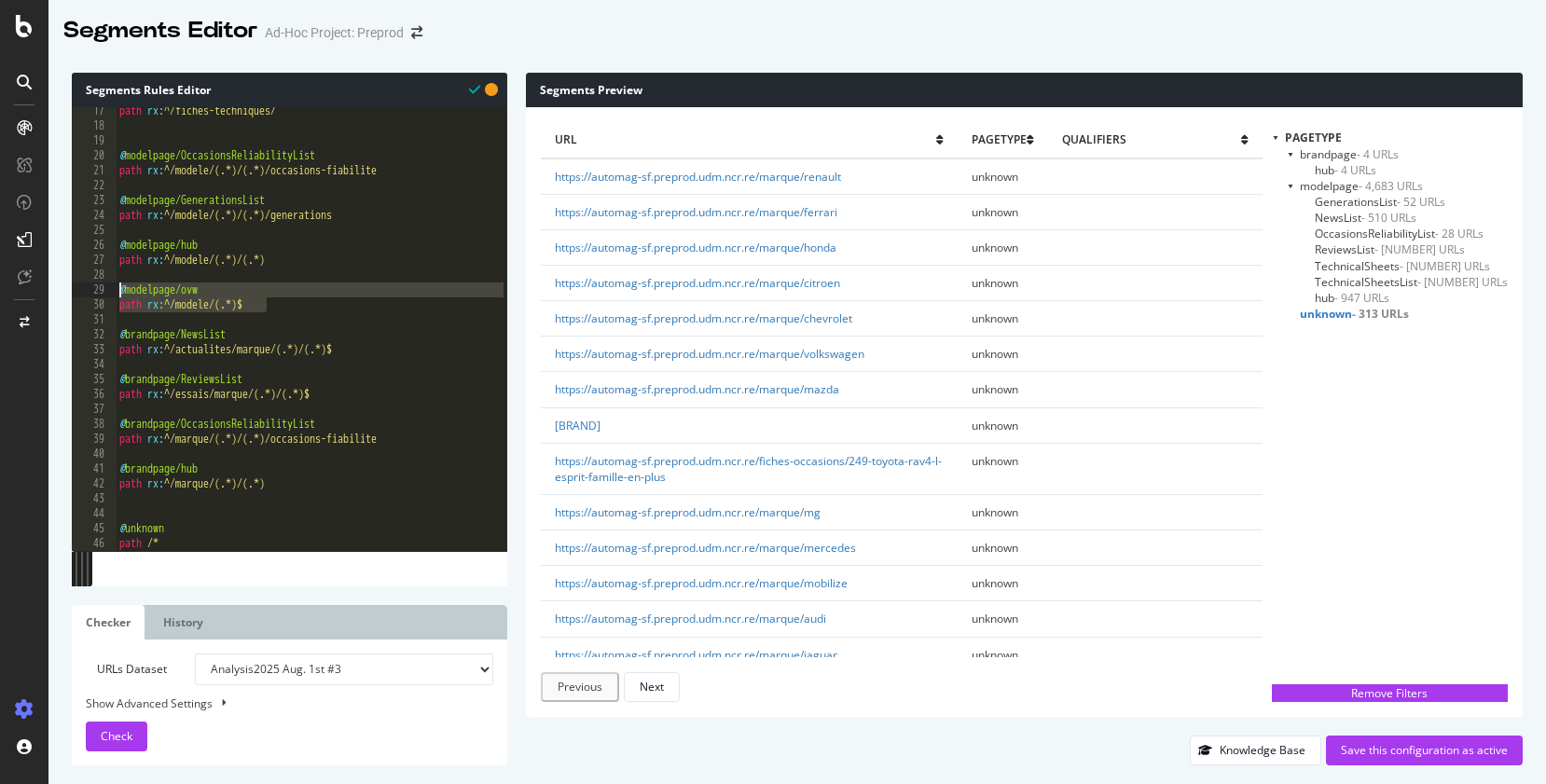 click on "path   rx : ^/fiches-techniques/ @ modelpage/OccasionsReliabilityList path   rx : ^/modele/(.*)/(.*)/occasions-fiabilite @ modelpage/GenerationsList path   rx : ^/modele/(.*)/(.*)/generations @ modelpage/hub path   rx : ^/modele/(.*)/(.*) @ modelpage/ovw path   rx : ^/modele/(.*)$ @ brandpage/NewsList path   rx : ^/actualites/marque/(.*)/(.*)$ @ brandpage/ReviewsList path   rx : ^/essais/marque/(.*)/(.*)$ @ brandpage/OccasionsReliabilityList path   rx : ^/marque/(.*)/(.*)/occasions-fiabilite @ brandpage/hub path   rx : ^/marque/(.*)/(.*) @ unknown path   /*" at bounding box center [311, 340] 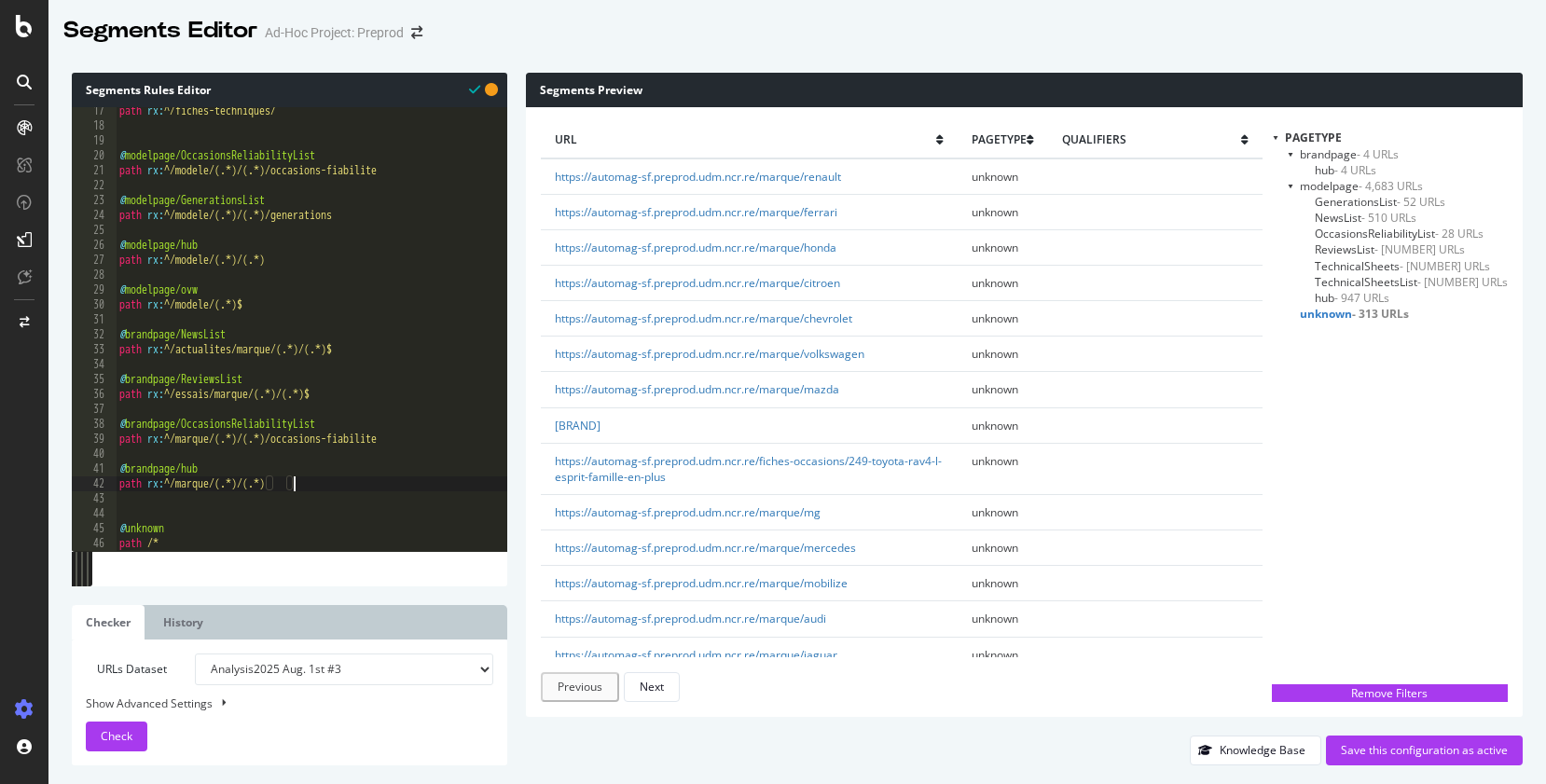 type on "path rx:^/marque/(.*)/(.*)" 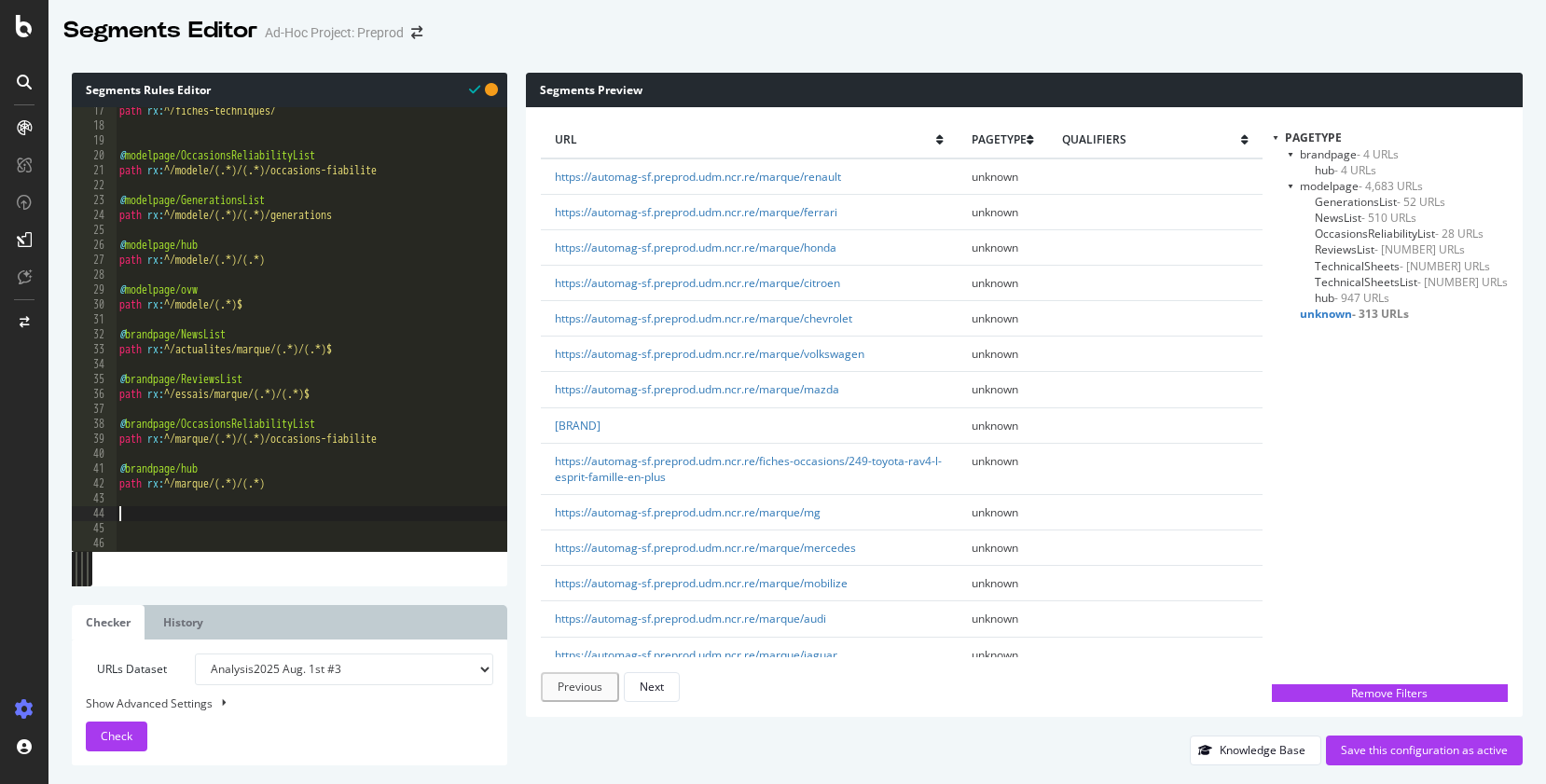 paste on "path rx:^/modele/(.*)$" 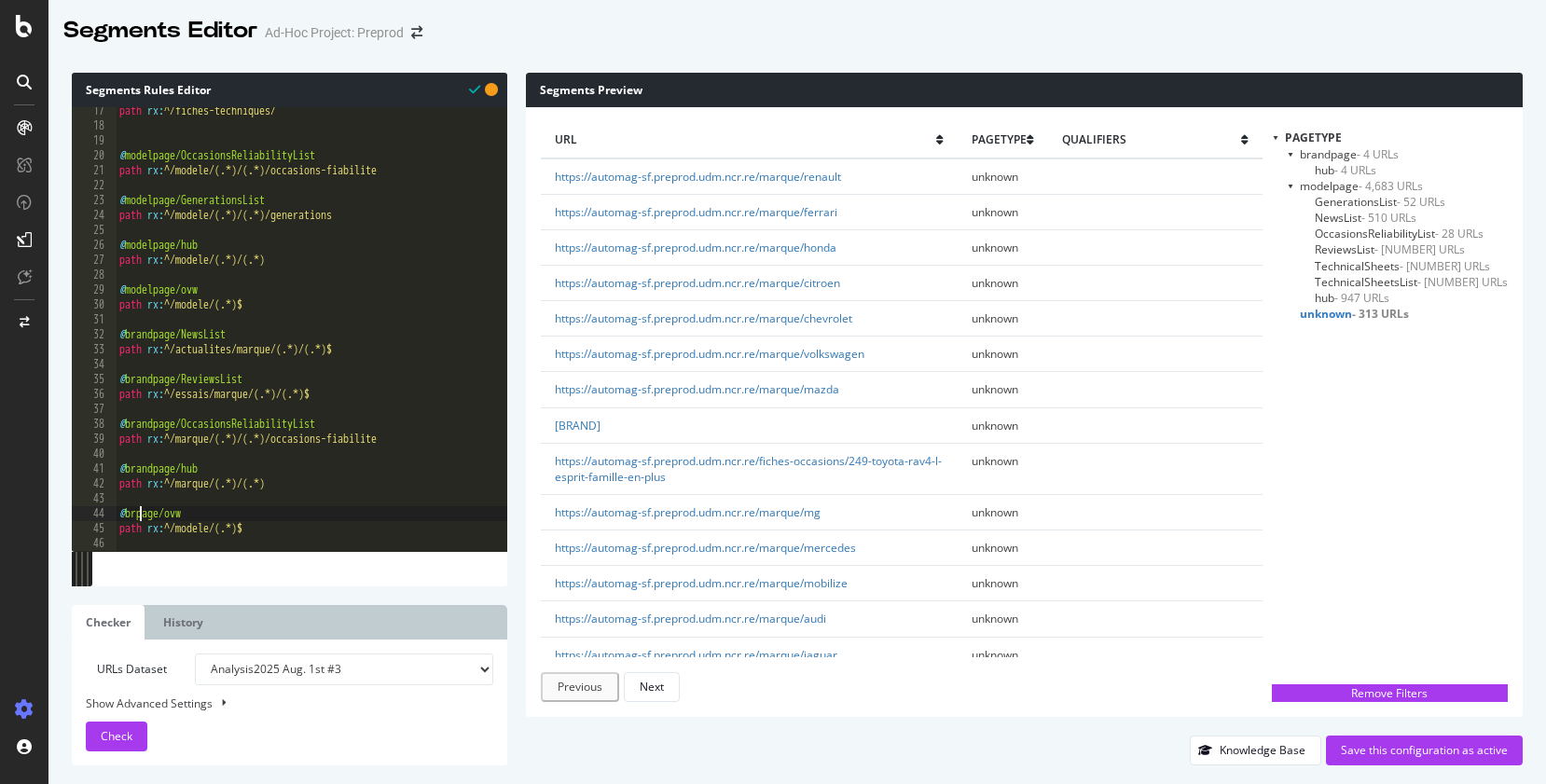 scroll, scrollTop: 0, scrollLeft: 3, axis: horizontal 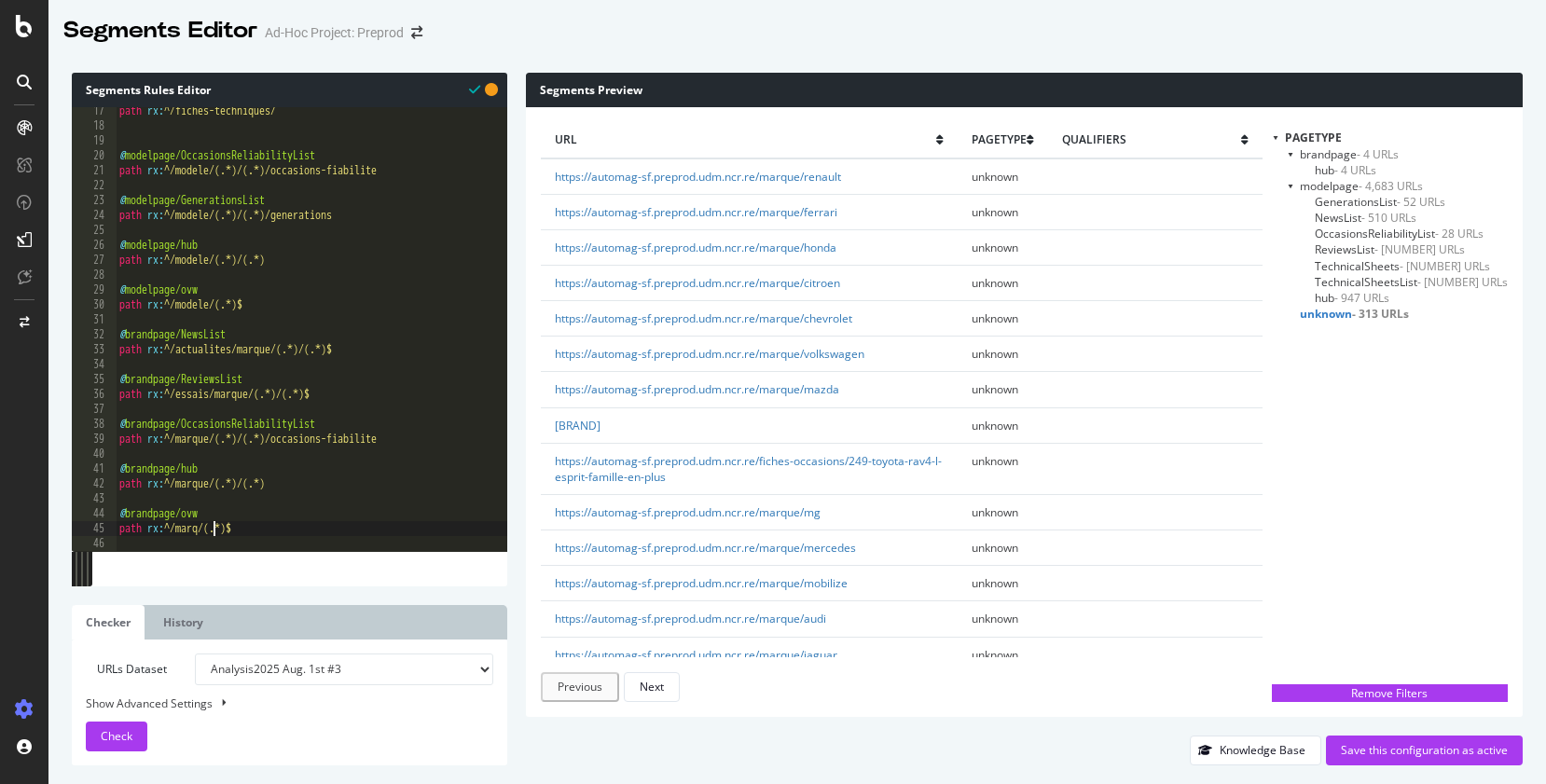 type on "path rx:^/marque/(.*)$" 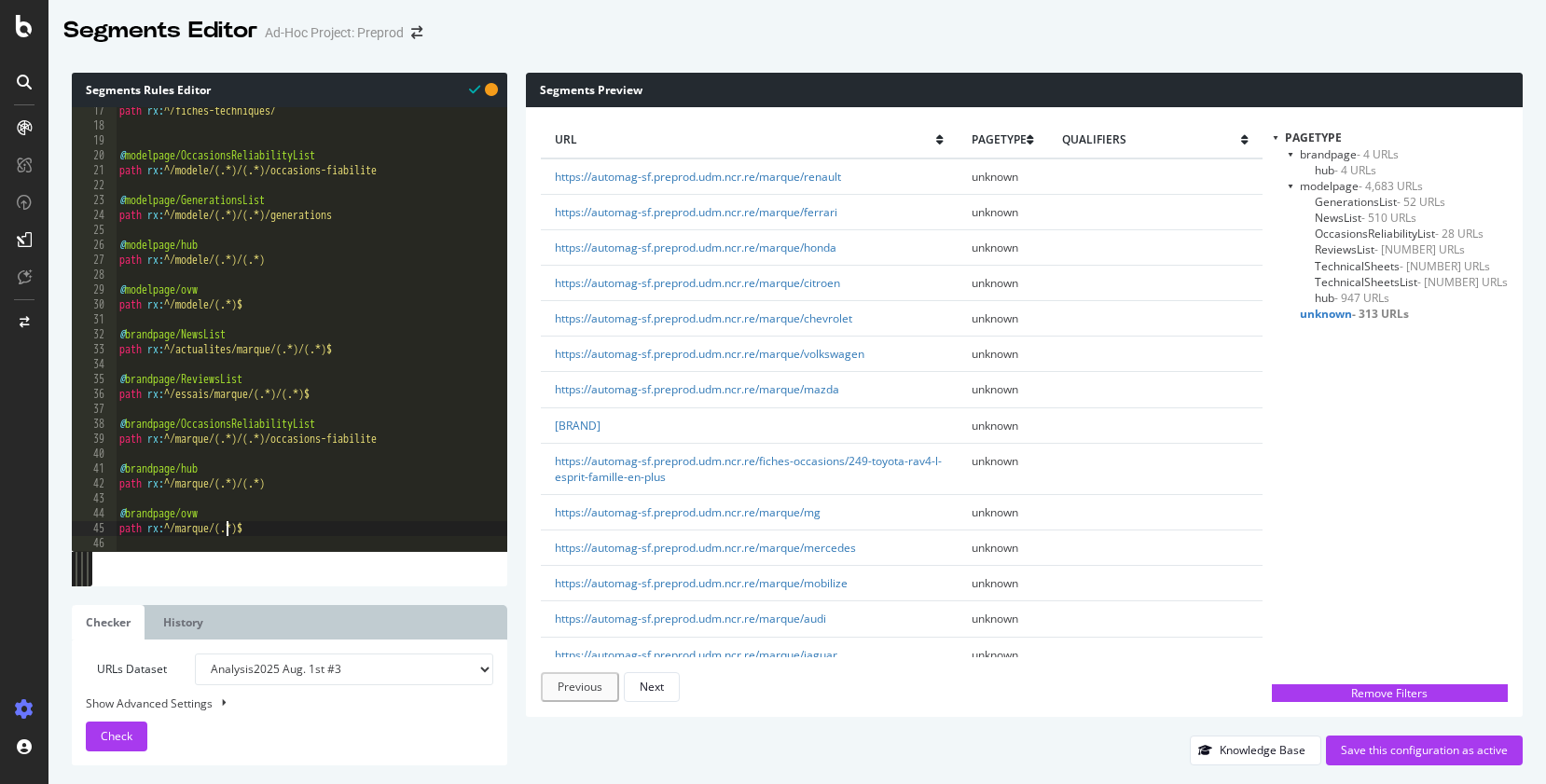 click on "path   rx : ^/fiches-techniques/ @ modelpage/OccasionsReliabilityList path   rx : ^/modele/(.*)/(.*)/occasions-fiabilite @ modelpage/GenerationsList path   rx : ^/modele/(.*)/(.*)/generations @ modelpage/hub path   rx : ^/modele/(.*)/(.*) @ modelpage/ovw path   rx : ^/modele/(.*)$ @ brandpage/NewsList path   rx : ^/actualites/marque/(.*)/(.*)$ @ brandpage/ReviewsList path   rx : ^/essais/marque/(.*)/(.*)$ @ brandpage/OccasionsReliabilityList path   rx : ^/marque/(.*)/(.*)/occasions-fiabilite @ brandpage/hub path   rx : ^/marque/(.*)/(.*) @ brandpage/ovw path   rx : ^/marque/(.*)$" at bounding box center [311, 340] 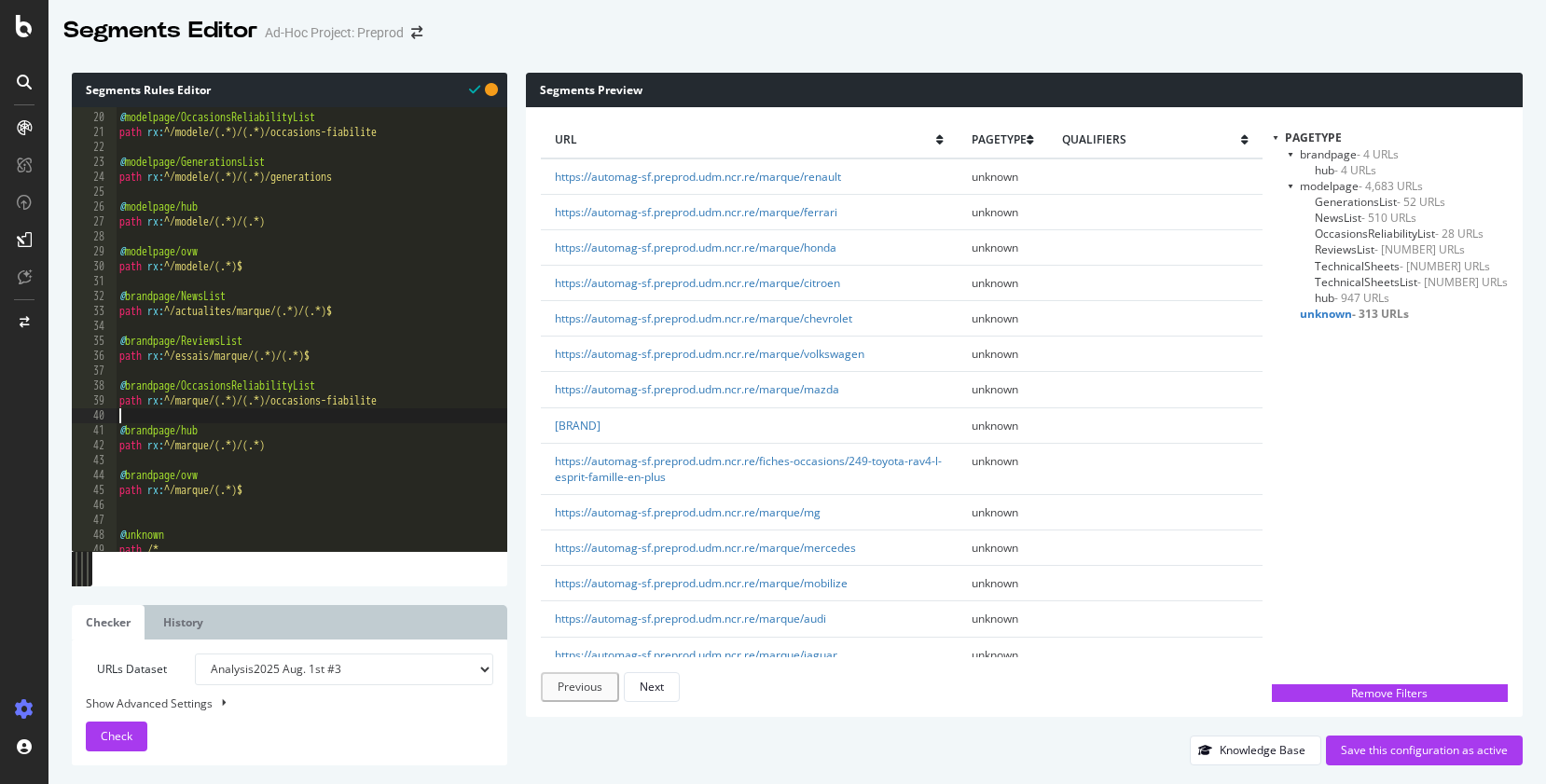 scroll, scrollTop: 285, scrollLeft: 0, axis: vertical 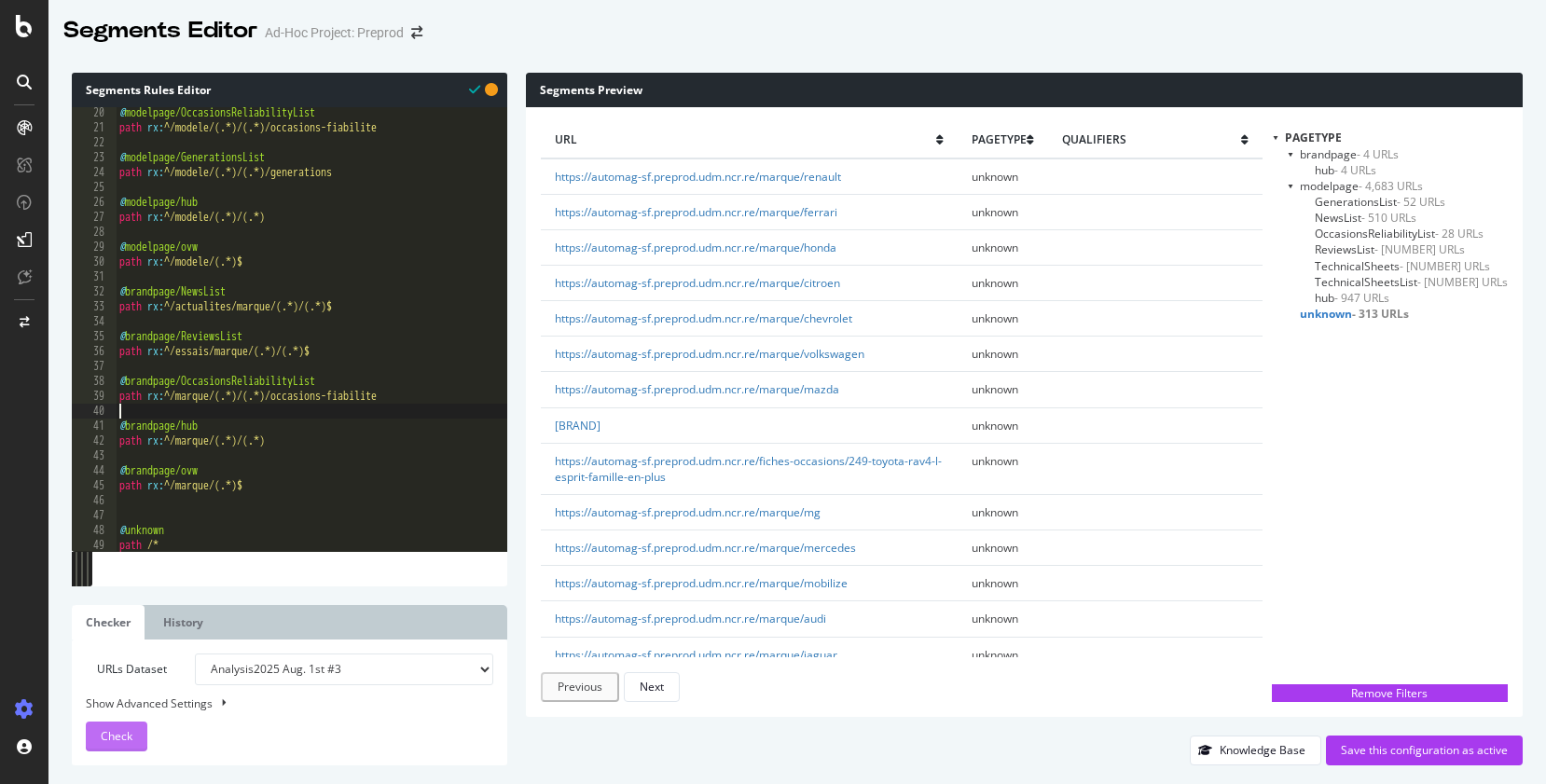 click on "Check" at bounding box center (117, 736) 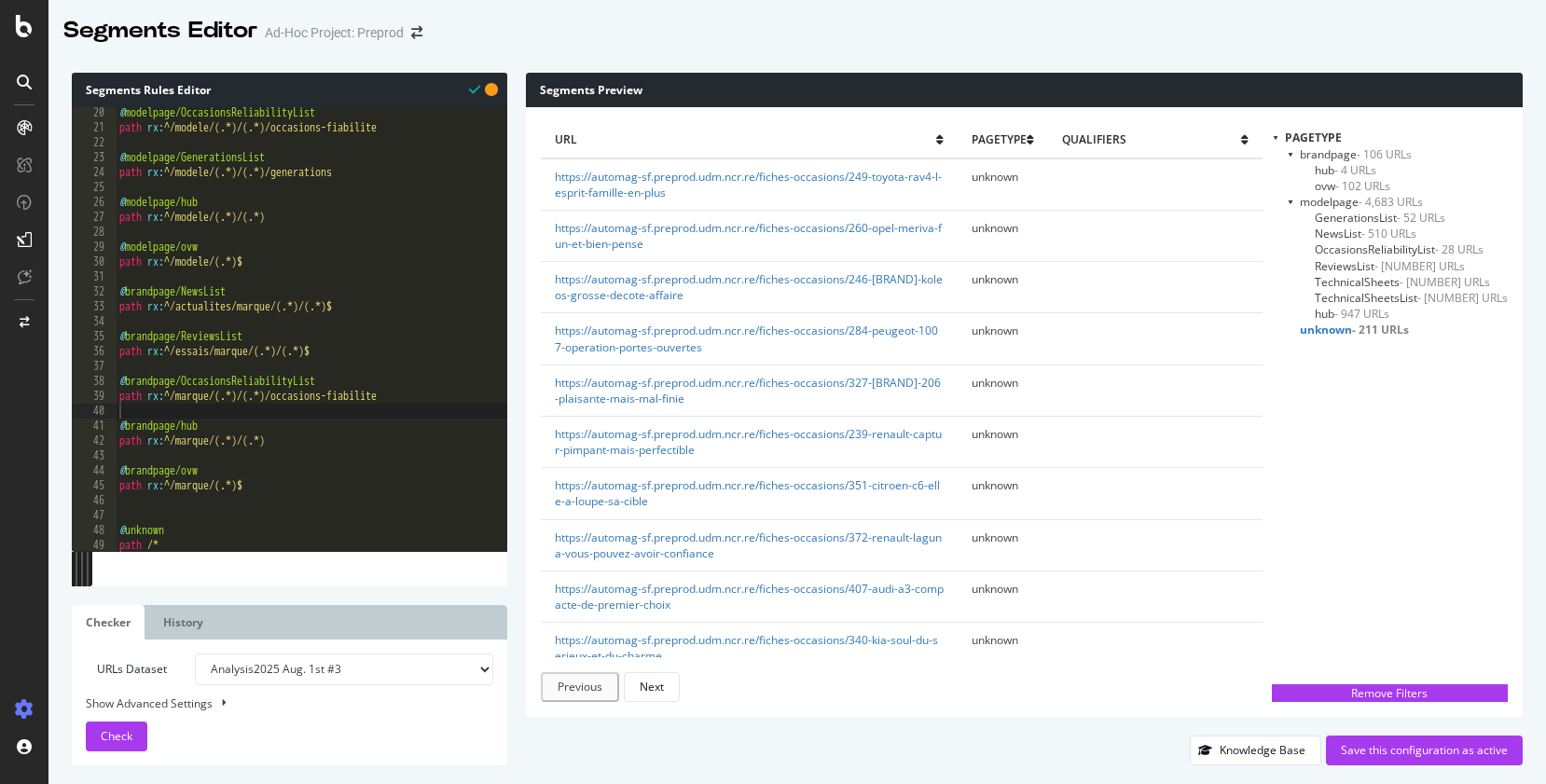 click on "hub  - 4 URLs" at bounding box center (1346, 170) 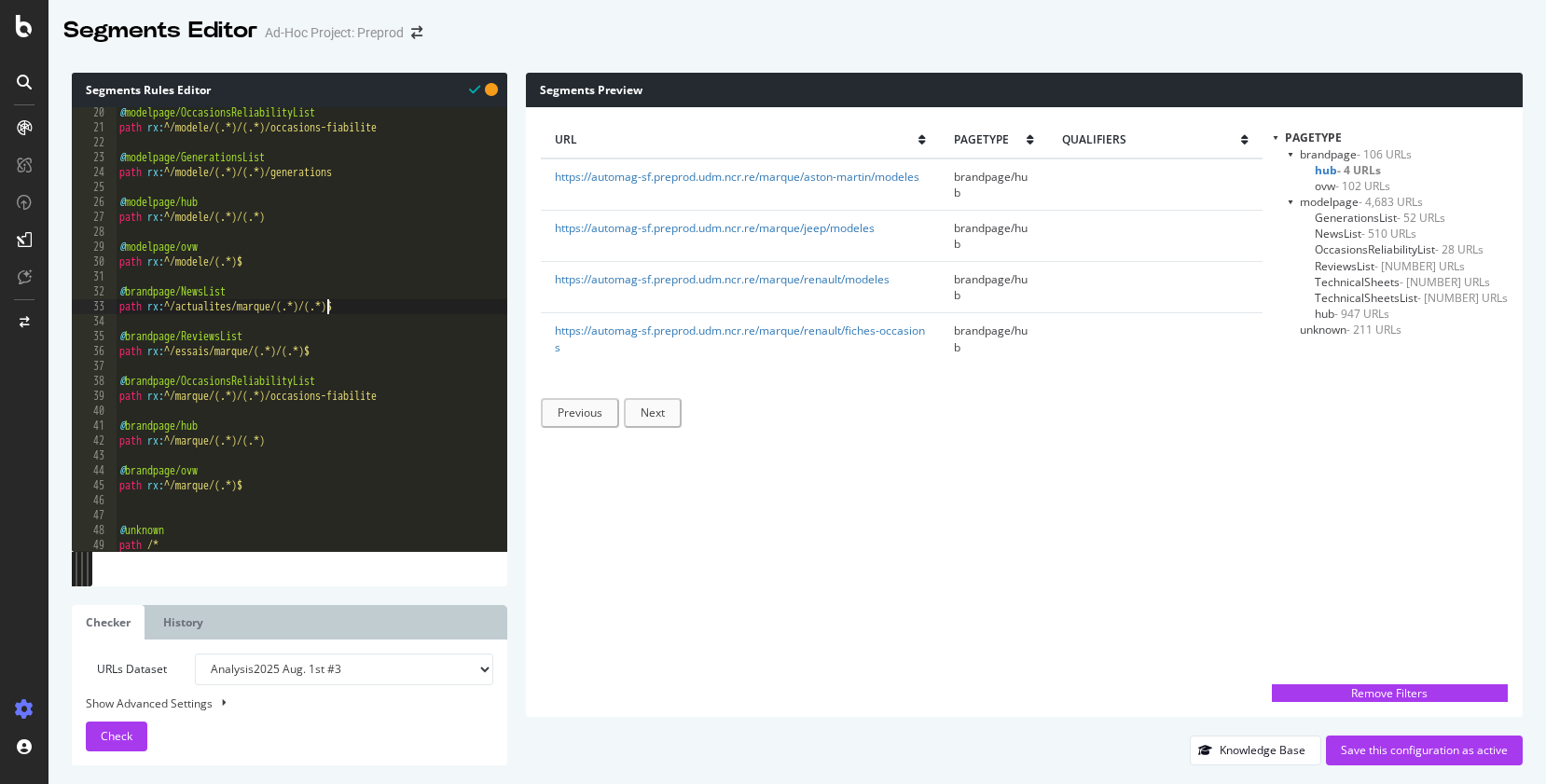click on "@ modelpage/OccasionsReliabilityList path   rx : ^/modele/(.*)/(.*)/occasions-fiabilite @ modelpage/GenerationsList path   rx : ^/modele/(.*)/(.*)/generations @ modelpage/hub path   rx : ^/modele/(.*)/(.*) @ modelpage/ovw path   rx : ^/modele/(.*)$ @ brandpage/NewsList path   rx : ^/actualites/marque/(.*)/(.*)$ @ brandpage/ReviewsList path   rx : ^/essais/marque/(.*)/(.*)$ @ brandpage/OccasionsReliabilityList path   rx : ^/marque/(.*)/(.*)/occasions-fiabilite @ brandpage/hub path   rx : ^/marque/(.*)/(.*) @ brandpage/ovw path   rx : ^/marque/(.*)$ @ unknown path   /*" at bounding box center [311, 342] 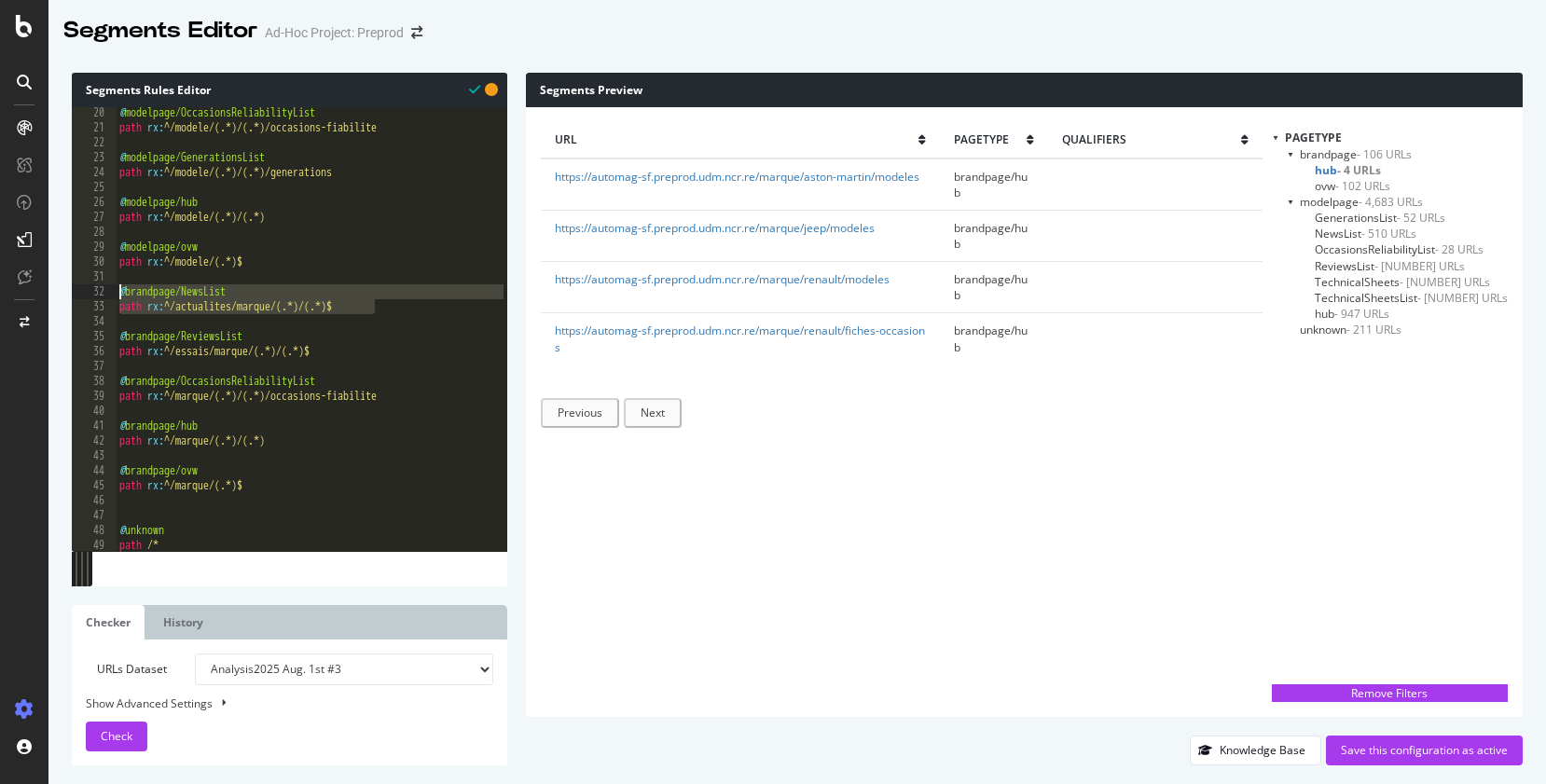 drag, startPoint x: 391, startPoint y: 308, endPoint x: 61, endPoint y: 289, distance: 330.5465 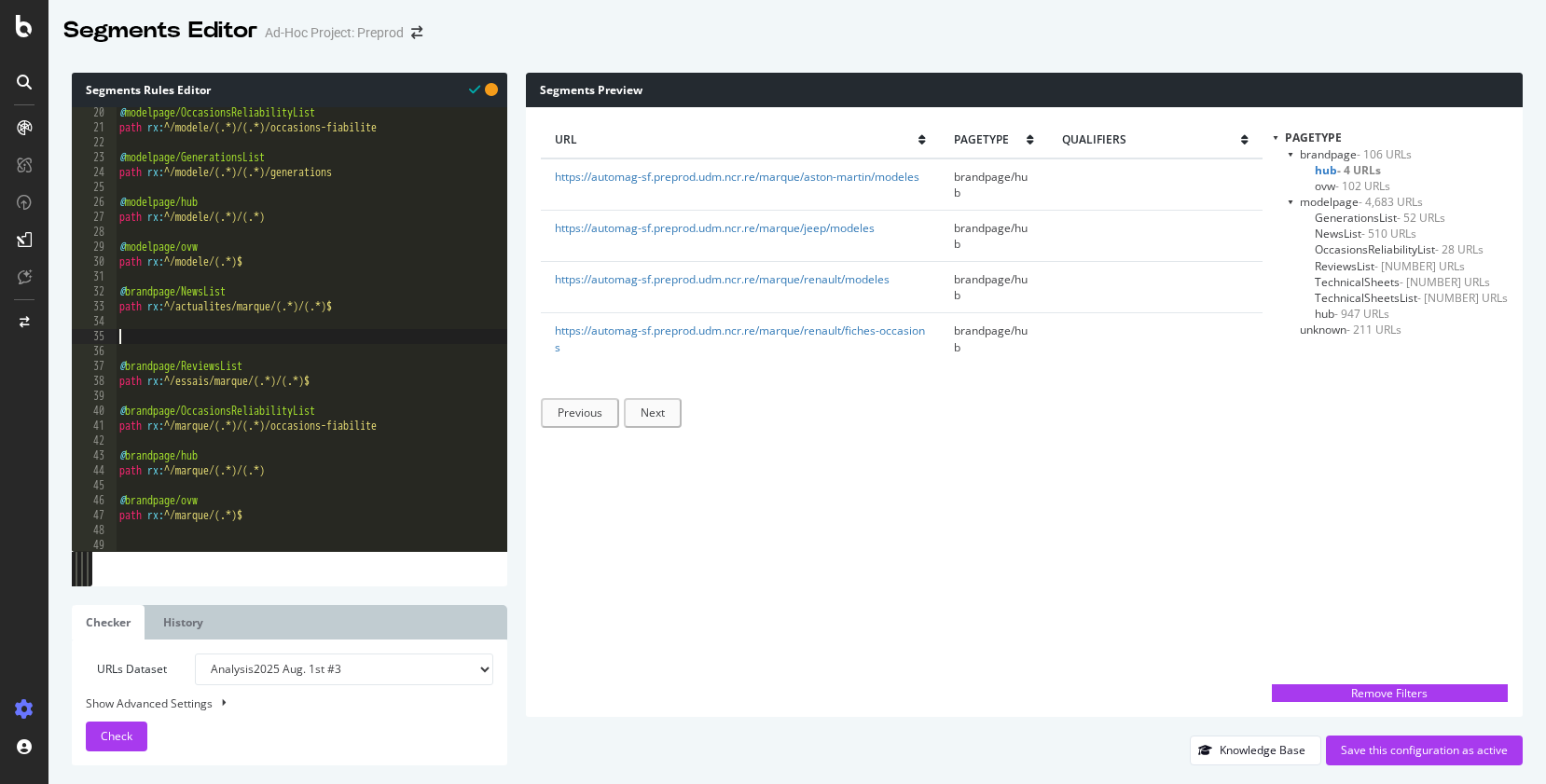 paste on "path rx:^/actualites/marque/(.*)/(.*)$" 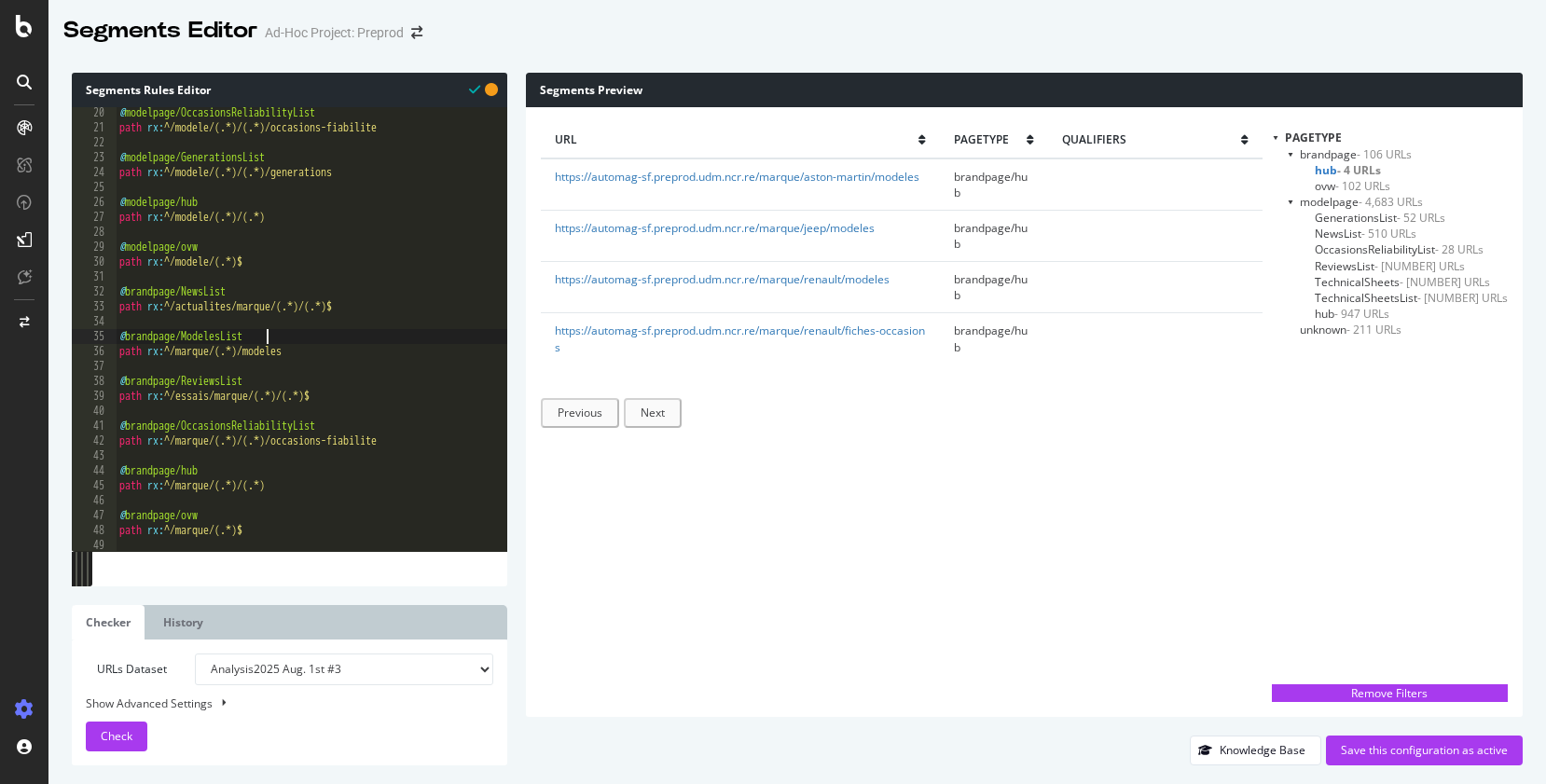 scroll, scrollTop: 0, scrollLeft: 11, axis: horizontal 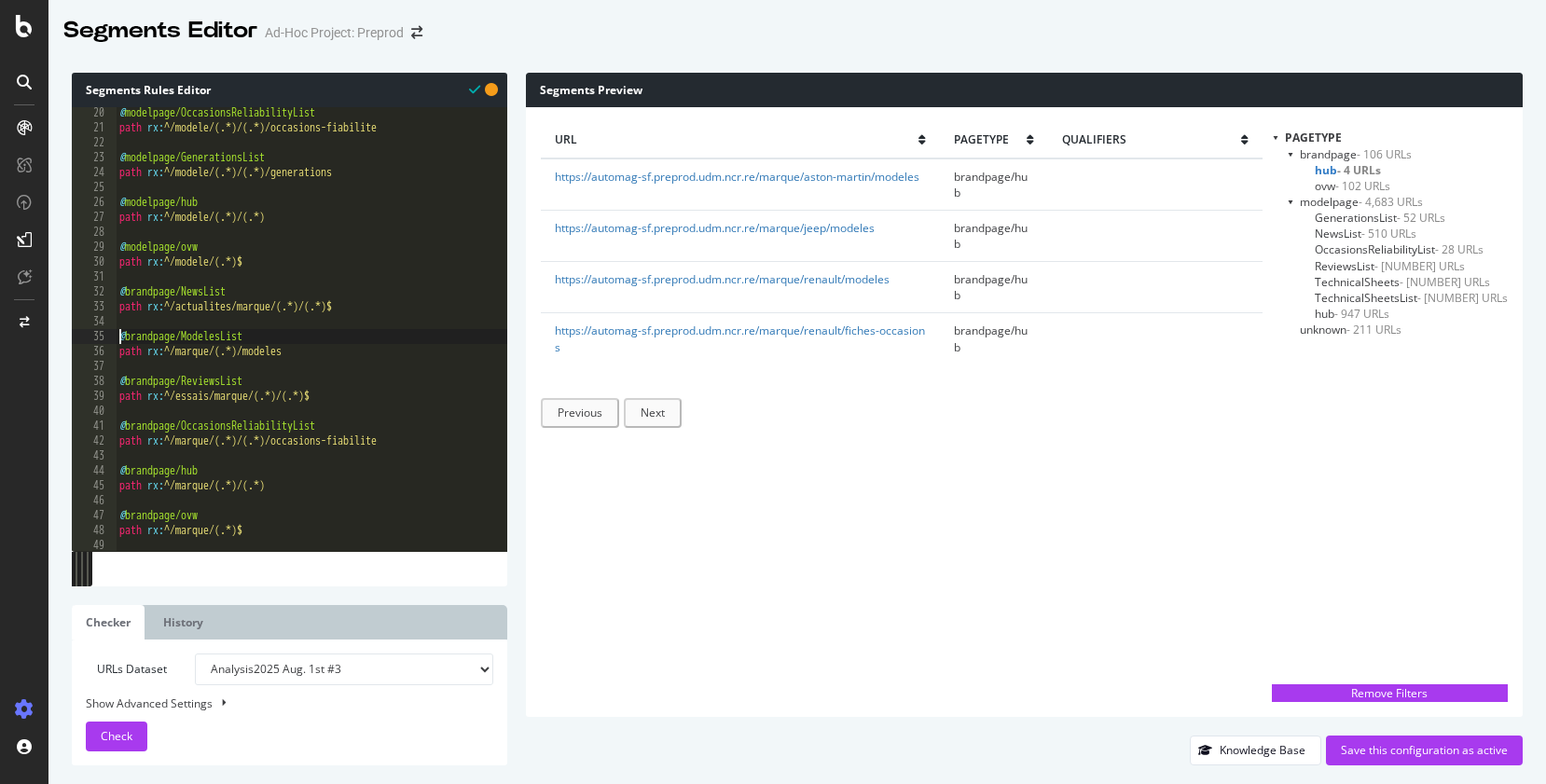 type on "path rx:^/marque/(.*)/modeles" 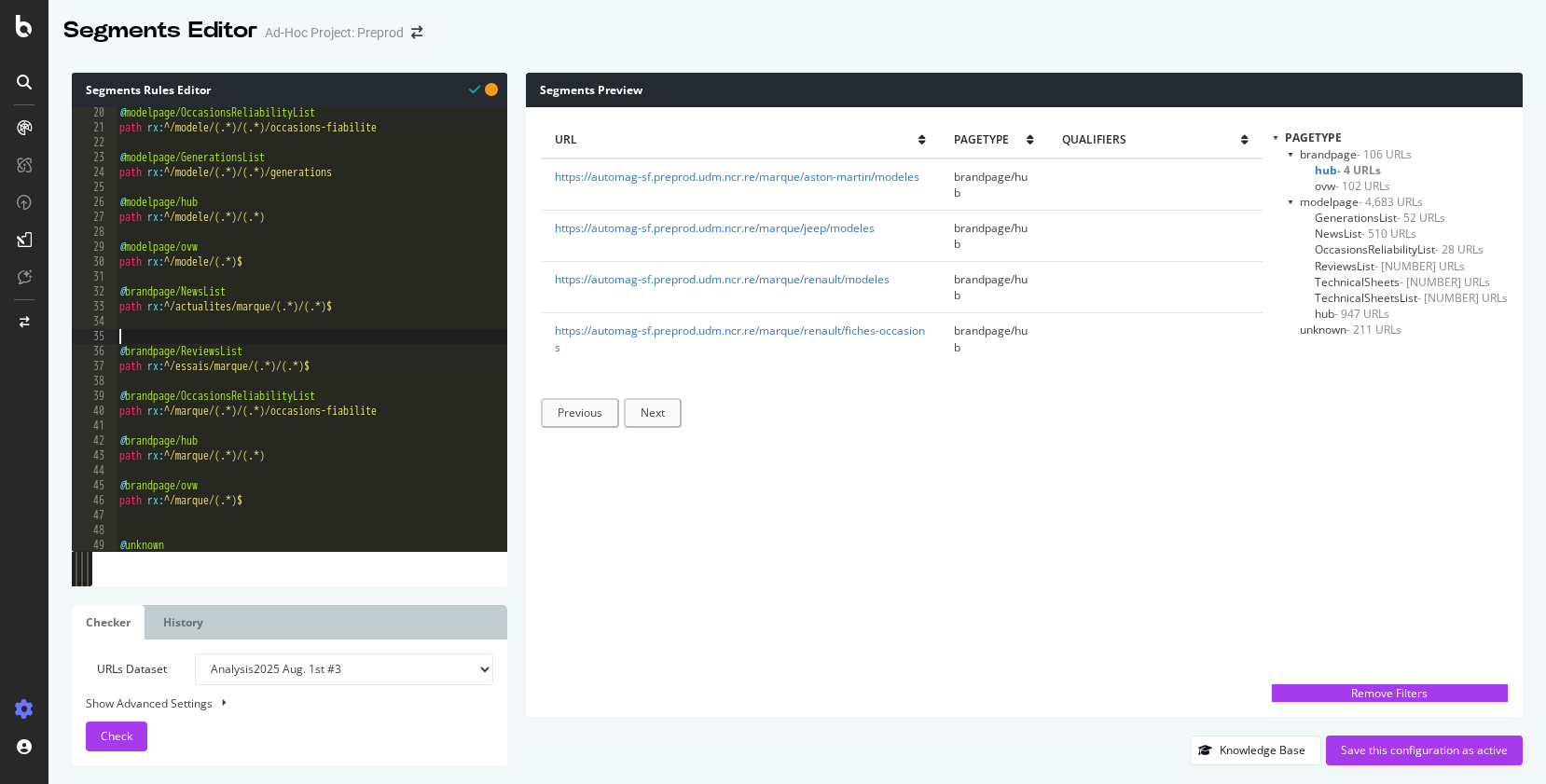 scroll, scrollTop: 0, scrollLeft: 0, axis: both 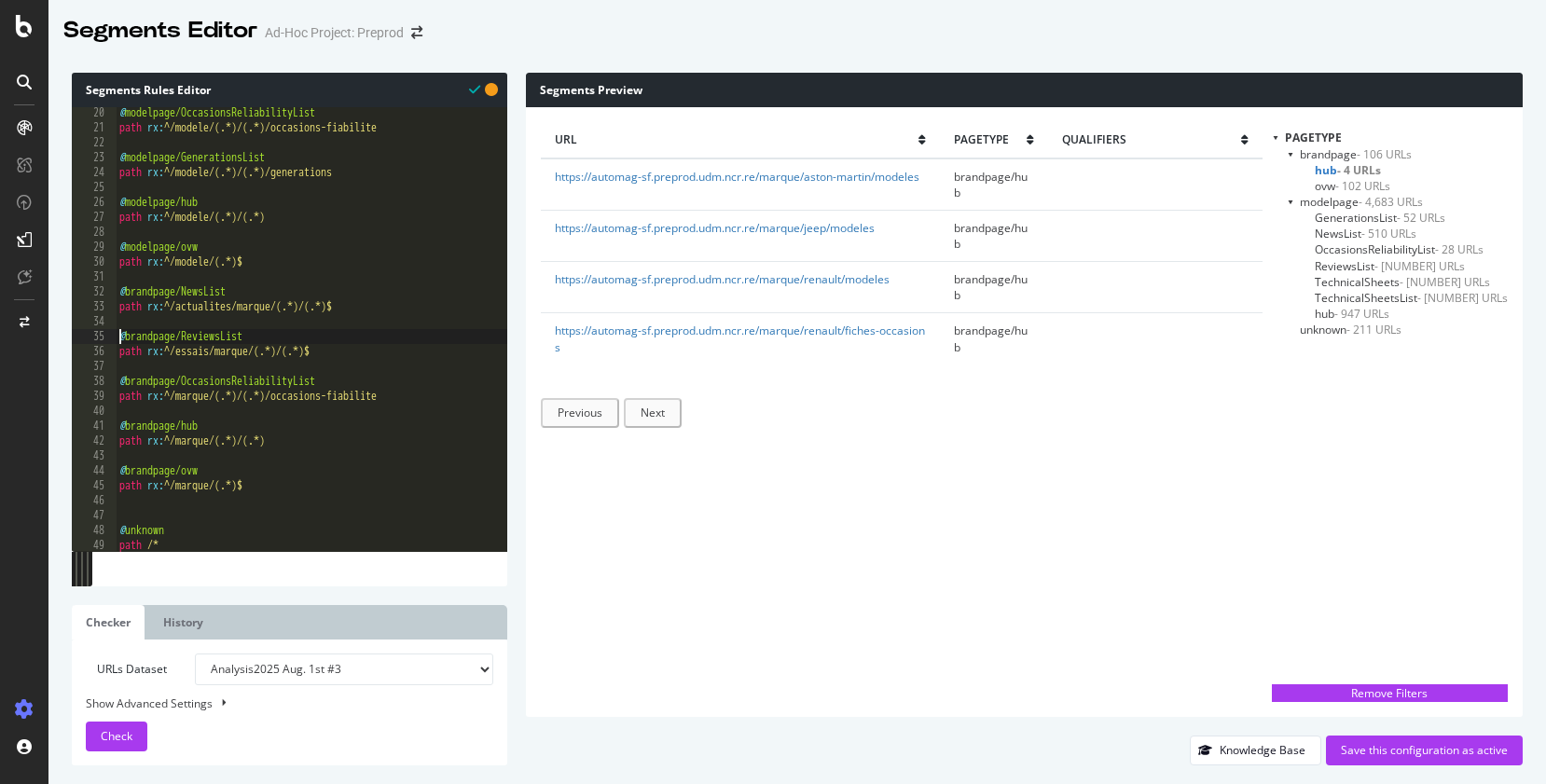 type on "path rx:^/essais/marque/(.*)/(.*)$" 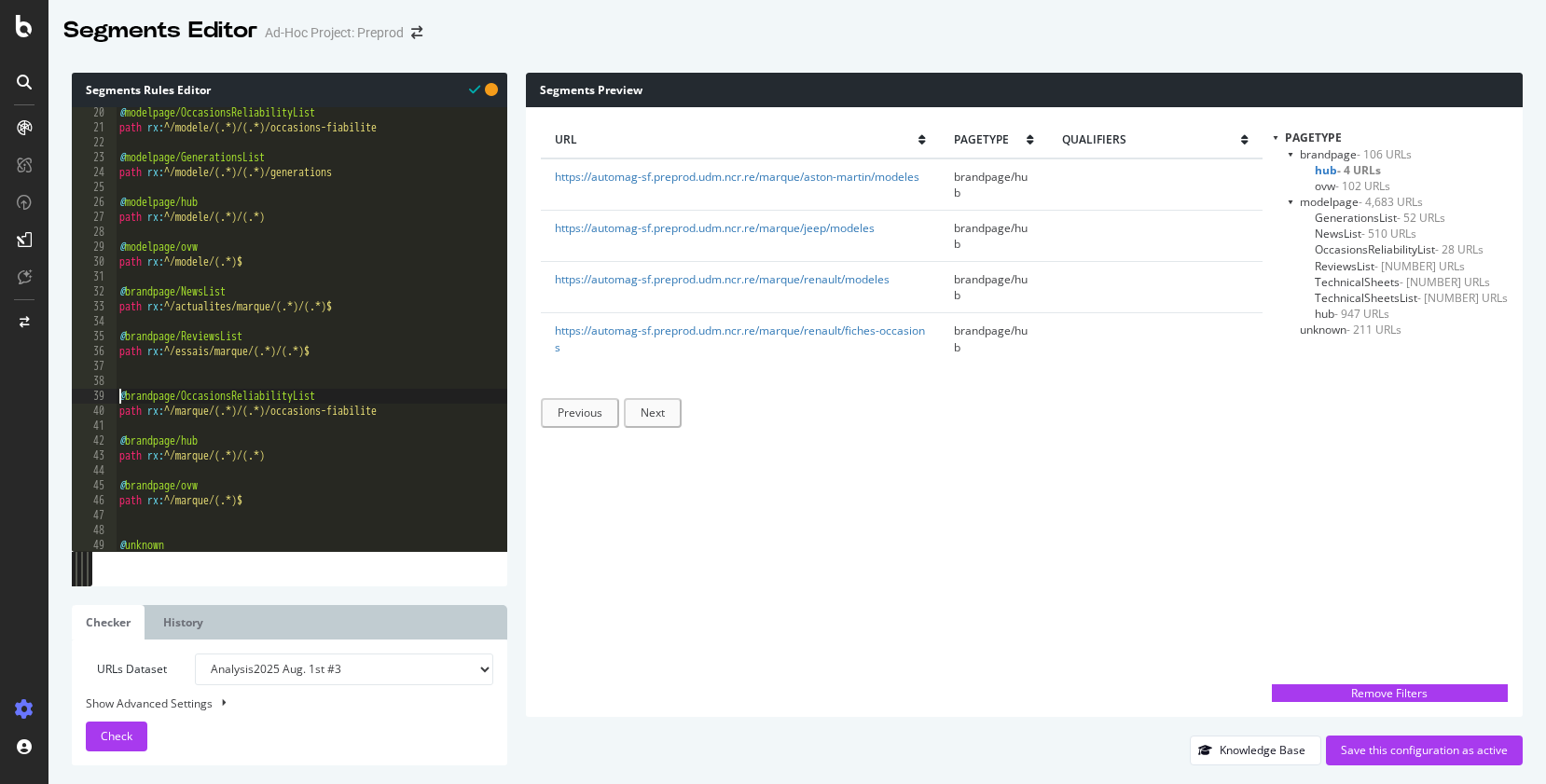 type on "@brandpage/OccasionsReliabilityList" 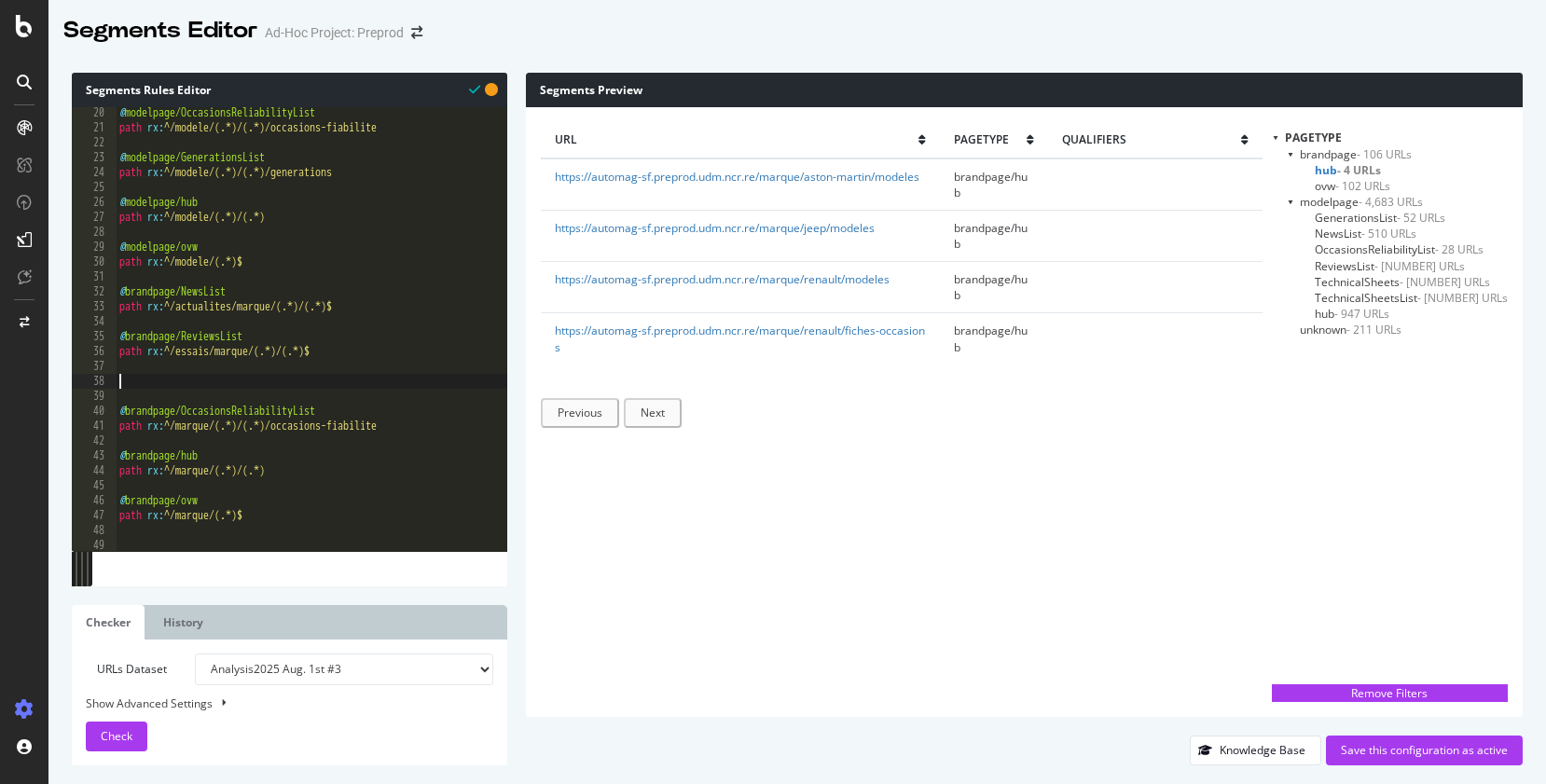 paste on "path rx:^/marque/(.*)/modeles" 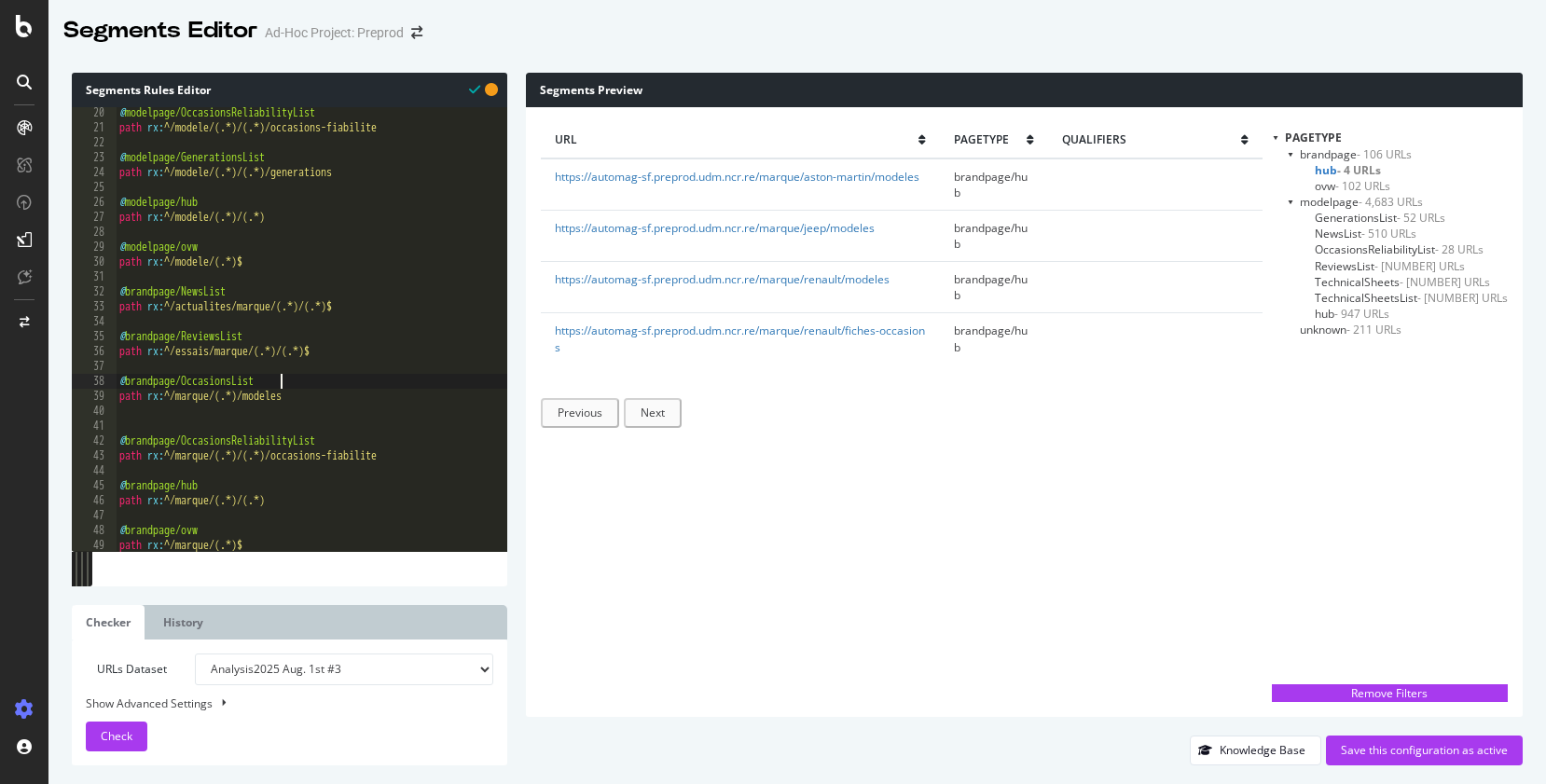 scroll, scrollTop: 0, scrollLeft: 12, axis: horizontal 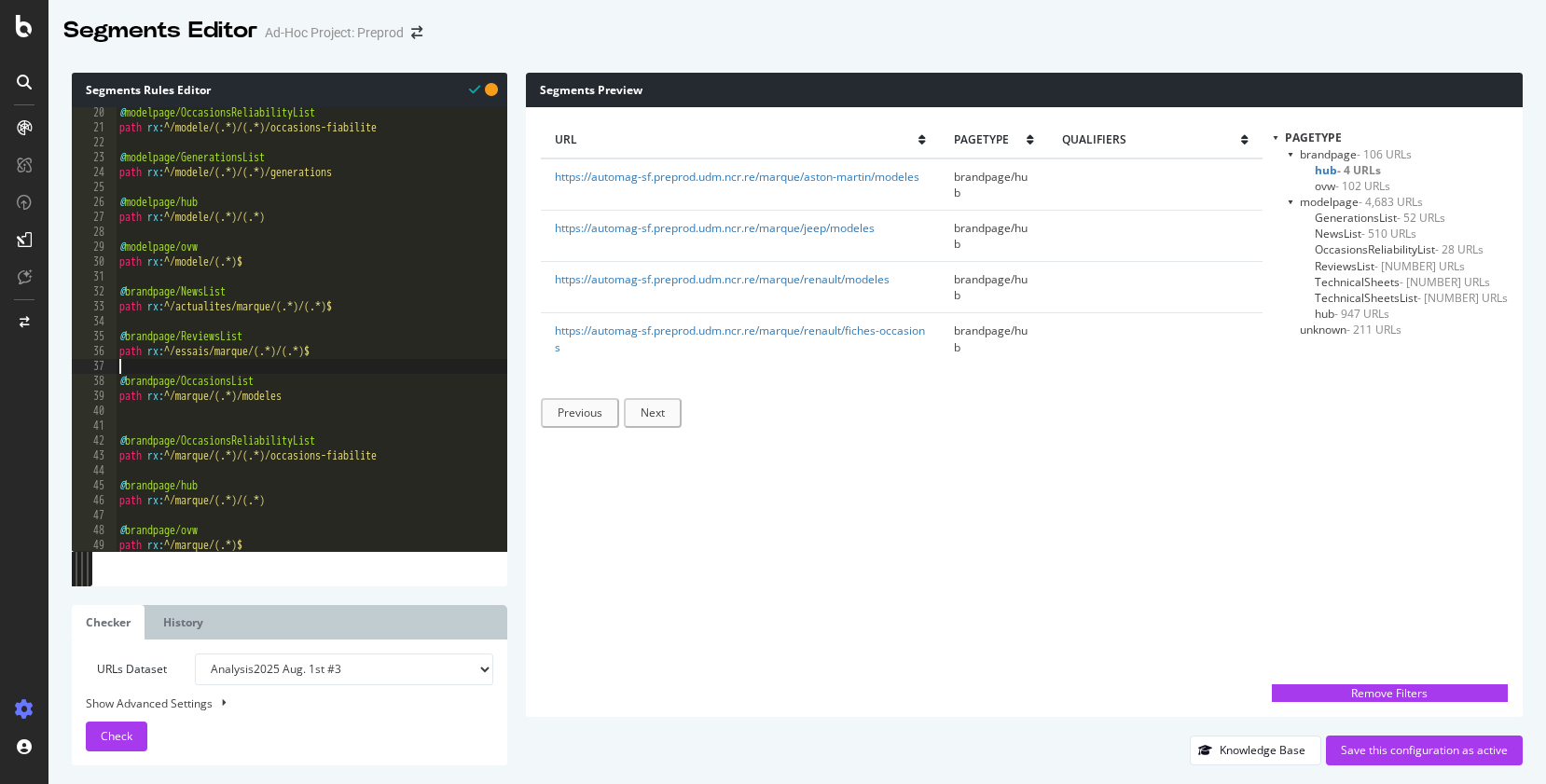 type on "path rx:^/essais/marque/(.*)/(.*)$" 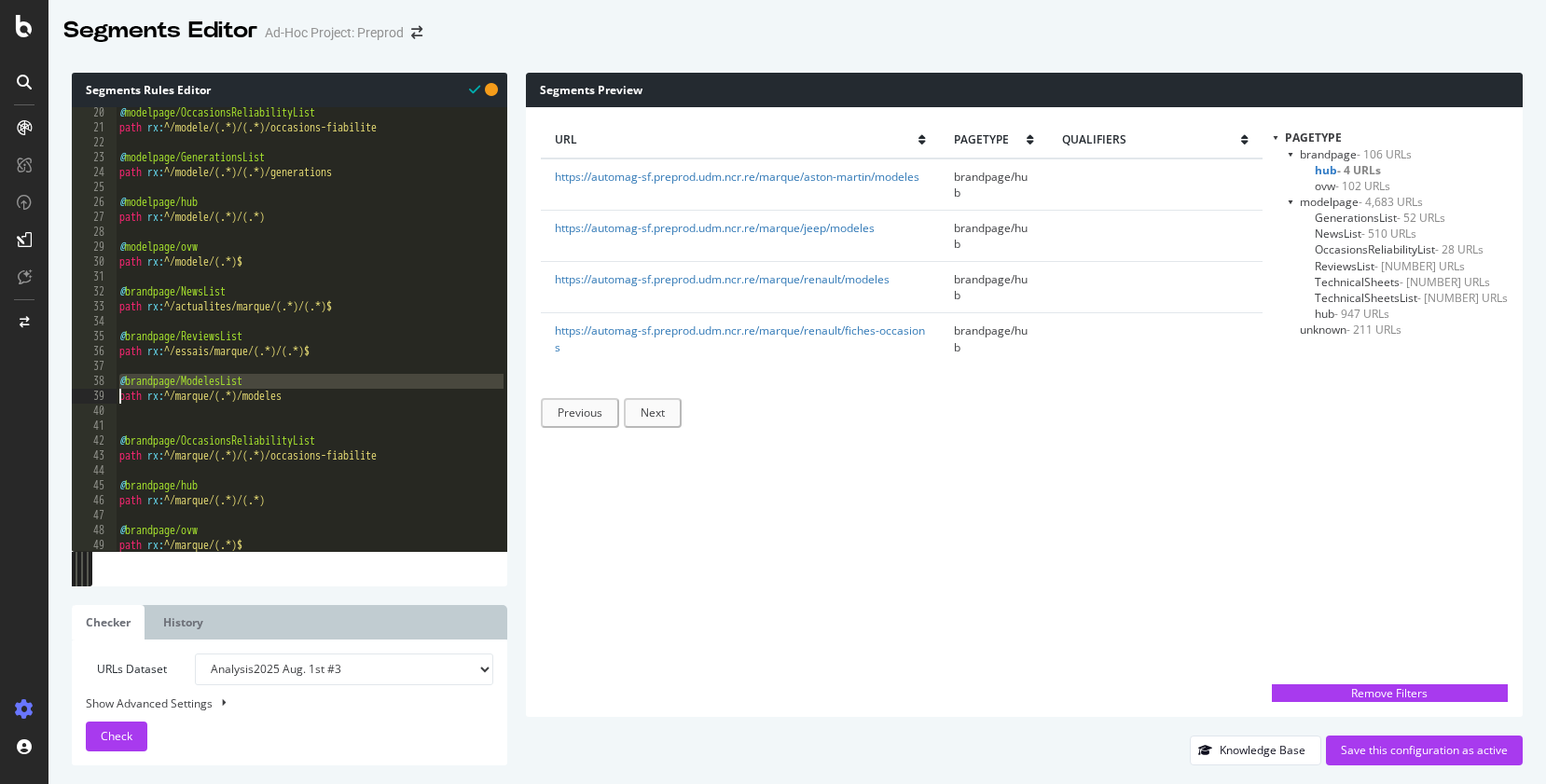 type on "path rx:^/marque/(.*)/modeles" 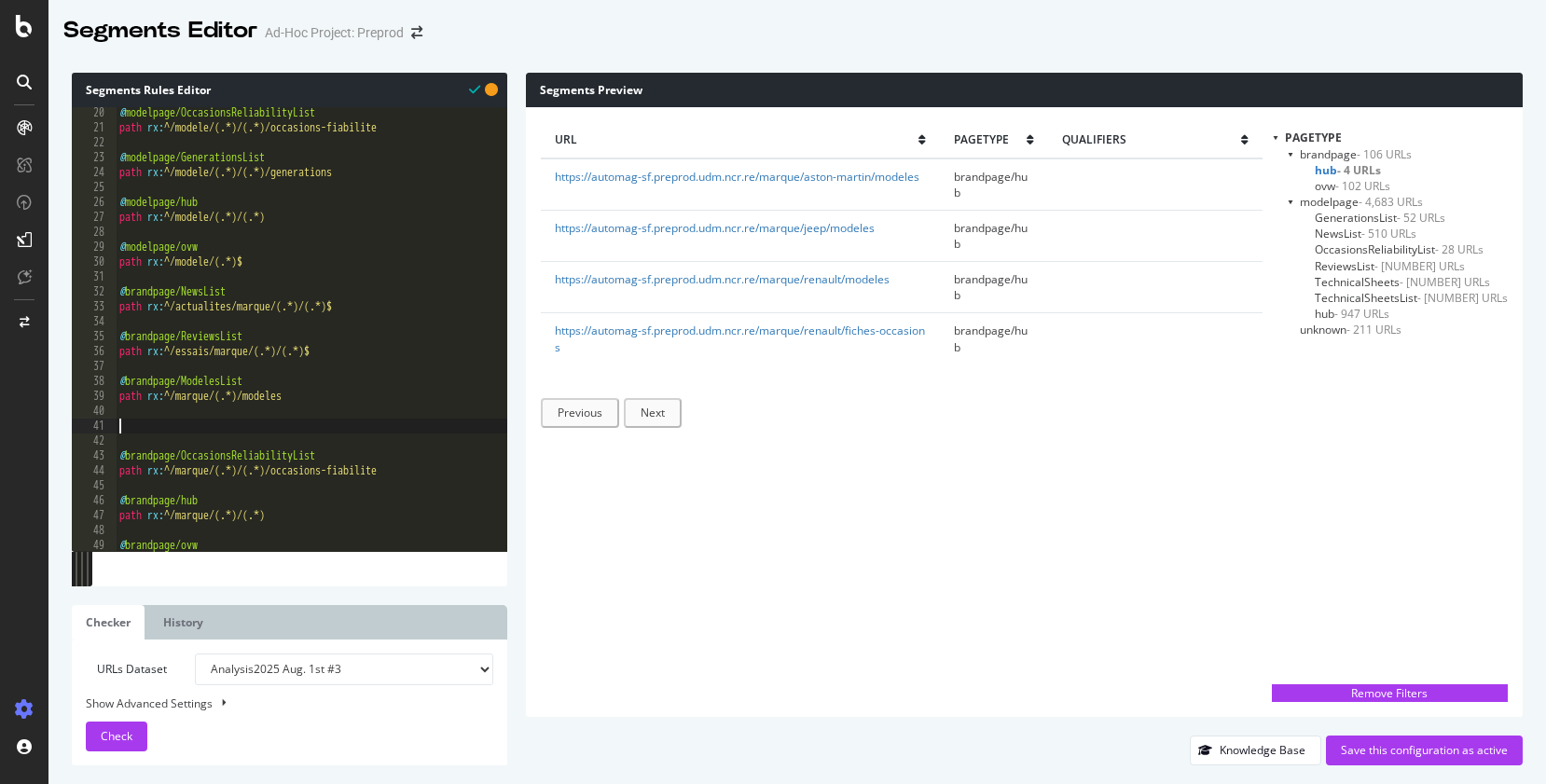 paste on "path rx:^/marque/(.*)/modeles" 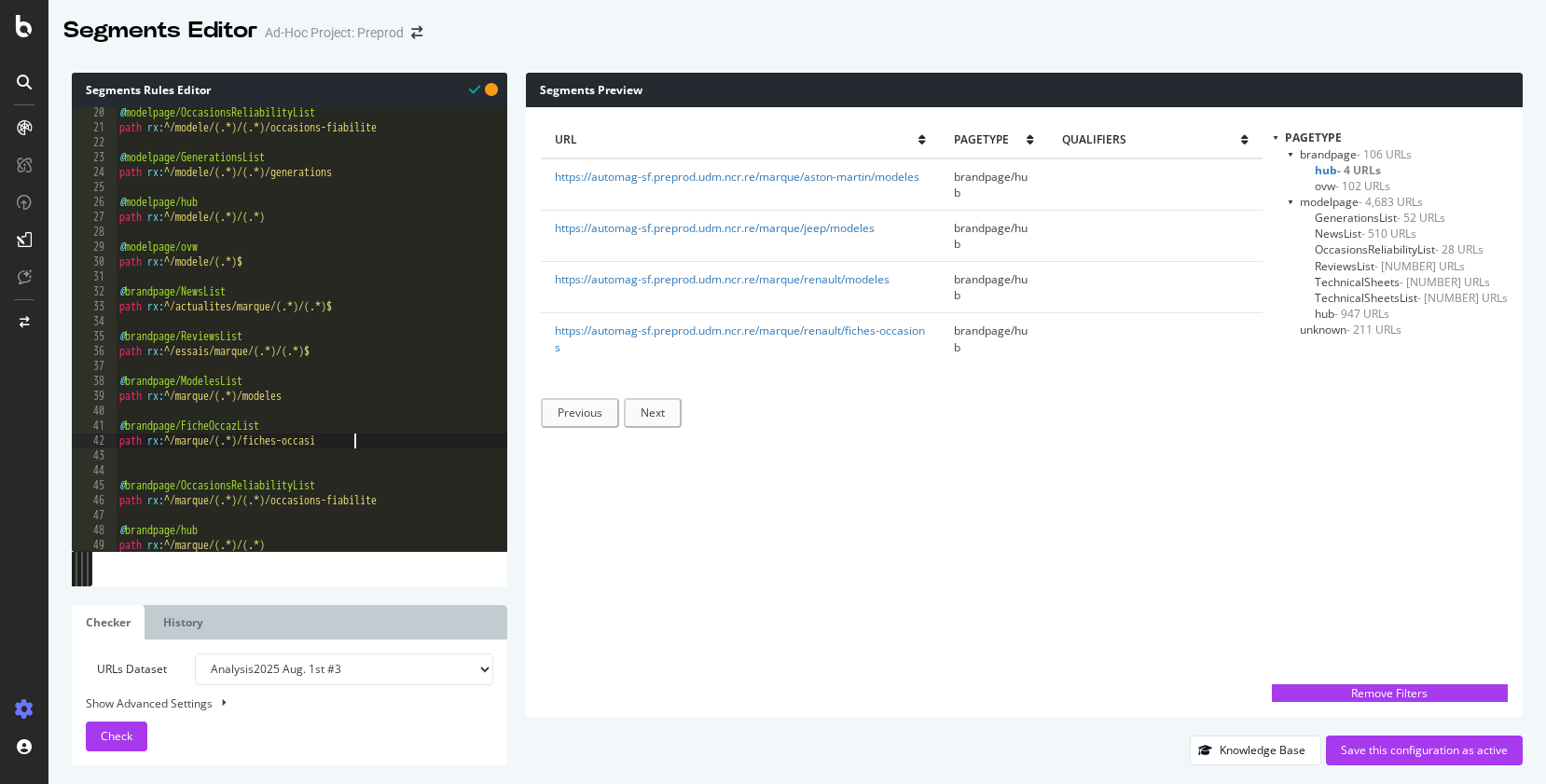 scroll, scrollTop: 0, scrollLeft: 20, axis: horizontal 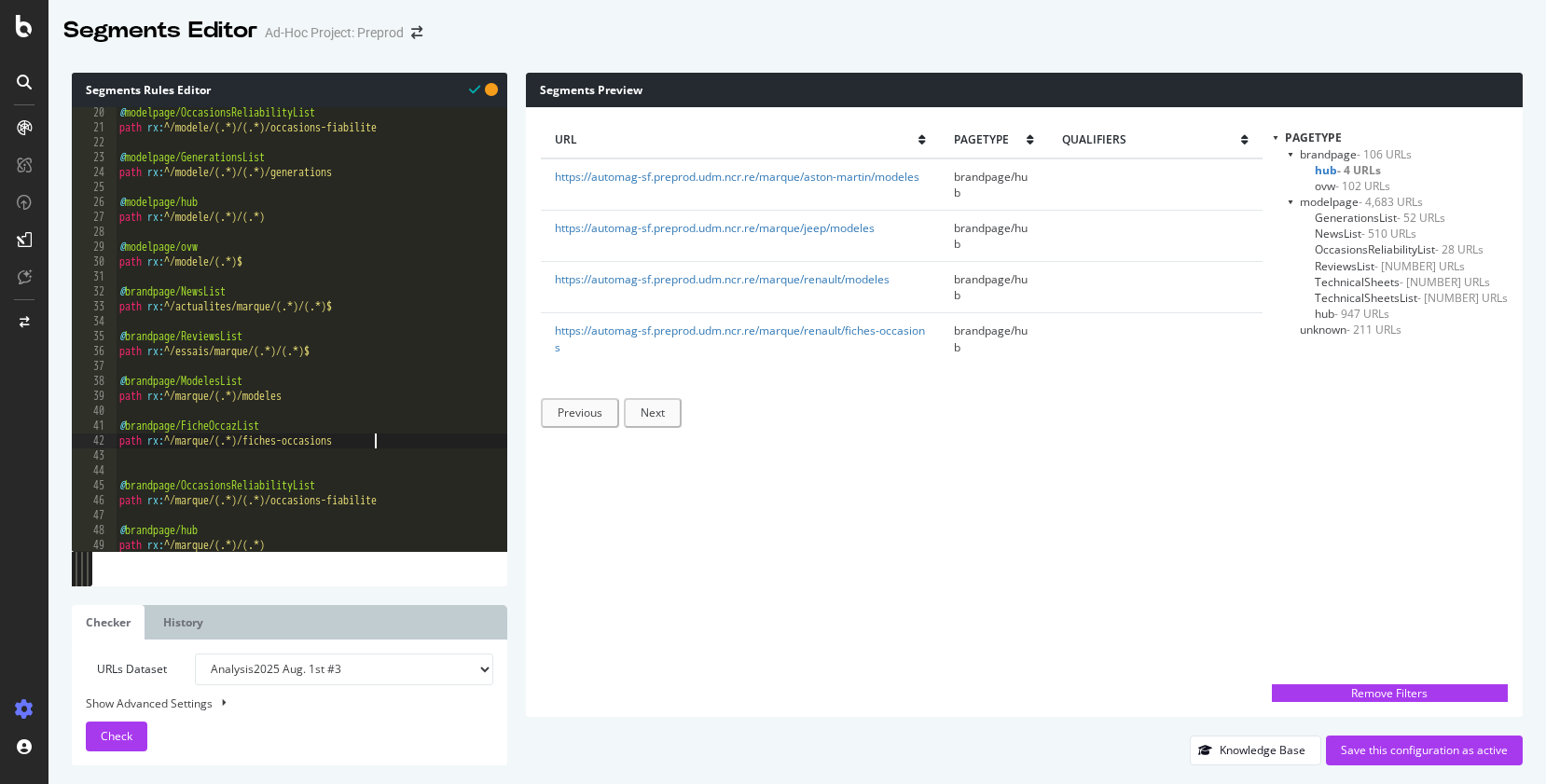 click on "hub  - 947 URLs" at bounding box center (1352, 313) 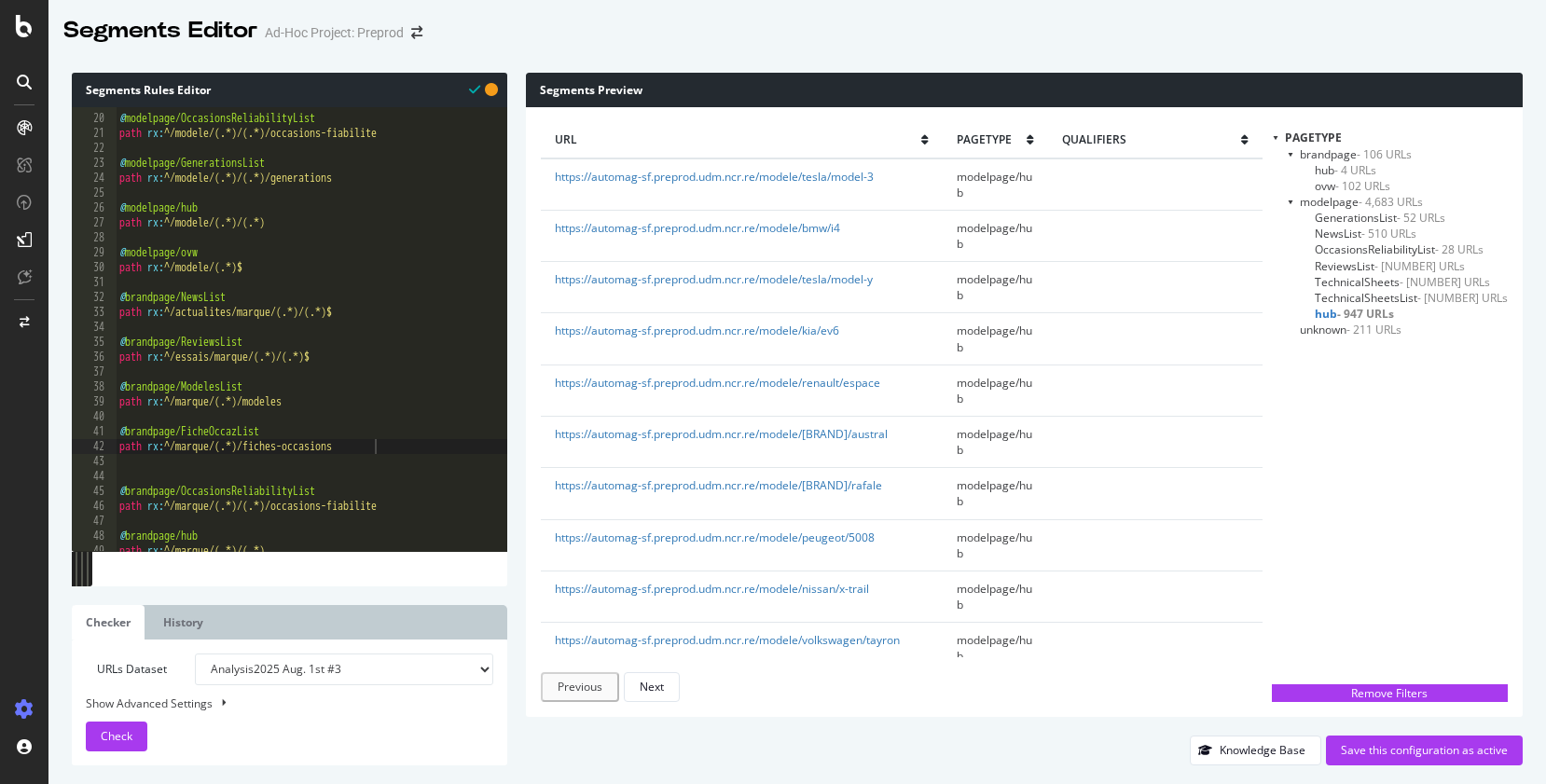 scroll, scrollTop: 280, scrollLeft: 0, axis: vertical 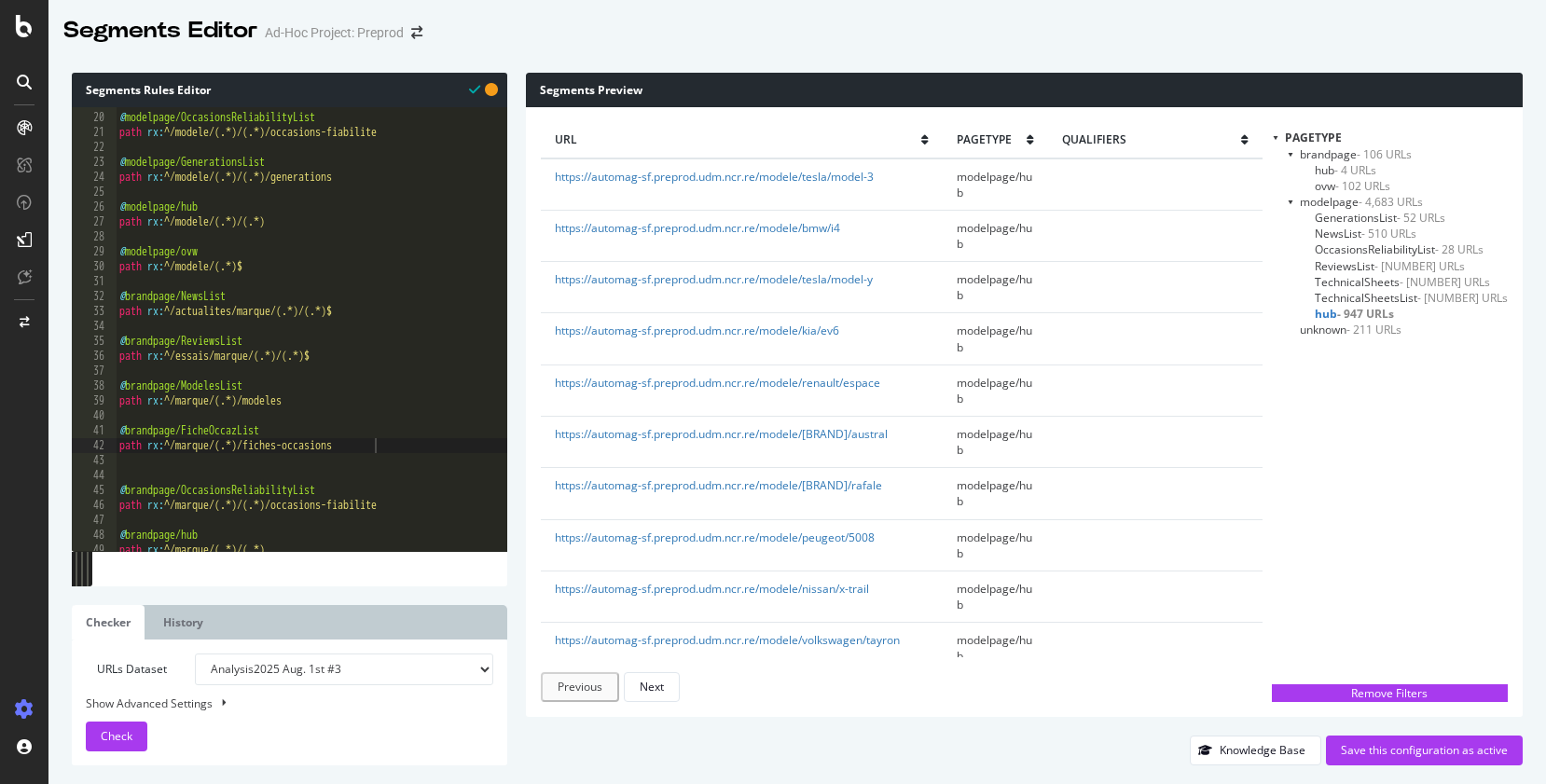 click on "@ modelpage/OccasionsReliabilityList path   rx : ^/modele/(.*)/(.*)/occasions-fiabilite @ modelpage/GenerationsList path   rx : ^/modele/(.*)/(.*)/generations @ modelpage/hub path   rx : ^/modele/(.*)/(.*) @ modelpage/ovw path   rx : ^/modele/(.*)$ @ brandpage/NewsList path   rx : ^/actualites/marque/(.*)/(.*)$ @ brandpage/ReviewsList path   rx : ^/essais/marque/(.*)/(.*)$ @ brandpage/ModelesList path   rx : ^/marque/(.*)/modeles @ brandpage/FicheOccazList path   rx : ^/marque/(.*)/fiches-occasions @ brandpage/OccasionsReliabilityList path   rx : ^/marque/(.*)/(.*)/occasions-fiabilite @ brandpage/hub path   rx : ^/marque/(.*)/(.*)" at bounding box center [311, 332] 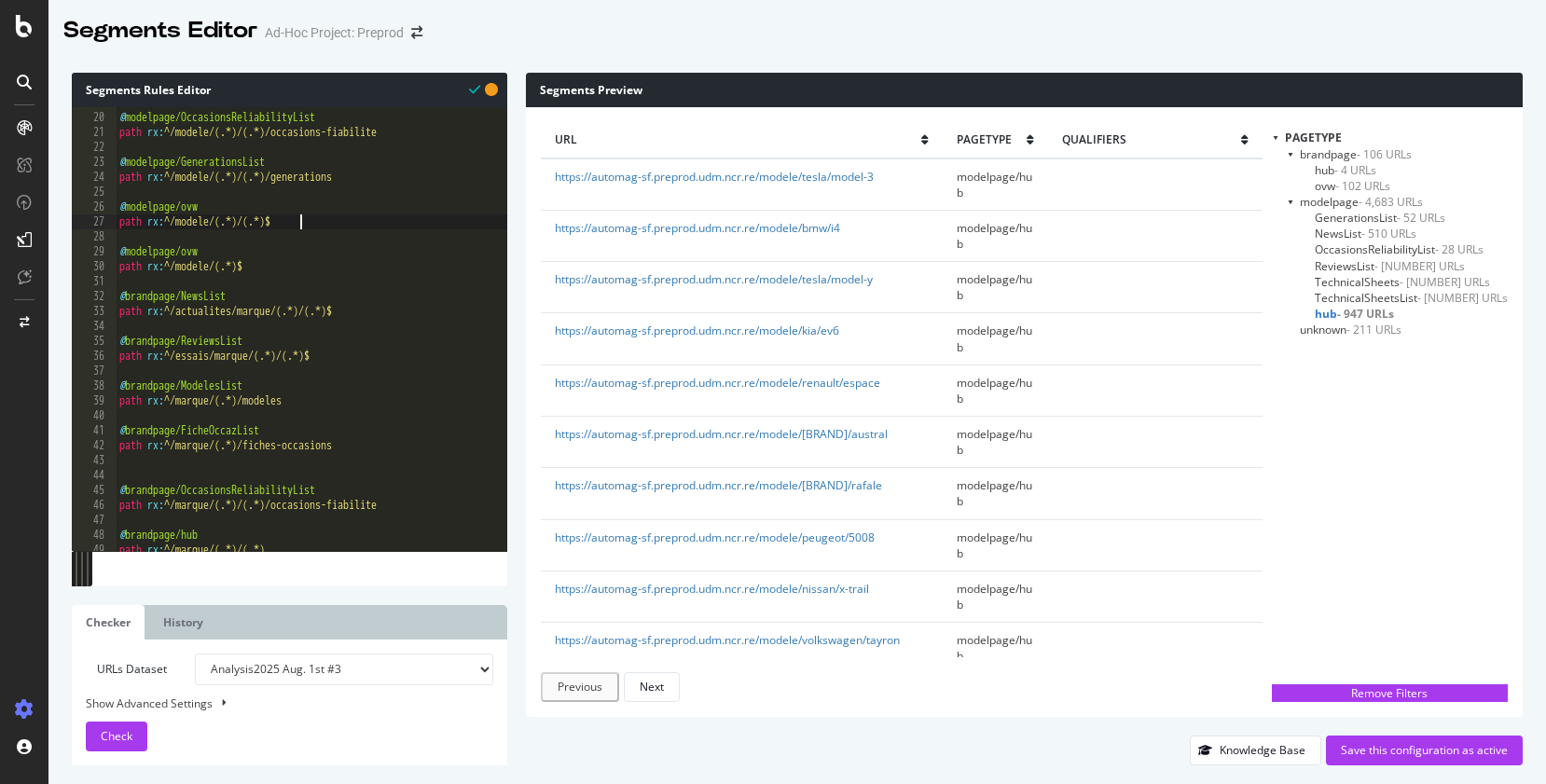 scroll, scrollTop: 0, scrollLeft: 7, axis: horizontal 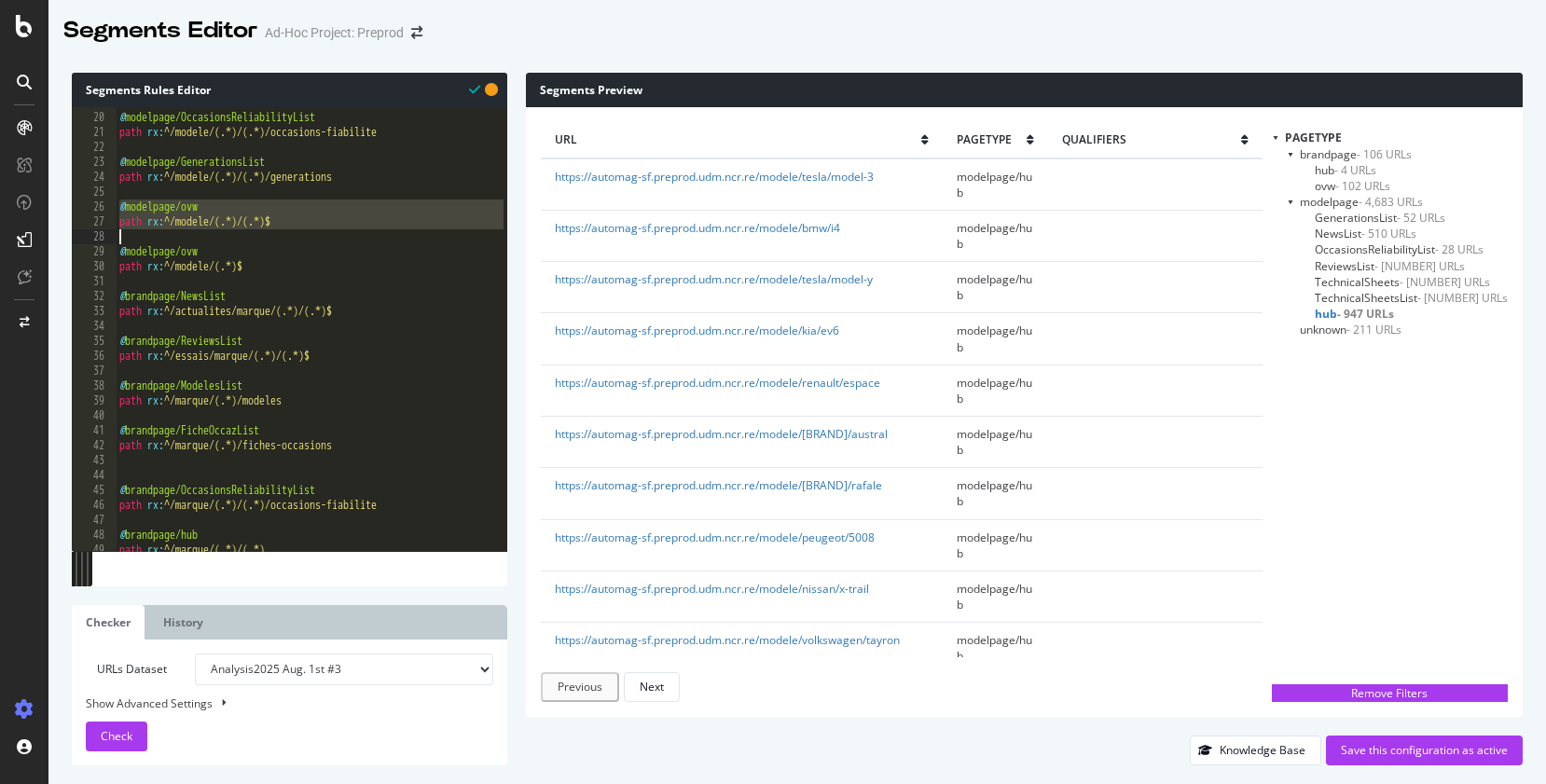 type on "@modelpage/ovw" 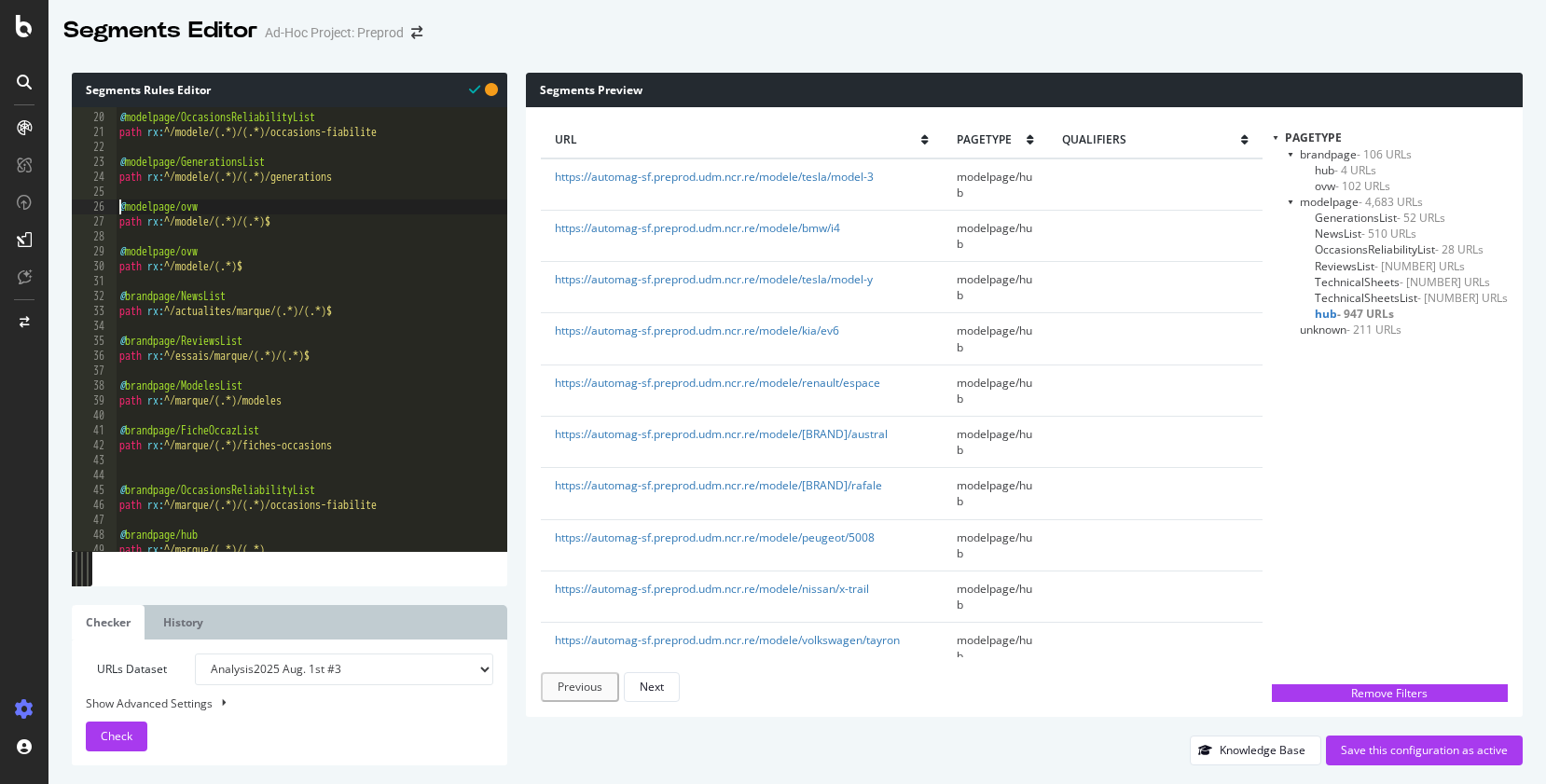 scroll, scrollTop: 0, scrollLeft: 0, axis: both 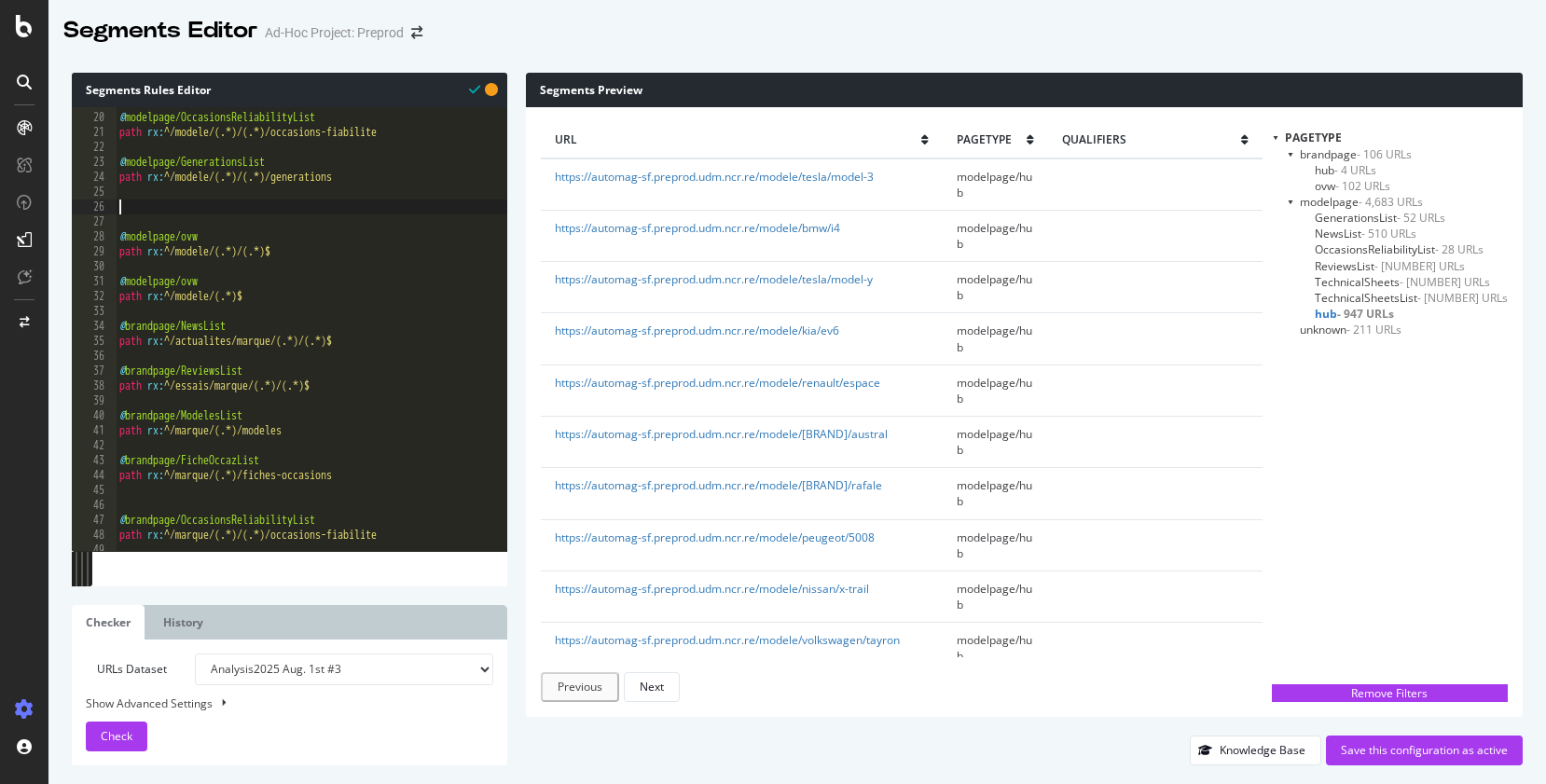 paste on "path rx:^/modele/(.*)/(.*)$" 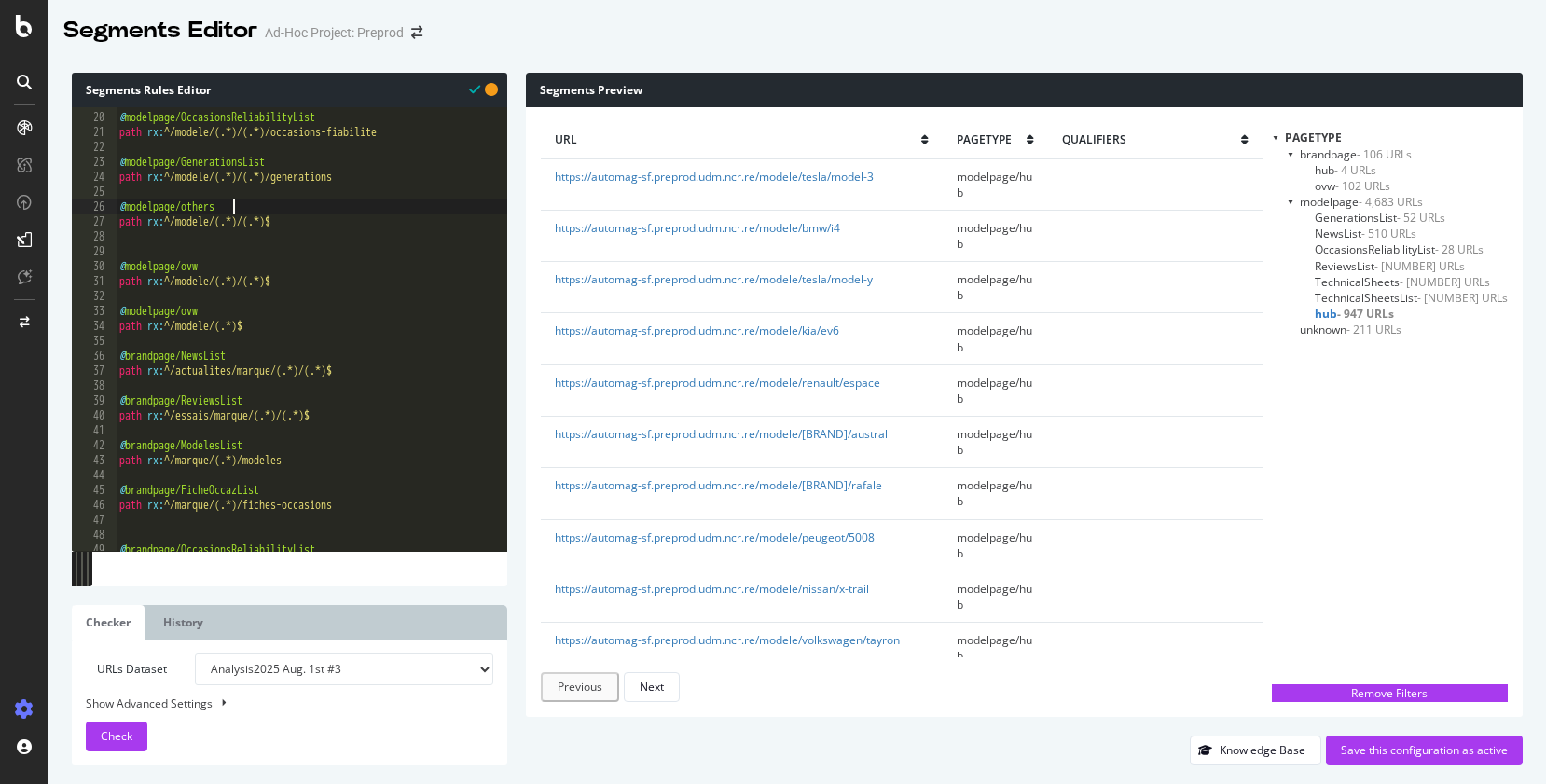 scroll, scrollTop: 0, scrollLeft: 8, axis: horizontal 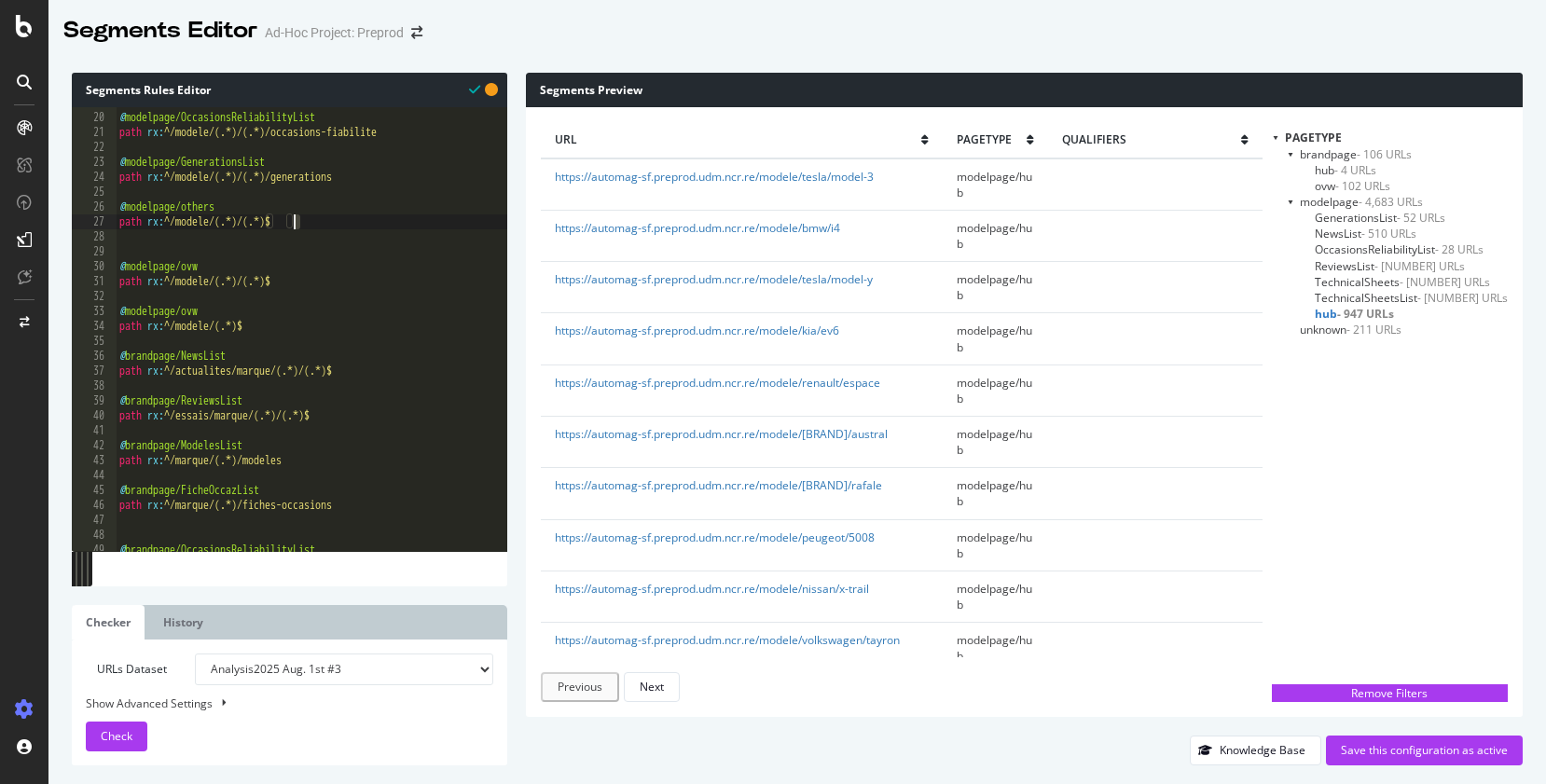 type on "path rx:^/modele/(.*)/(.*)" 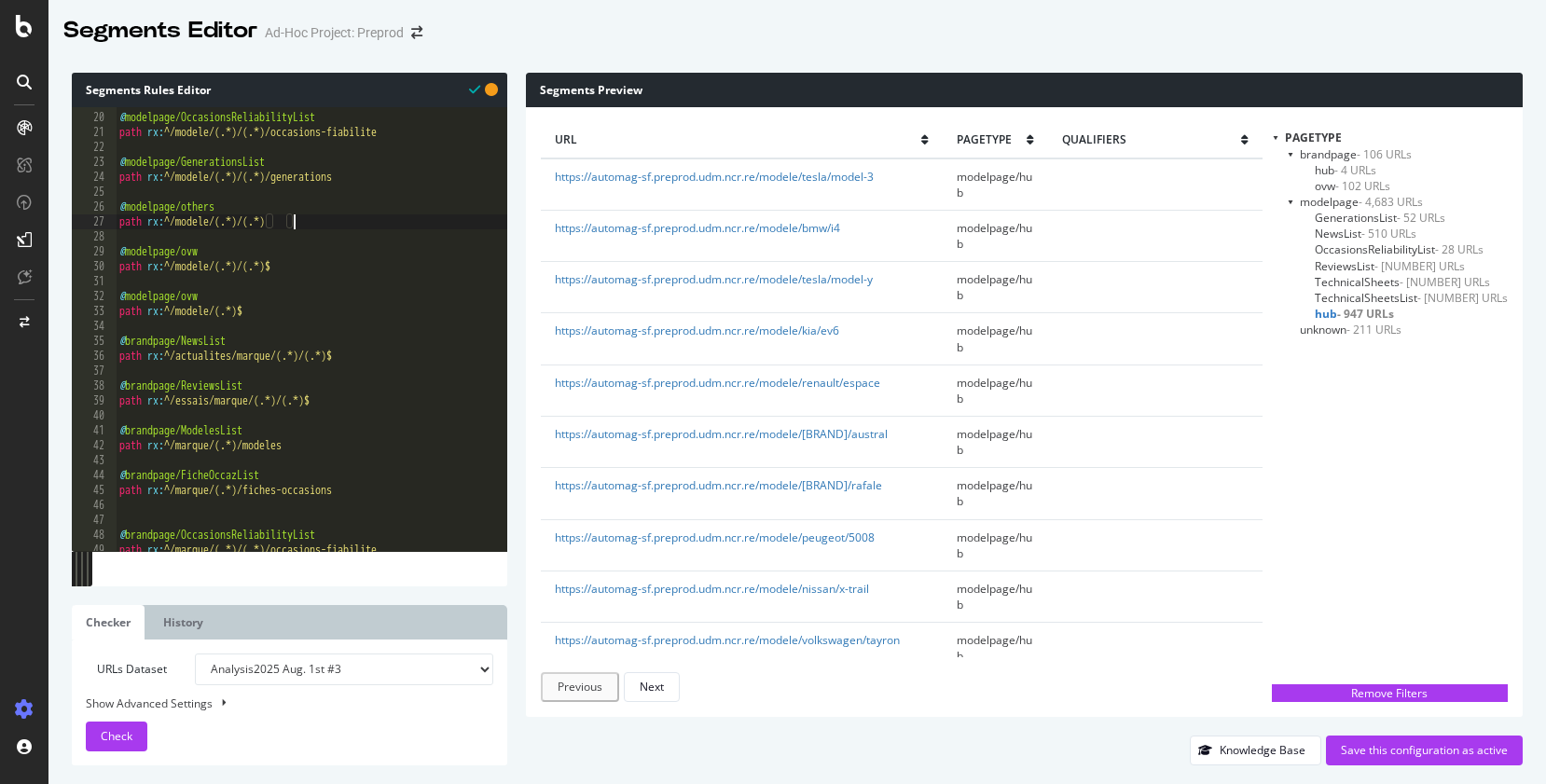 scroll, scrollTop: 0, scrollLeft: 14, axis: horizontal 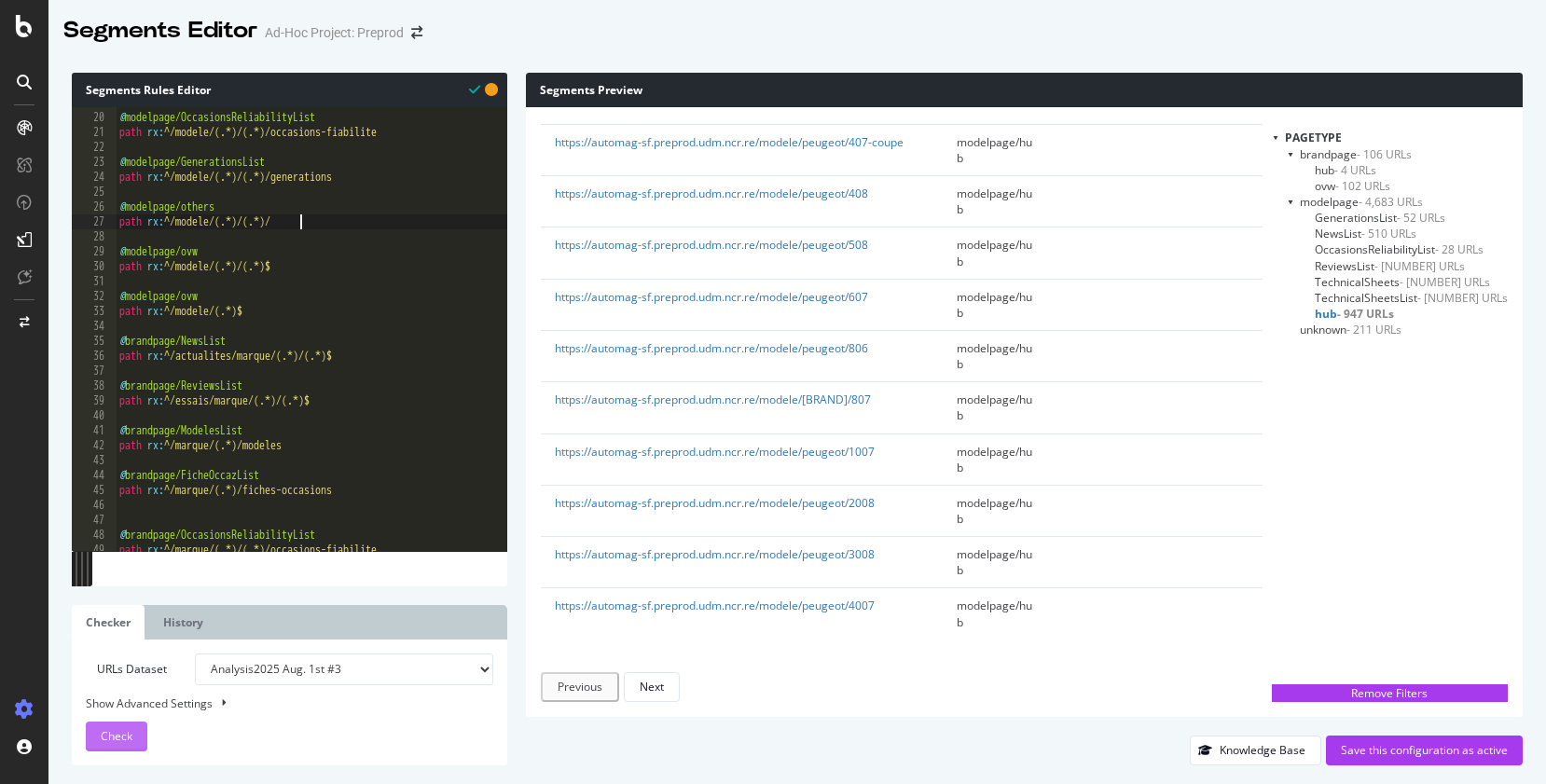 type on "path rx:^/modele/(.*)/(.*)/" 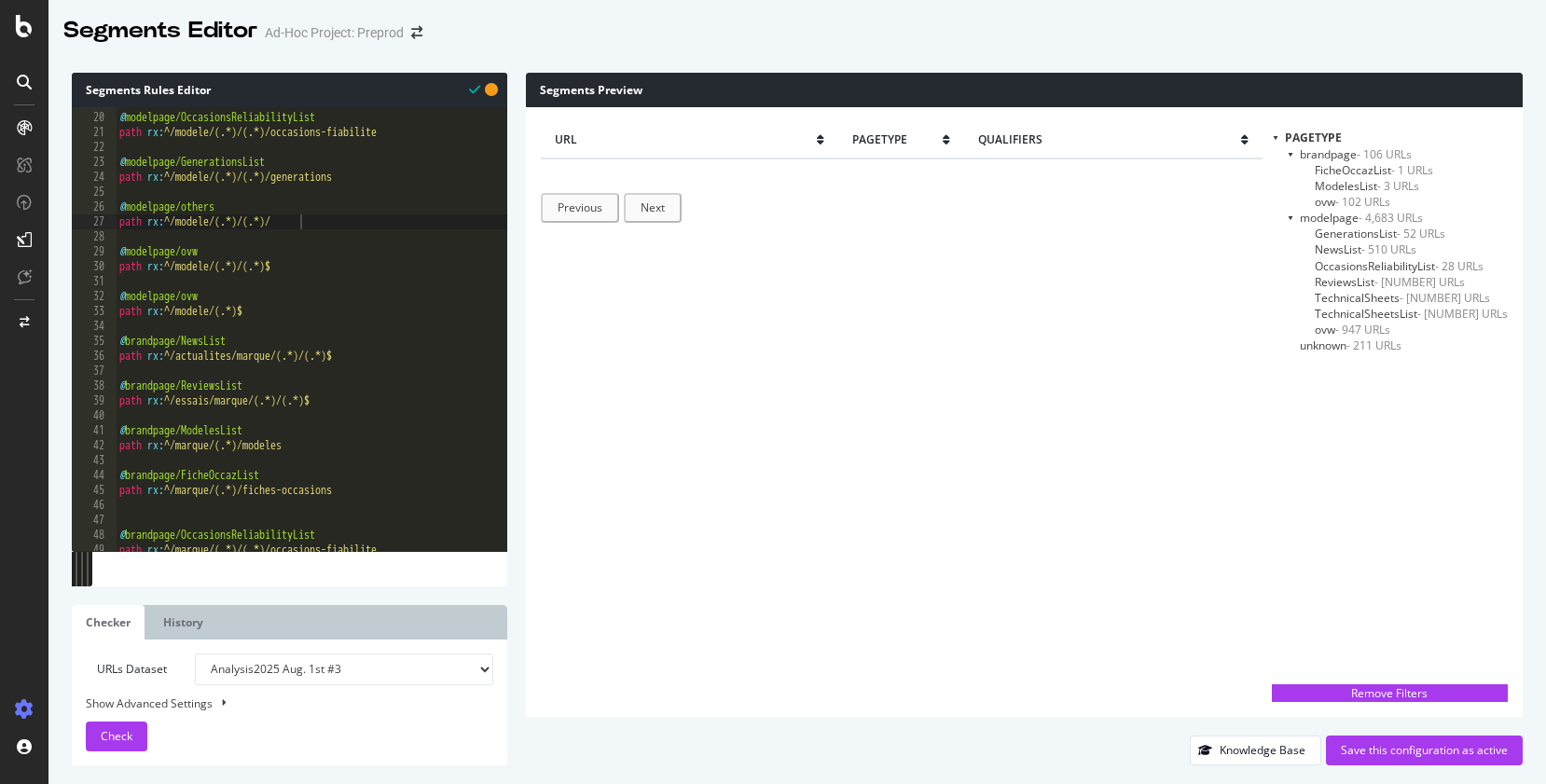 click on "OccasionsReliabilityList  - 28 URLs" at bounding box center [1399, 266] 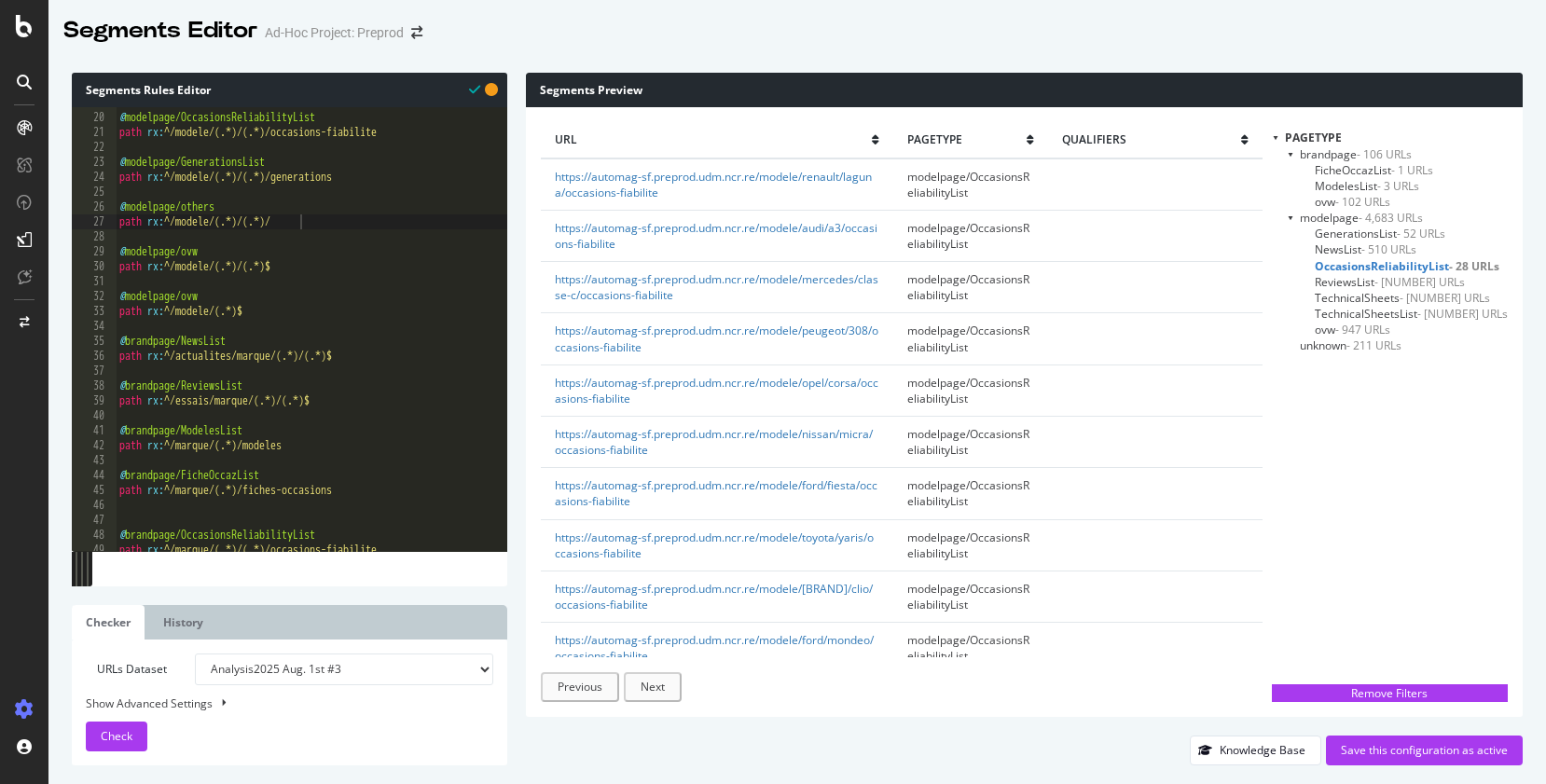 click on "- 947 URLs" at bounding box center [1362, 329] 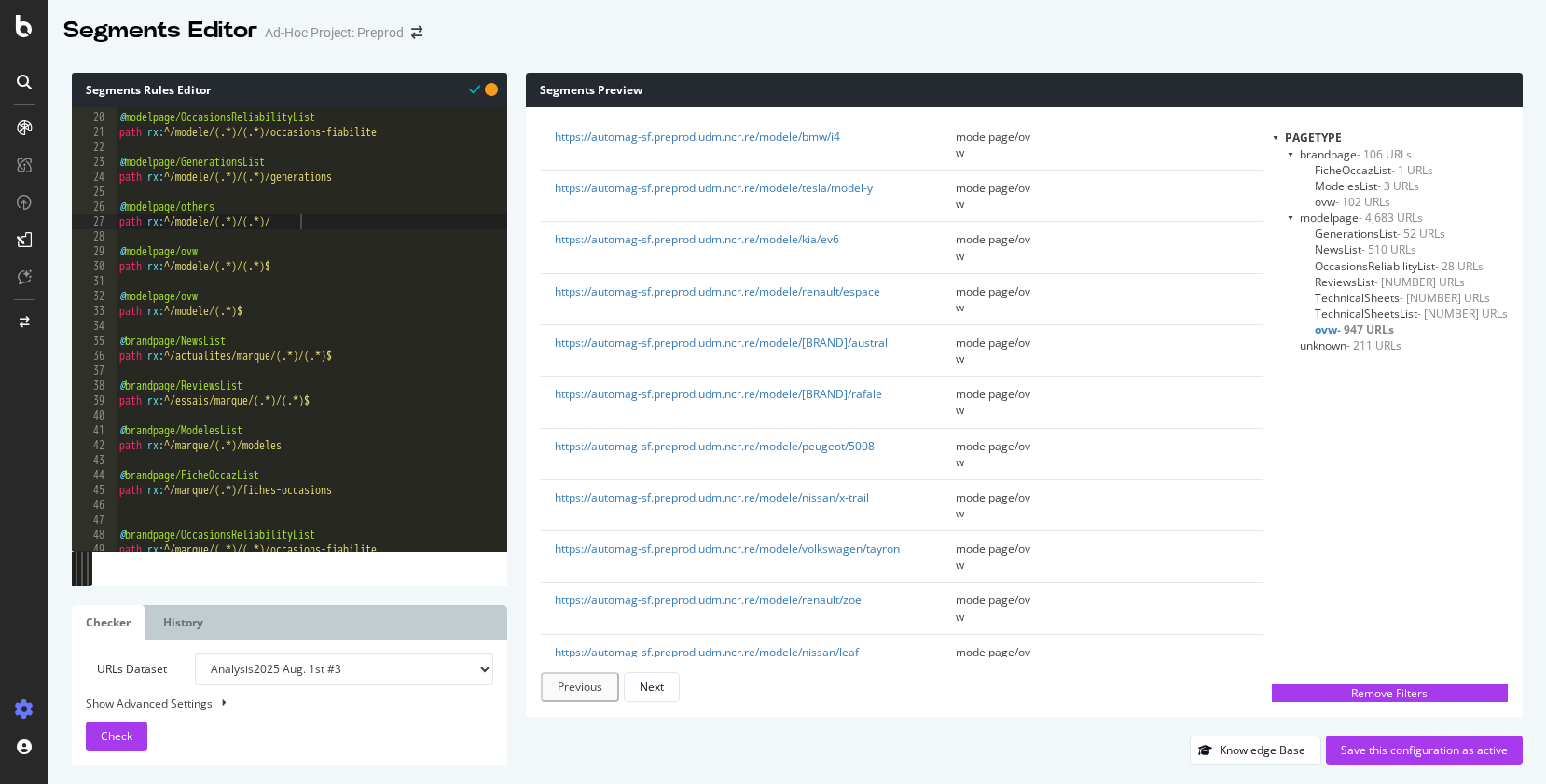 scroll, scrollTop: 117, scrollLeft: 0, axis: vertical 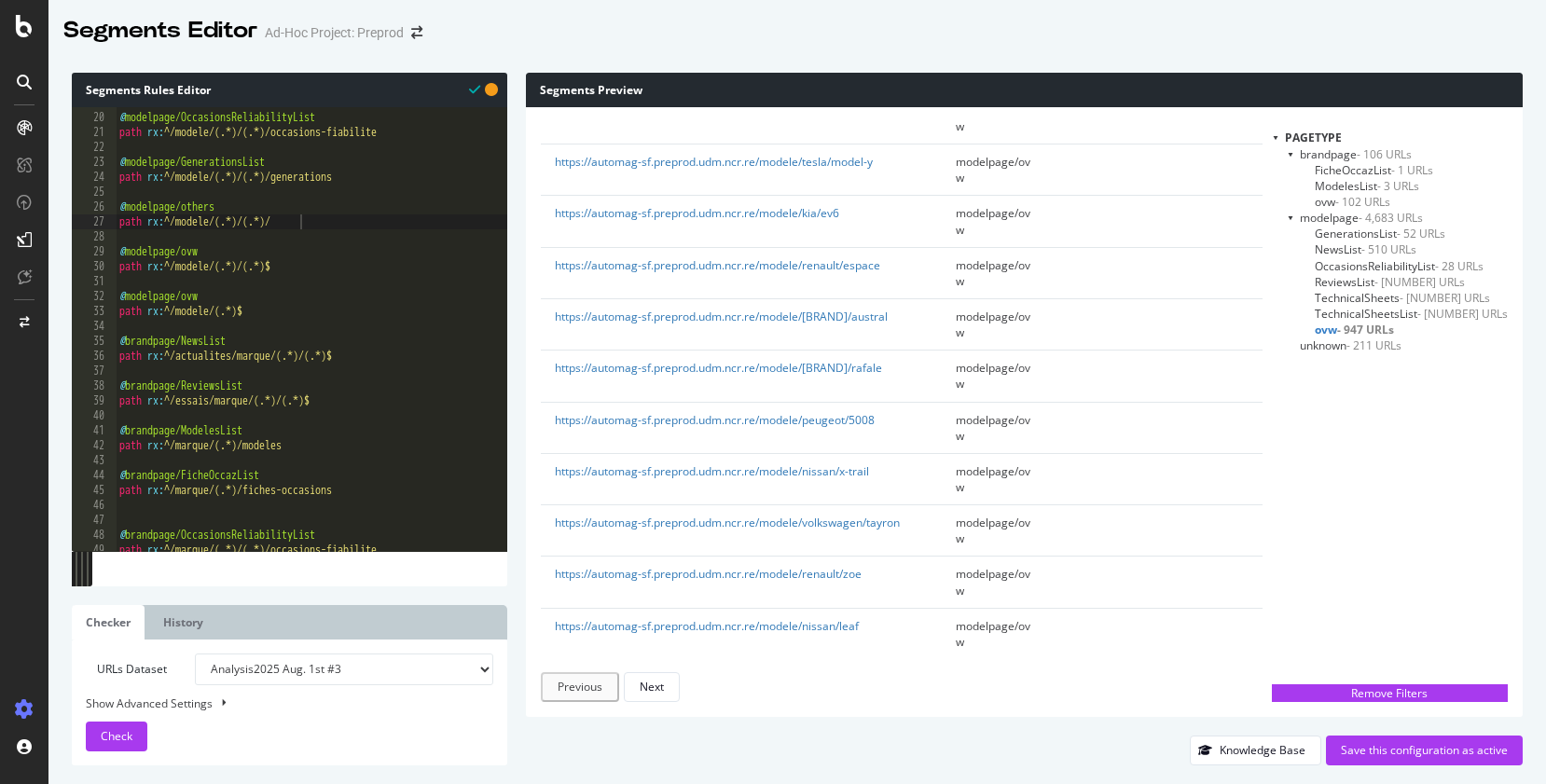 click on "unknown  - 211 URLs" at bounding box center [1350, 345] 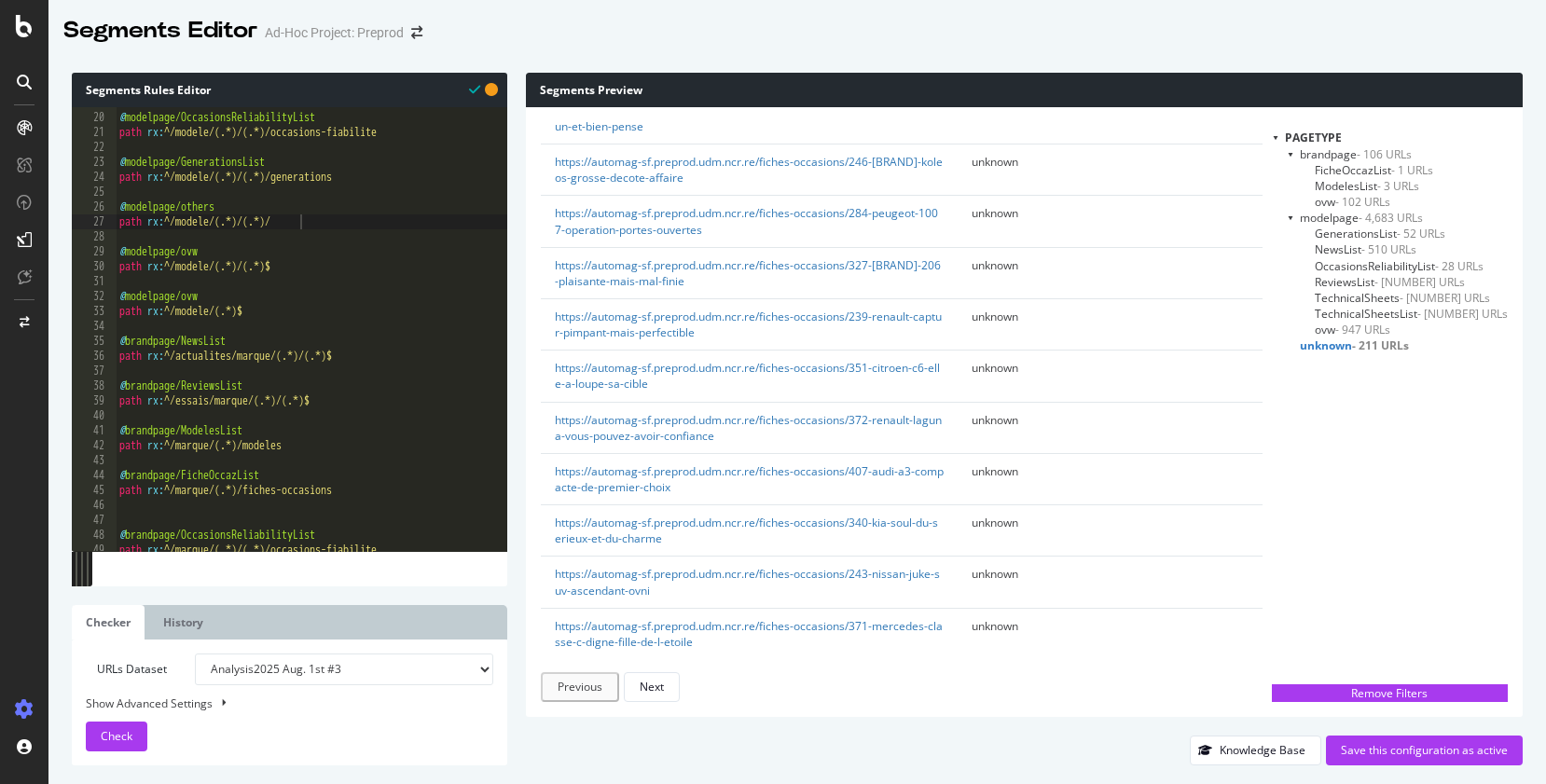 scroll, scrollTop: 0, scrollLeft: 0, axis: both 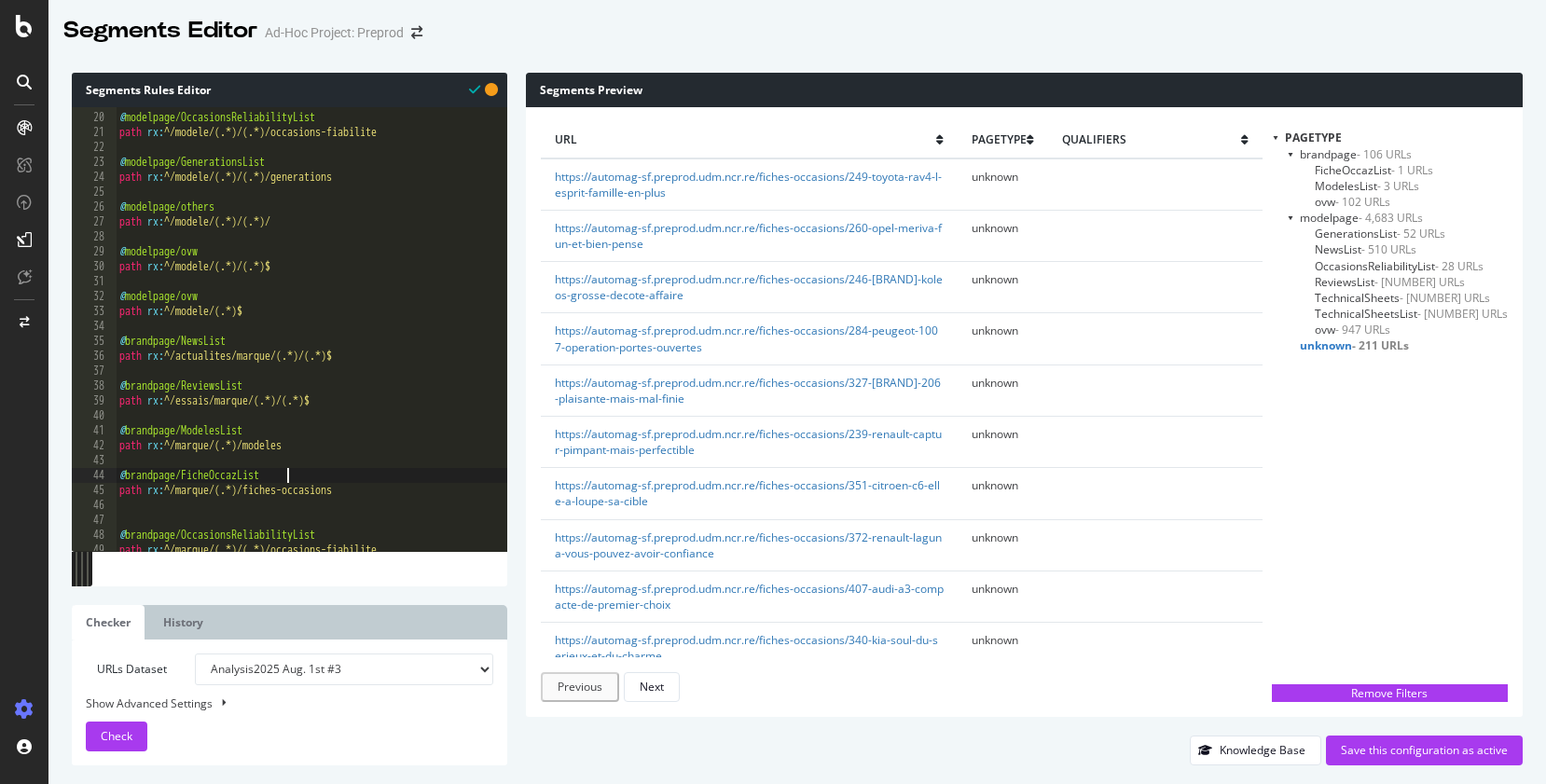 click on "@ modelpage/OccasionsReliabilityList path   rx : ^/modele/(.*)/(.*)/occasions-fiabilite @ modelpage/GenerationsList path   rx : ^/modele/(.*)/(.*)/generations @ modelpage/others path   rx : ^/modele/(.*)/(.*)/ @ modelpage/ovw path   rx : ^/modele/(.*)/(.*)$ @ modelpage/ovw path   rx : ^/modele/(.*)$ @ brandpage/NewsList path   rx : ^/actualites/marque/(.*)/(.*)$ @ brandpage/ReviewsList path   rx : ^/essais/marque/(.*)/(.*)$ @ brandpage/ModelesList path   rx : ^/marque/(.*)/modeles @ brandpage/FicheOccazList path   rx : ^/marque/(.*)/fiches-occasions @ brandpage/OccasionsReliabilityList path   rx : ^/marque/(.*)/(.*)/occasions-fiabilite" at bounding box center [311, 332] 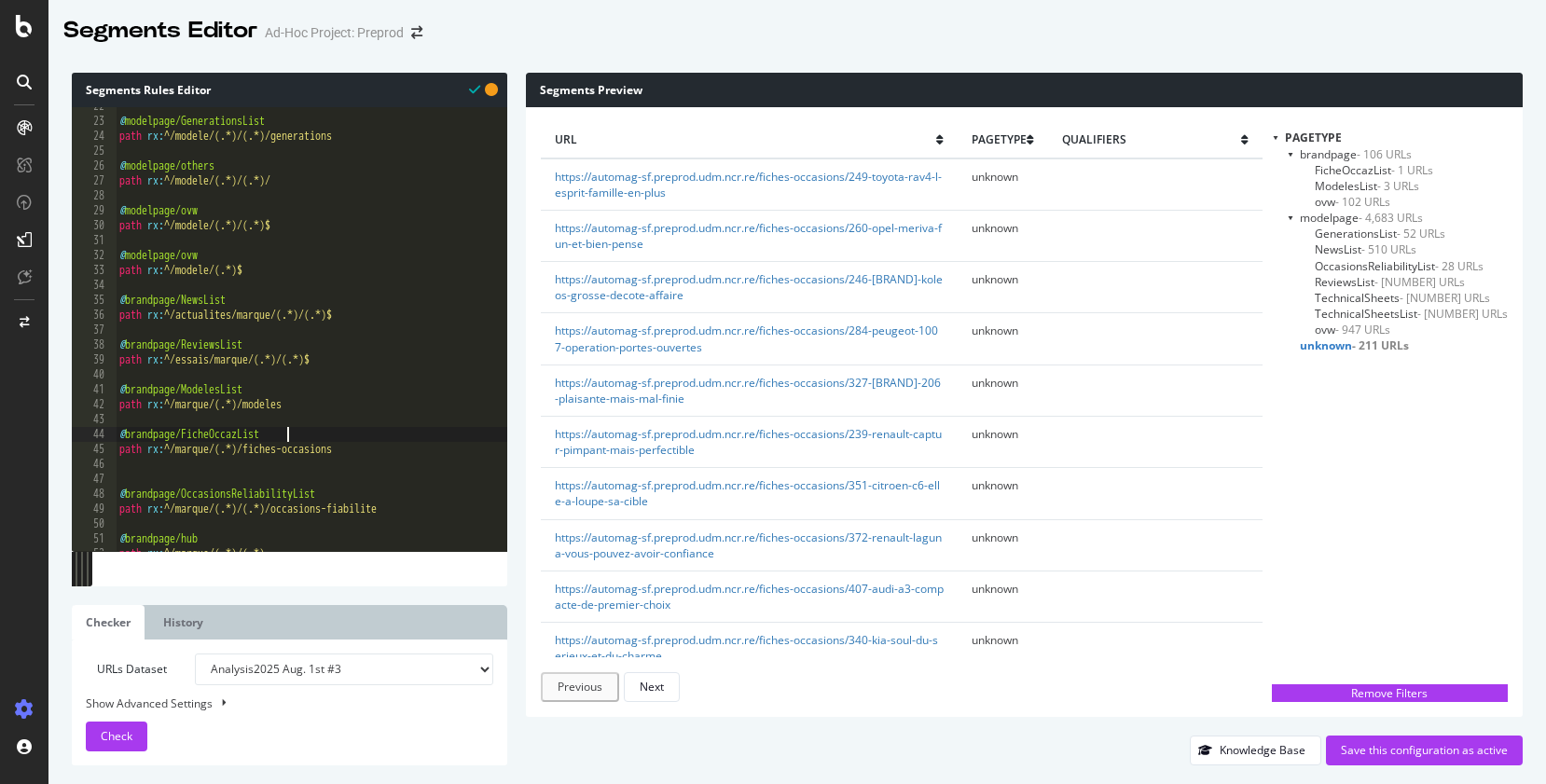 scroll, scrollTop: 321, scrollLeft: 0, axis: vertical 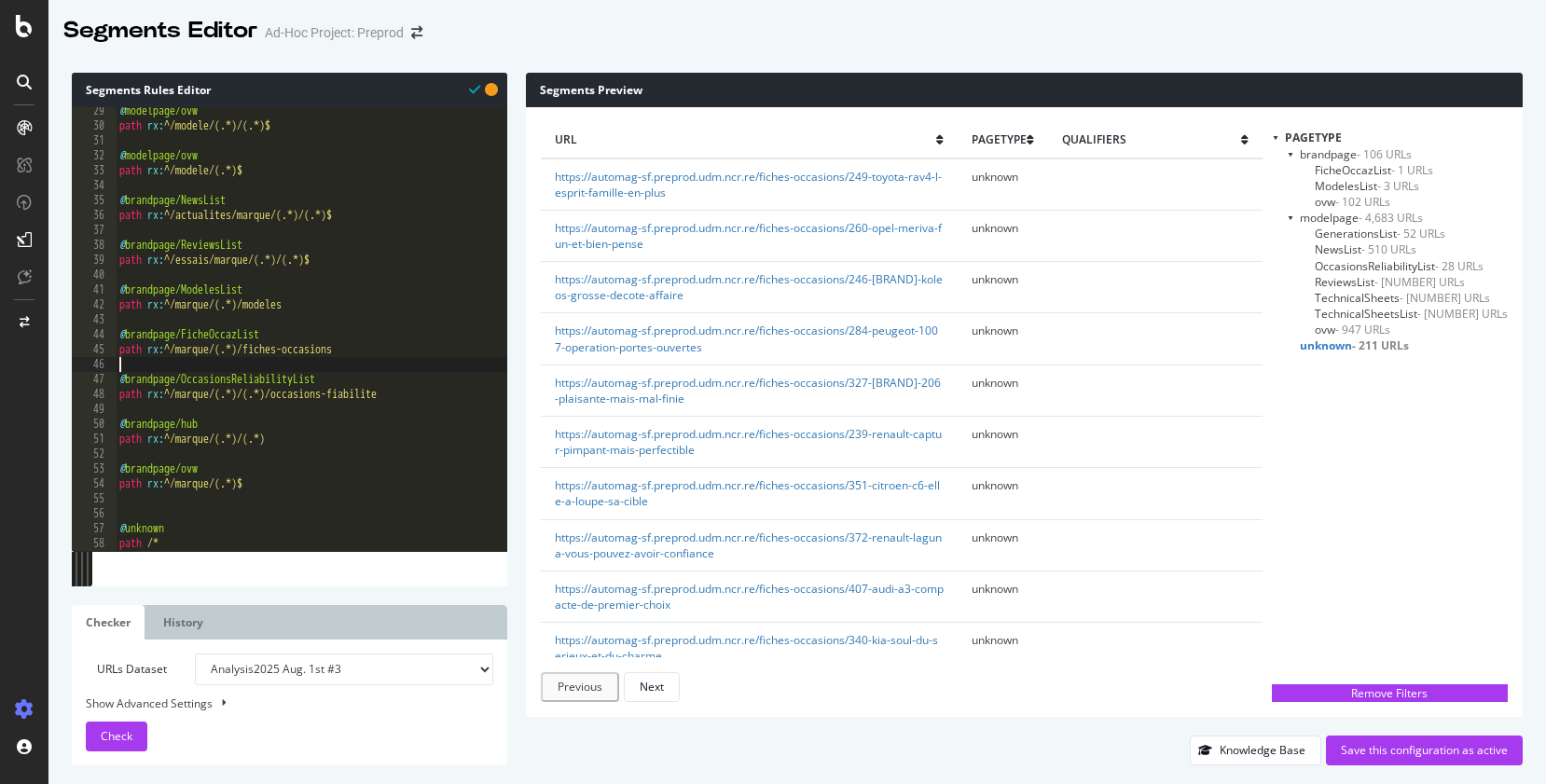 click on "@ modelpage/ovw path   rx : ^/modele/(.*)/(.*)$ @ modelpage/ovw path   rx : ^/modele/(.*)$ @ brandpage/NewsList path   rx : ^/actualites/marque/(.*)/(.*)$ @ brandpage/ReviewsList path   rx : ^/essais/marque/(.*)/(.*)$ @ brandpage/ModelesList path   rx : ^/marque/(.*)/modeles @ brandpage/FicheOccazList path   rx : ^/marque/(.*)/fiches-occasions @ brandpage/OccasionsReliabilityList path   rx : ^/marque/(.*)/(.*)/occasions-fiabilite @ brandpage/hub path   rx : ^/marque/(.*)/(.*) @ brandpage/ovw path   rx : ^/marque/(.*)$ @ unknown path   /*" at bounding box center (311, 340) 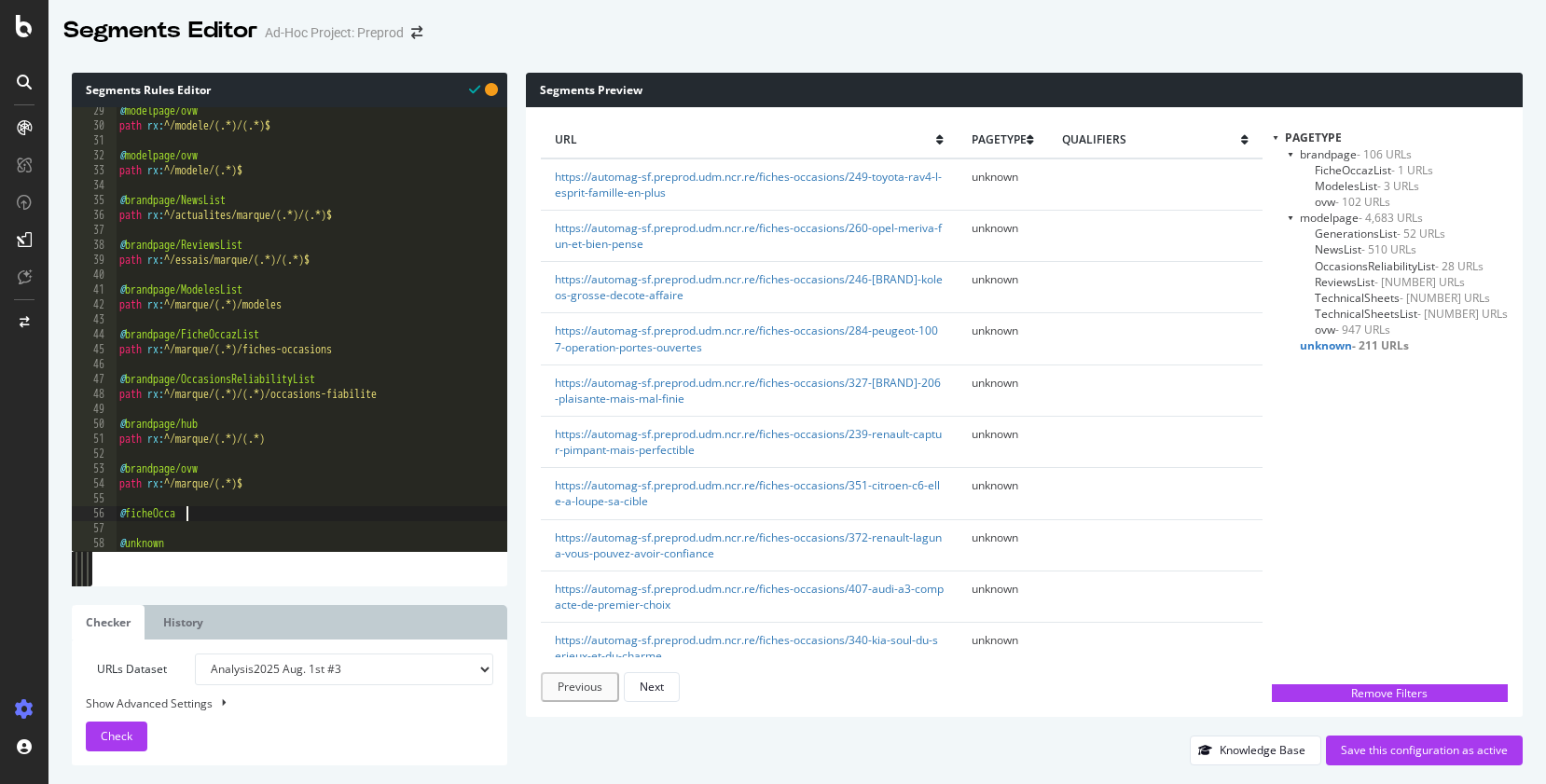 type on "@ficheOccaz" 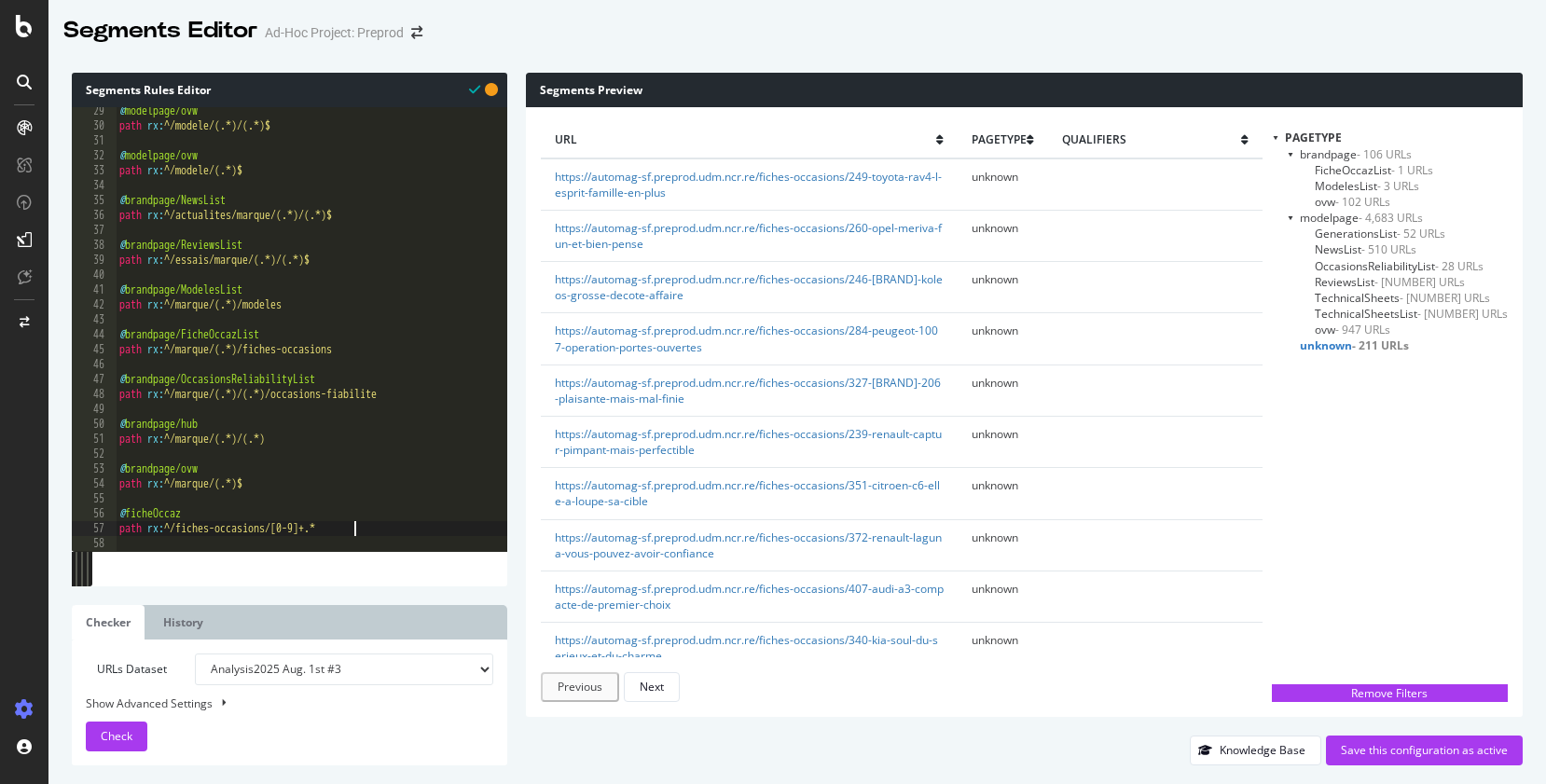 scroll, scrollTop: 0, scrollLeft: 14, axis: horizontal 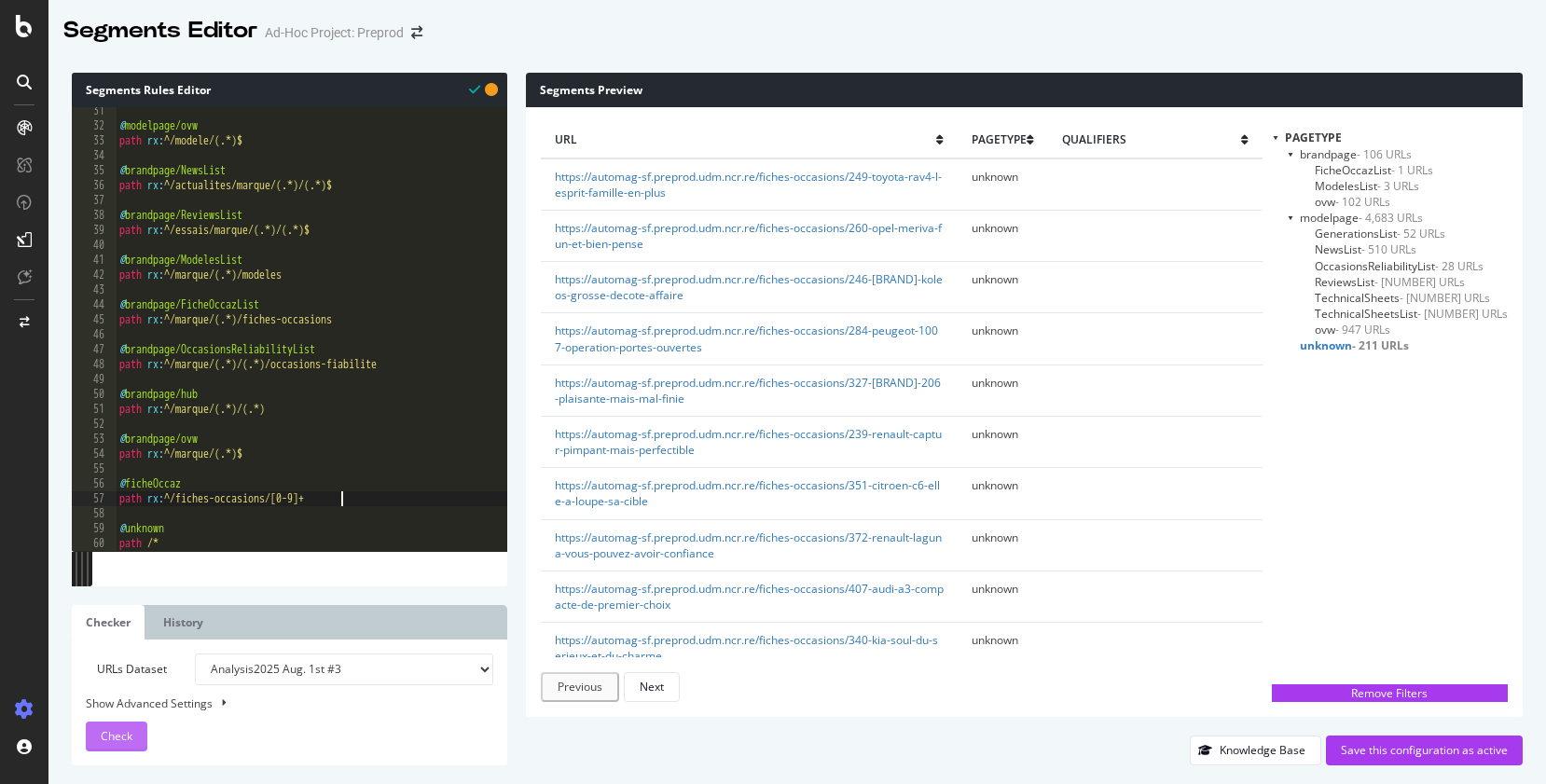 click on "Check" at bounding box center (117, 736) 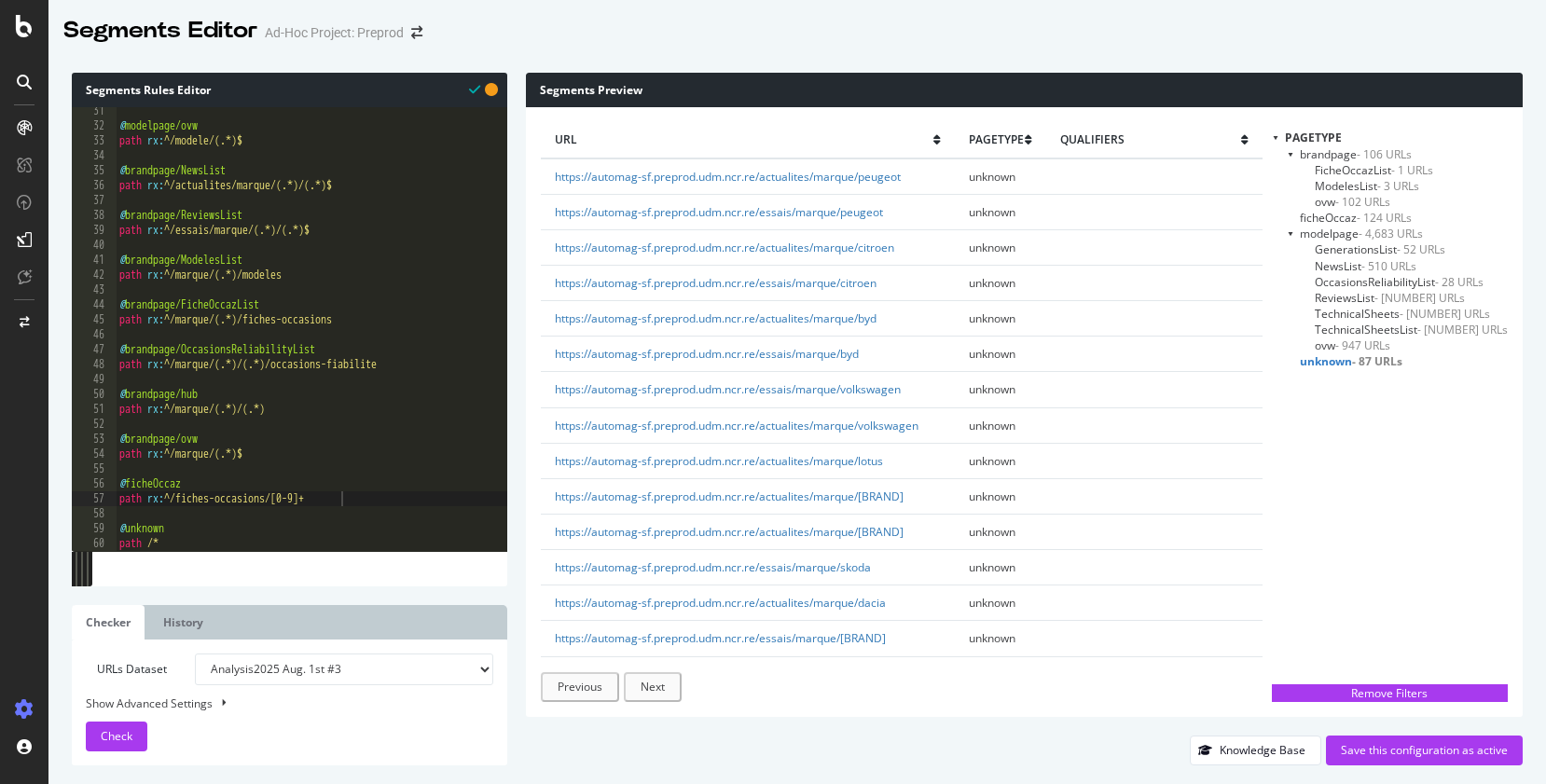 click on "unknown  - 87 URLs" at bounding box center (1351, 361) 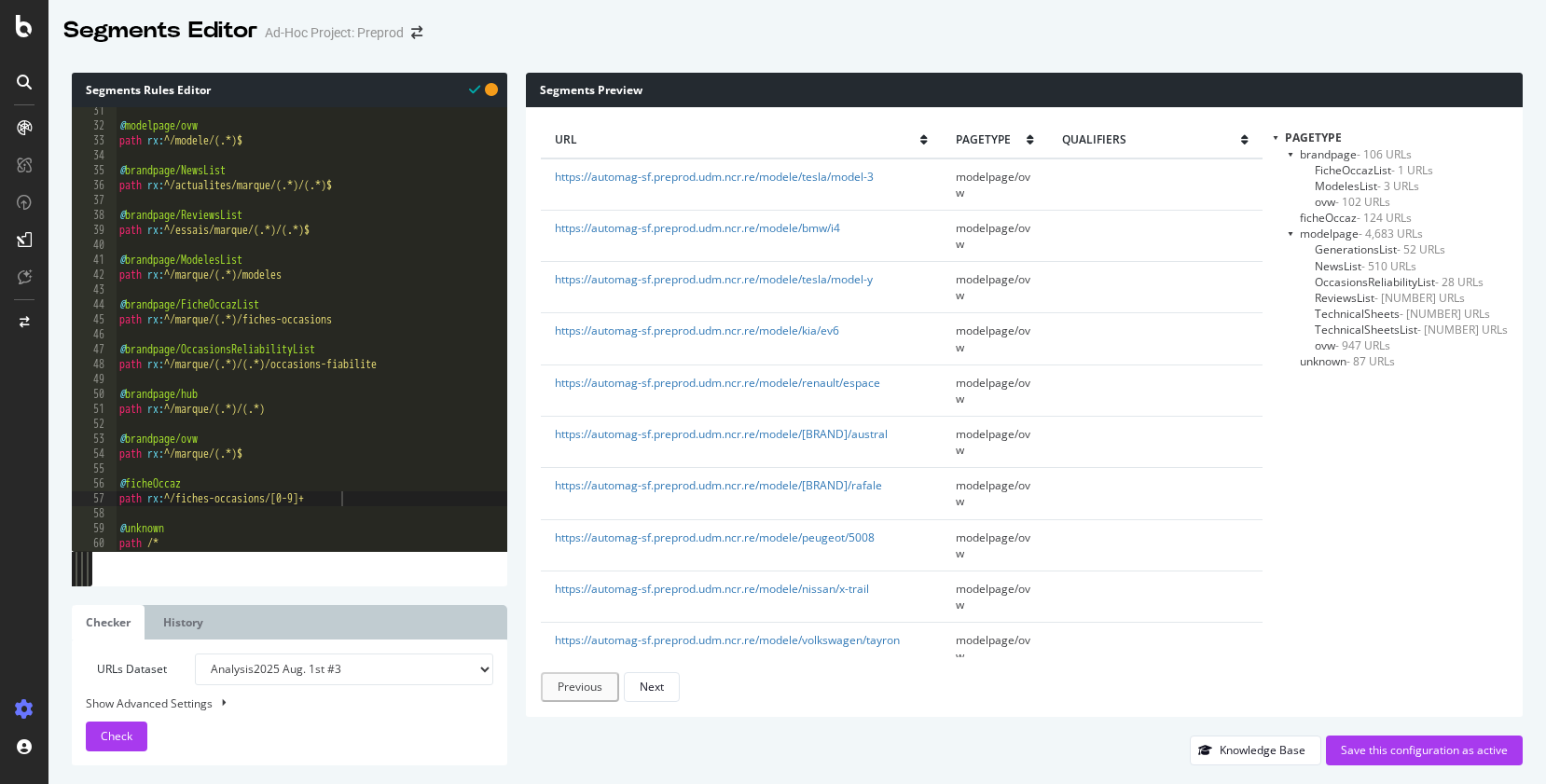 click on "unknown  - 87 URLs" at bounding box center (1347, 361) 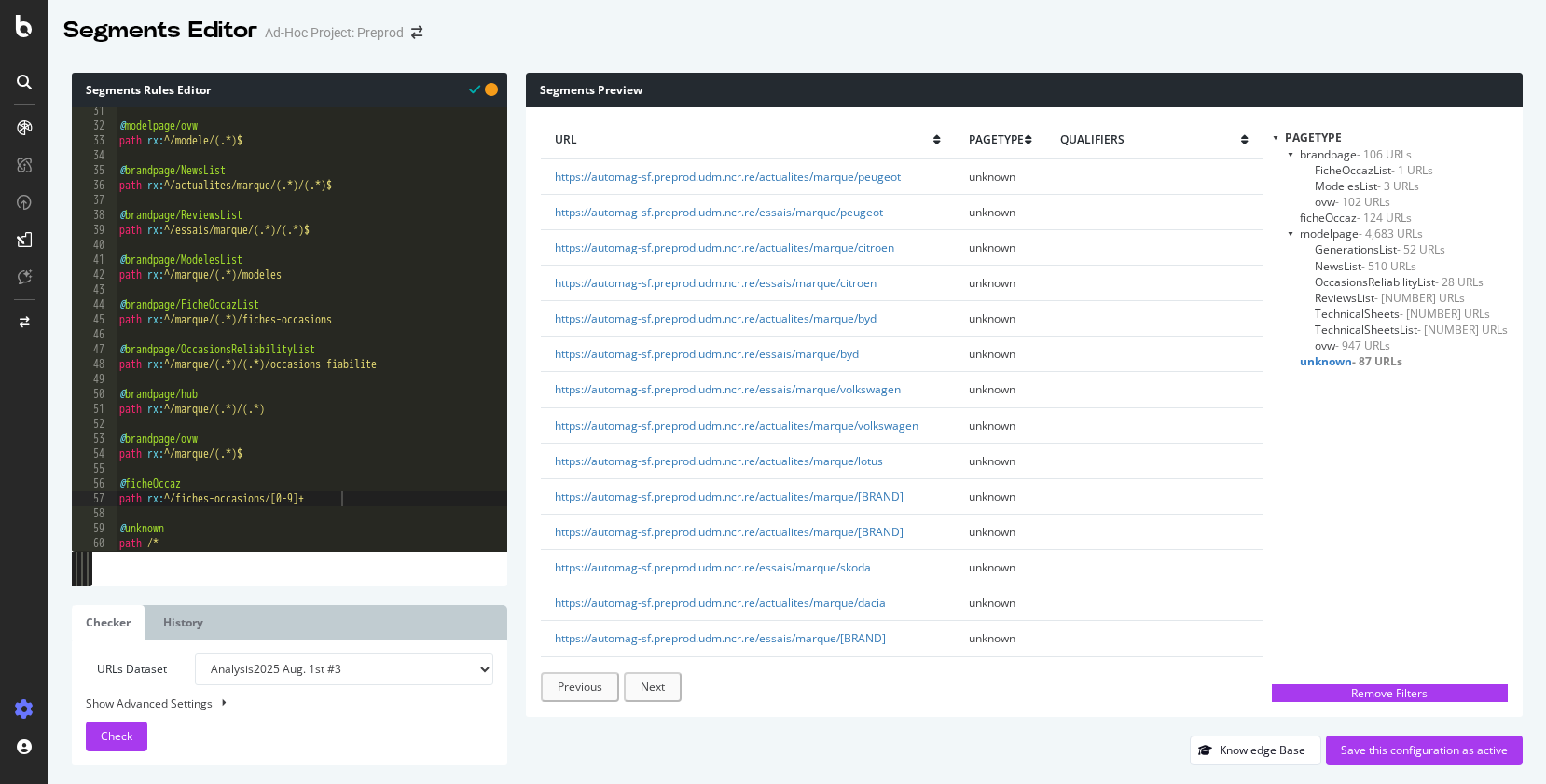 scroll, scrollTop: 0, scrollLeft: 11, axis: horizontal 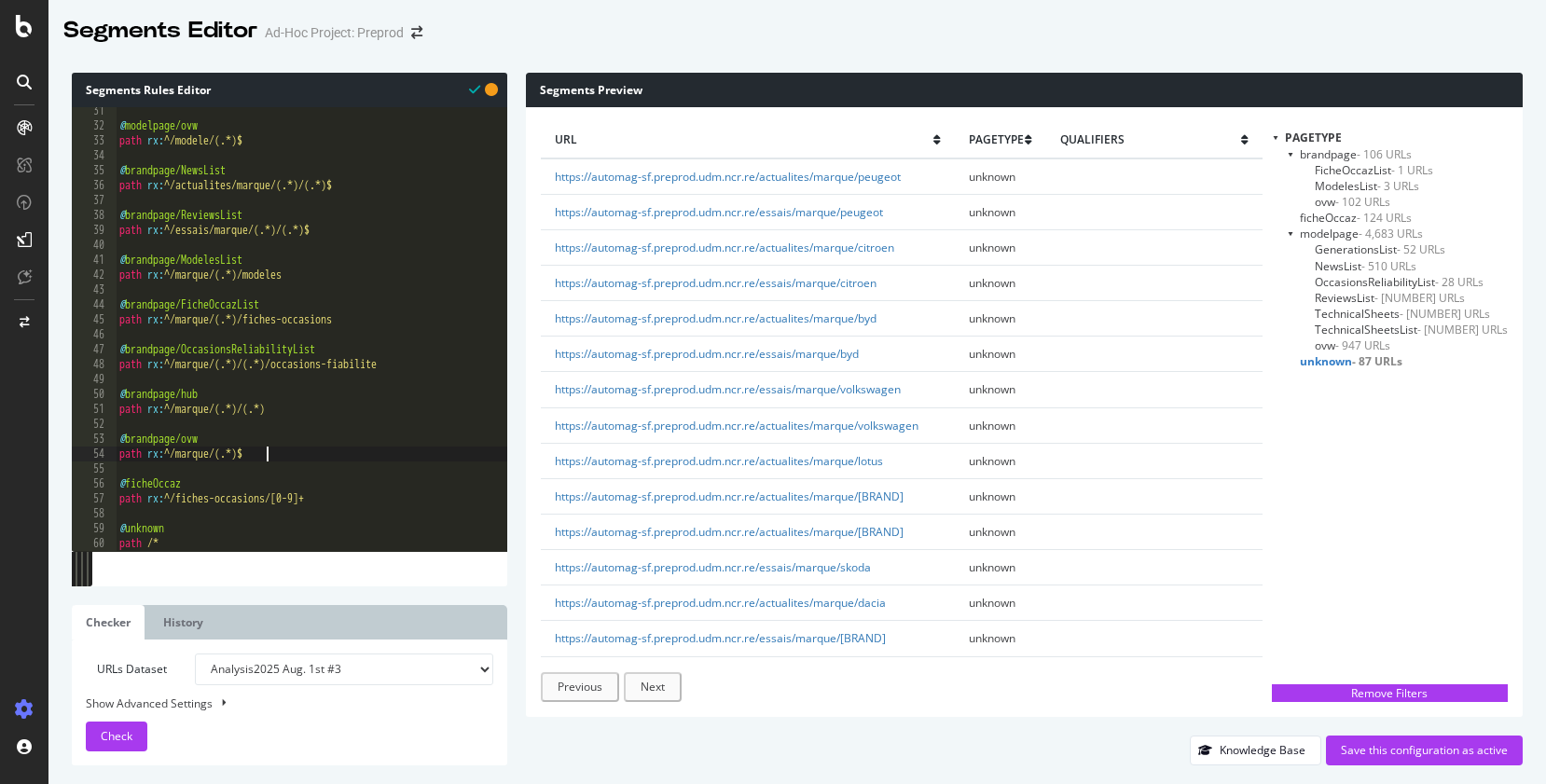 click on "@ modelpage/ovw path   rx : ^/modele/(.*)$ @ brandpage/NewsList path   rx : ^/actualites/marque/(.*)/(.*)$ @ brandpage/ReviewsList path   rx : ^/essais/marque/(.*)/(.*)$ @ brandpage/ModelesList path   rx : ^/marque/(.*)/modeles @ brandpage/FicheOccazList path   rx : ^/marque/(.*)/fiches-occasions @ brandpage/OccasionsReliabilityList path   rx : ^/marque/(.*)/(.*)/occasions-fiabilite @ brandpage/hub path   rx : ^/marque/(.*)/(.*) @ brandpage/ovw path   rx : ^/marque/(.*)$ @ ficheOccaz path   rx : ^/fiches-occasions/[0-9]+ @ unknown path   /*" at bounding box center [311, 340] 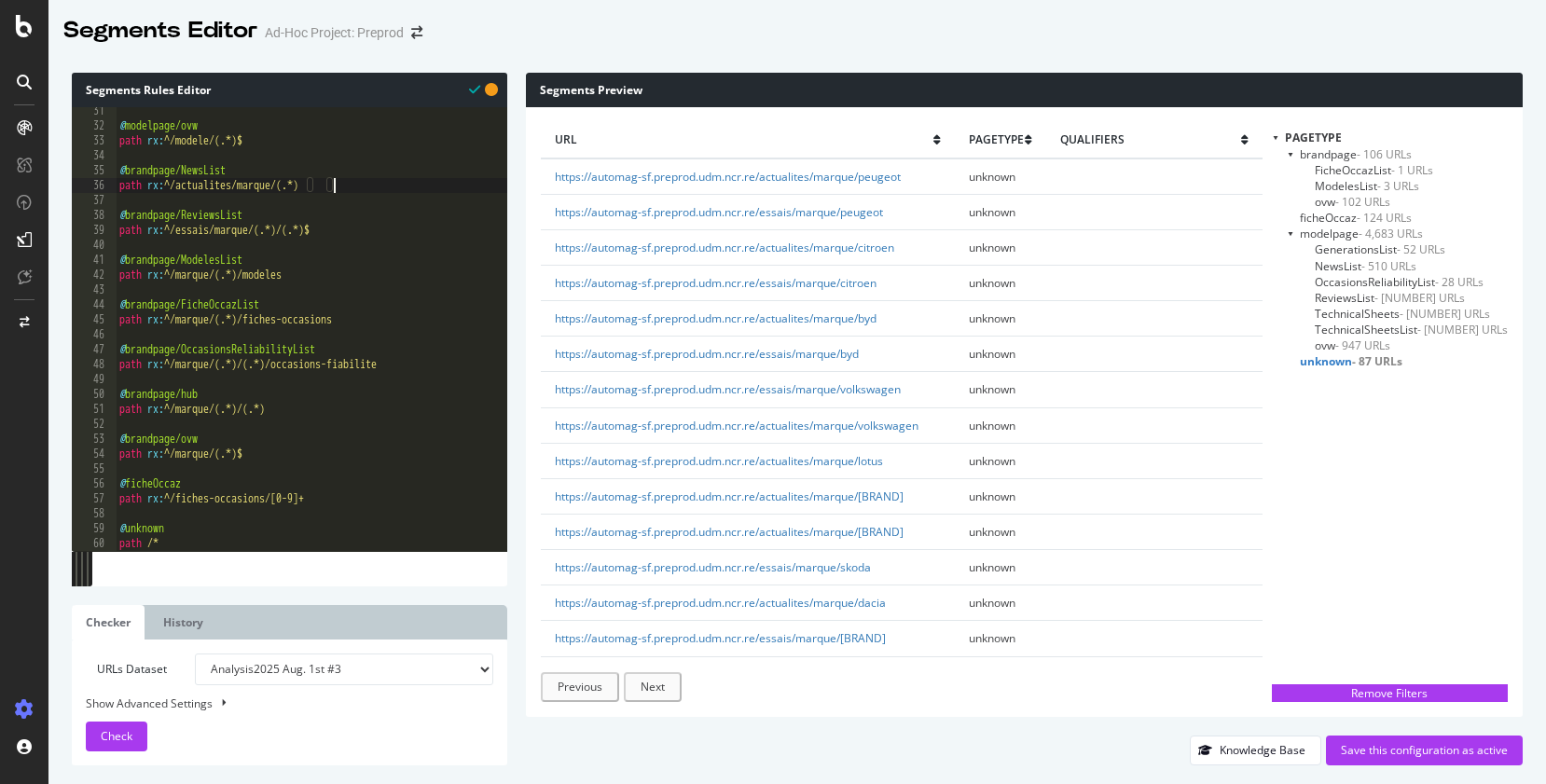 type on "path rx:^/actualites/marque/(.*)$" 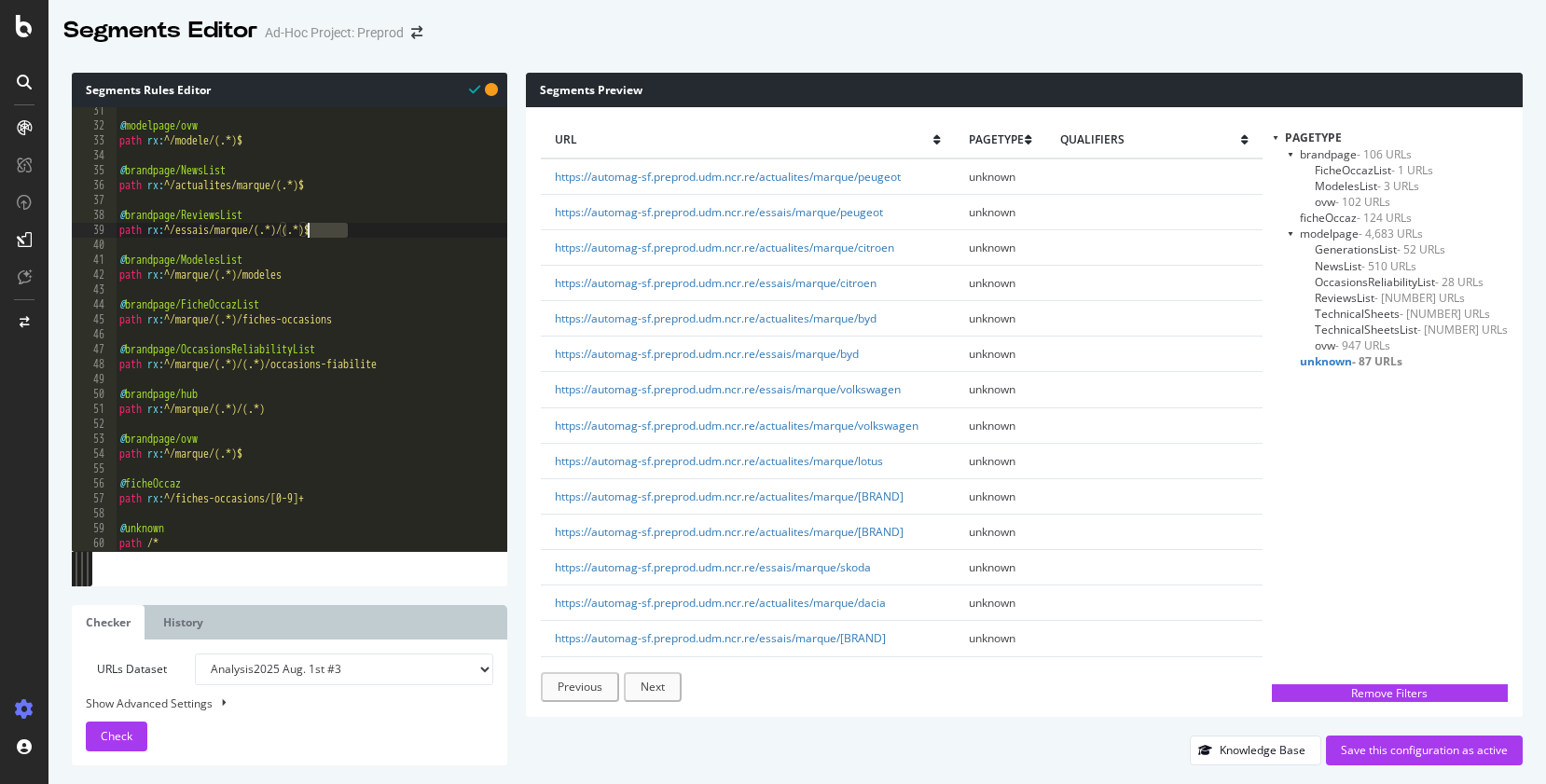 scroll, scrollTop: 0, scrollLeft: 15, axis: horizontal 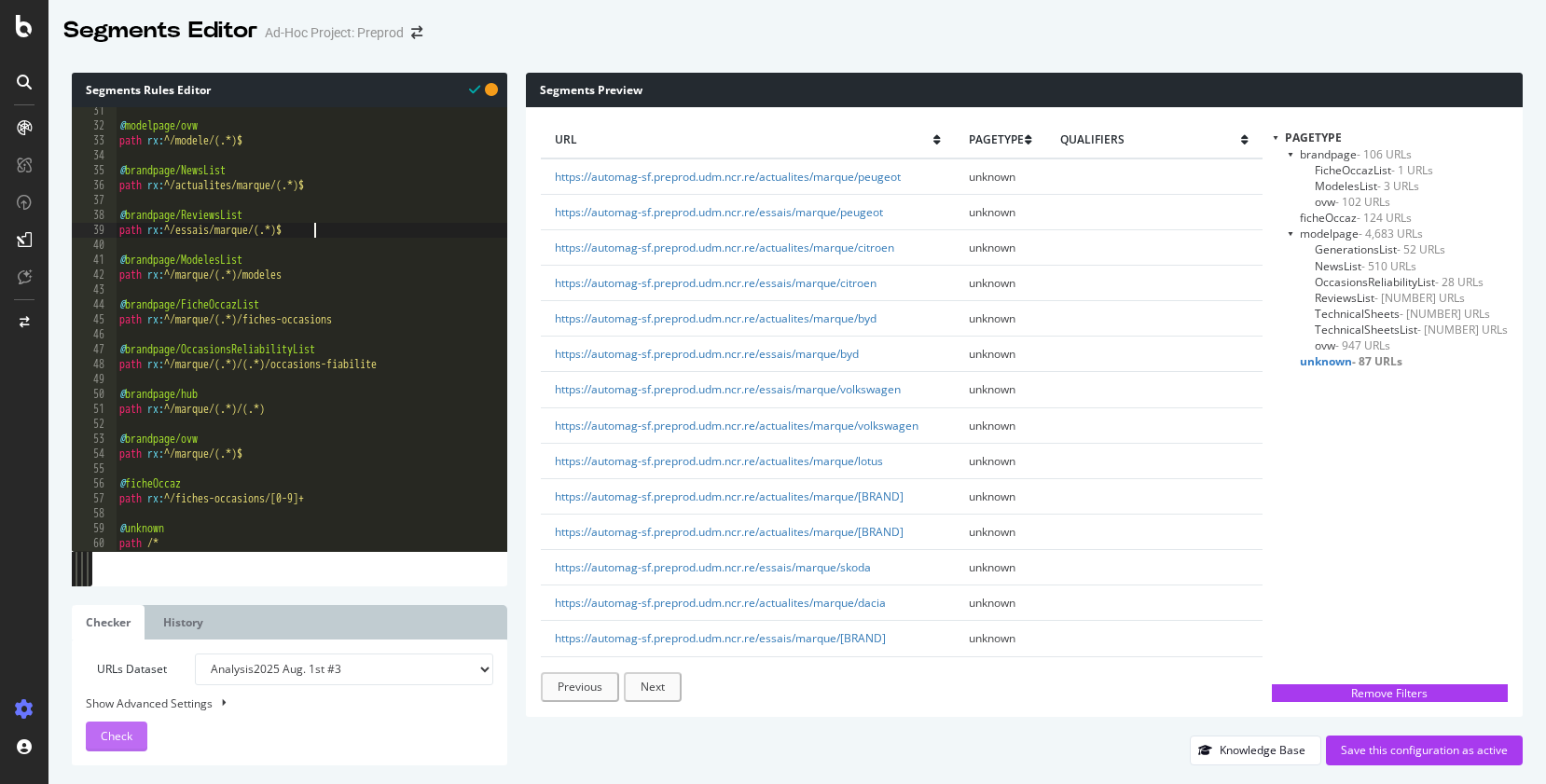 click on "Check" at bounding box center (117, 736) 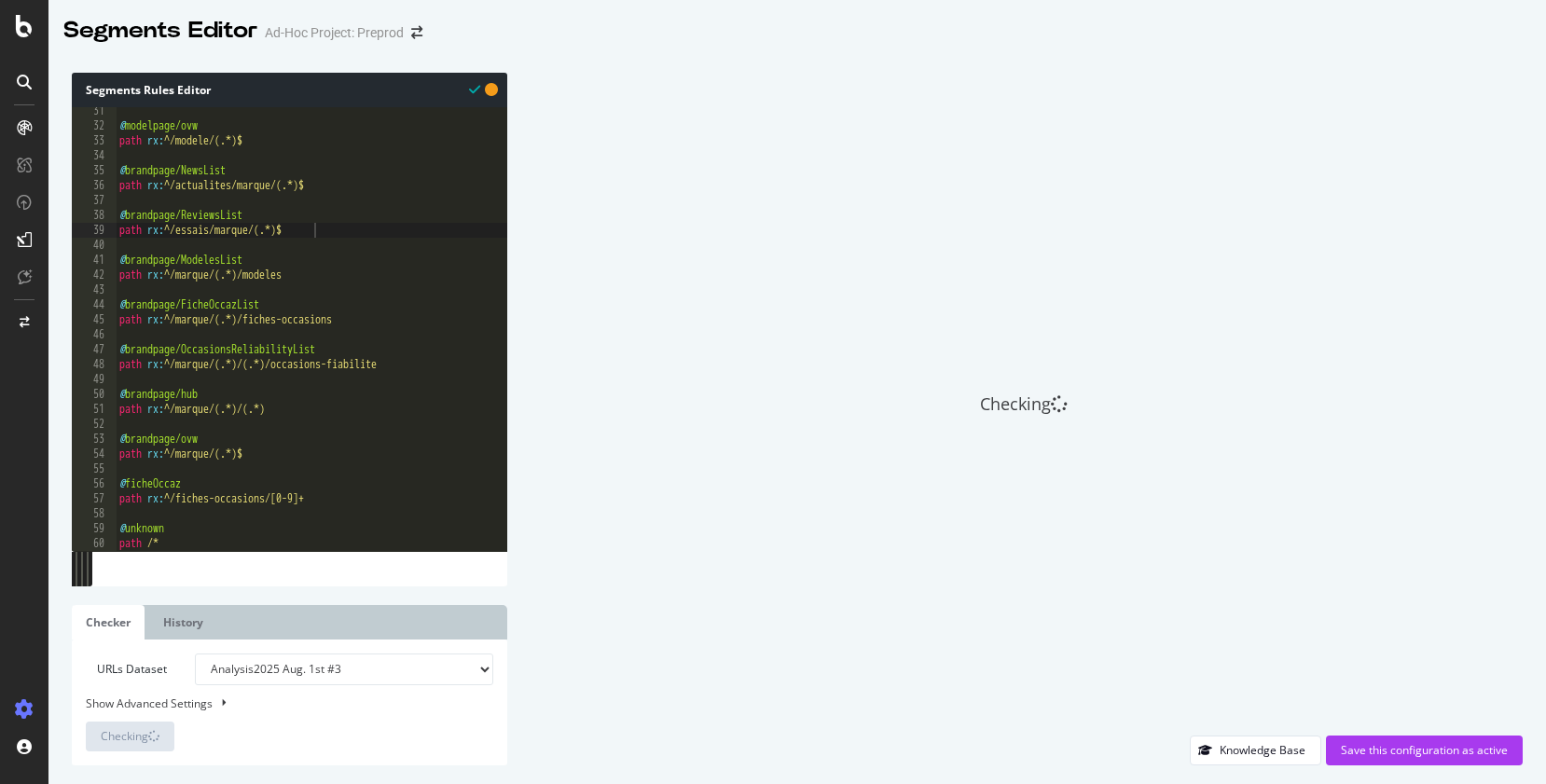click on "@ modelpage/ovw path   rx : ^/modele/(.*)$ @ brandpage/NewsList path   rx : ^/actualites/marque/(.*)$ @ brandpage/ReviewsList path   rx : ^/essais/marque/(.*)$ @ brandpage/ModelesList path   rx : ^/marque/(.*)/modeles @ brandpage/FicheOccazList path   rx : ^/marque/(.*)/fiches-occasions @ brandpage/OccasionsReliabilityList path   rx : ^/marque/(.*)/(.*)/occasions-fiabilite @ brandpage/hub path   rx : ^/marque/(.*)/(.*) @ brandpage/ovw path   rx : ^/marque/(.*)$ @ ficheOccaz path   rx : ^/fiches-occasions/[0-9]+ @ unknown path   /*" at bounding box center (311, 340) 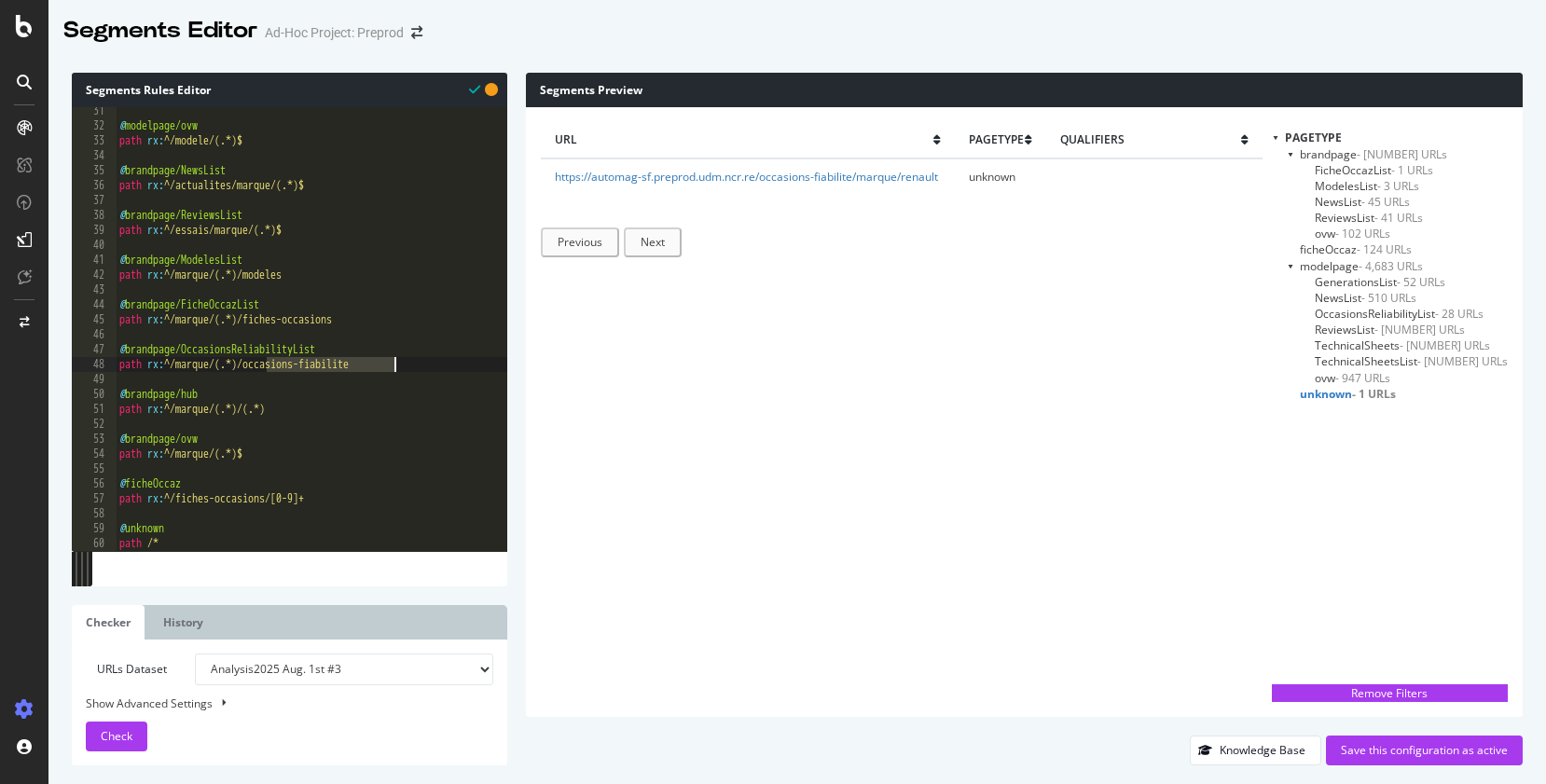 scroll, scrollTop: 0, scrollLeft: 11, axis: horizontal 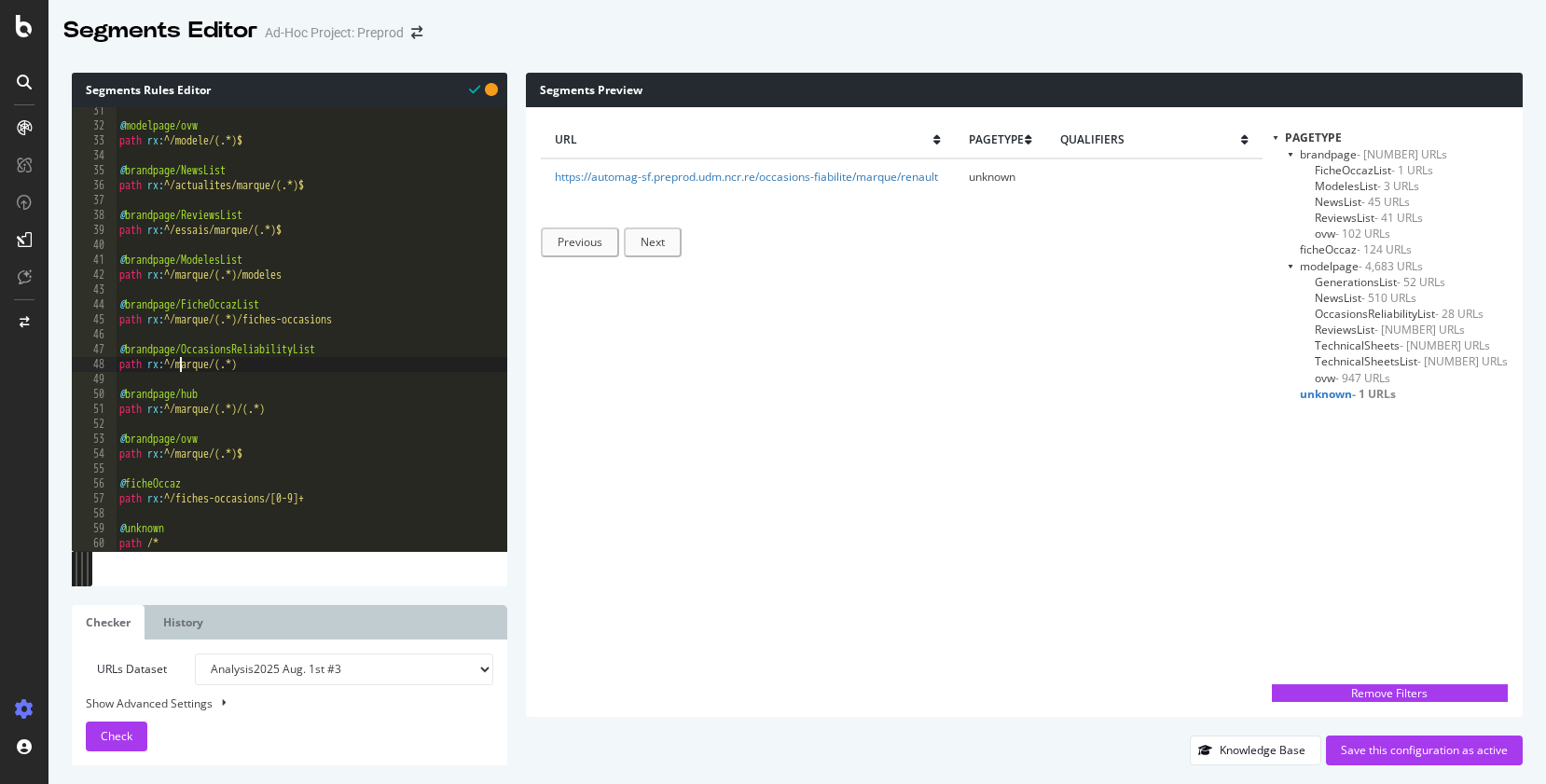 paste on "occasions-fiabilite" 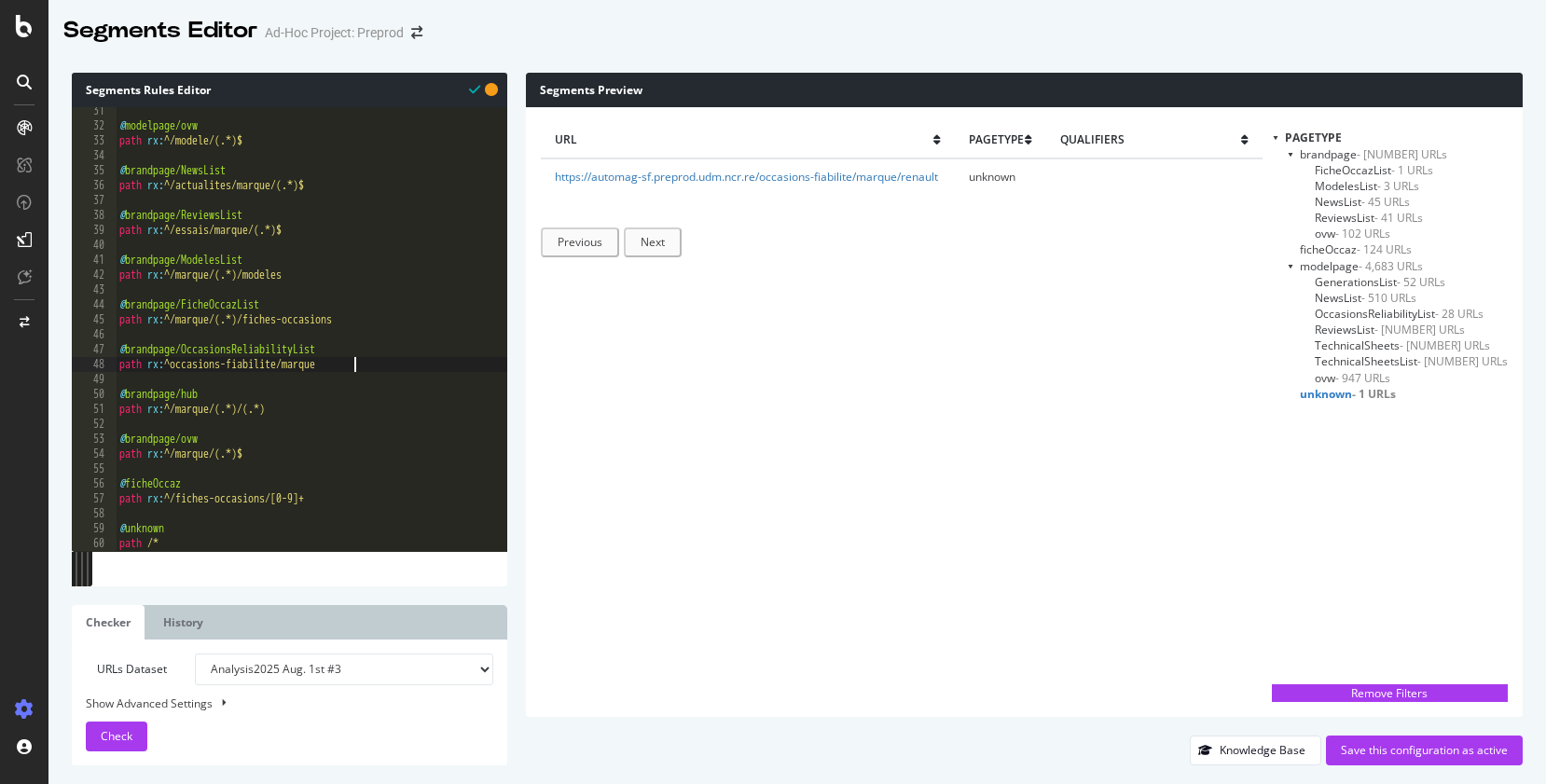 scroll, scrollTop: 0, scrollLeft: 19, axis: horizontal 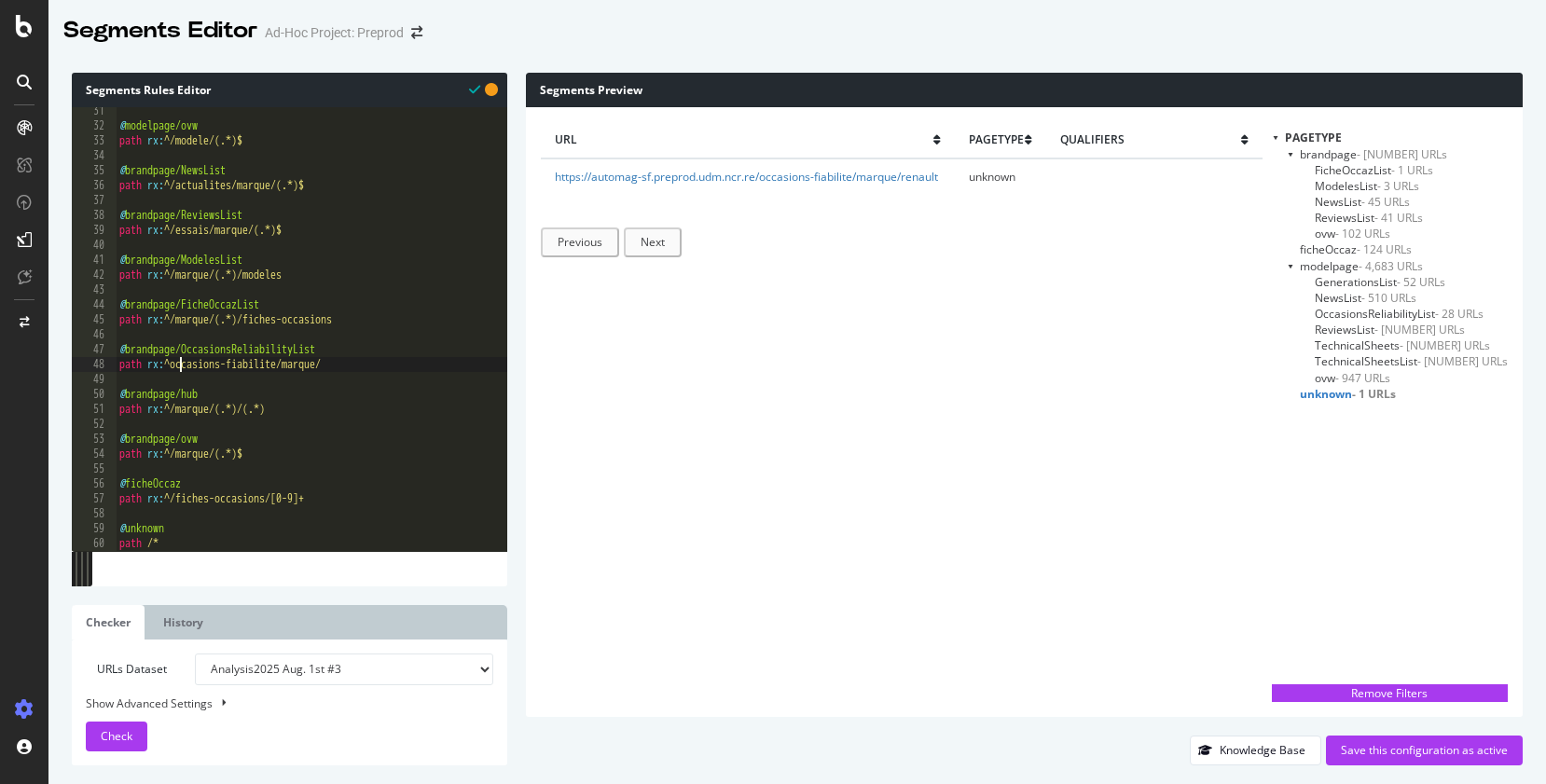 click on "@ modelpage/ovw path   rx : ^/modele/(.*)$ @ brandpage/NewsList path   rx : ^/actualites/marque/(.*)$ @ brandpage/ReviewsList path   rx : ^/essais/marque/(.*)$ @ brandpage/ModelesList path   rx : ^/marque/(.*)/modeles @ brandpage/FicheOccazList path   rx : ^/marque/(.*)/fiches-occasions @ brandpage/OccasionsReliabilityList path   rx : ^occasions-fiabilite/marque/ @ brandpage/hub path   rx : ^/marque/(.*)/(.*) @ brandpage/ovw path   rx : ^/marque/(.*)$ @ ficheOccaz path   rx : ^/fiches-occasions/[0-9]+ @ unknown path   /*" at bounding box center [311, 340] 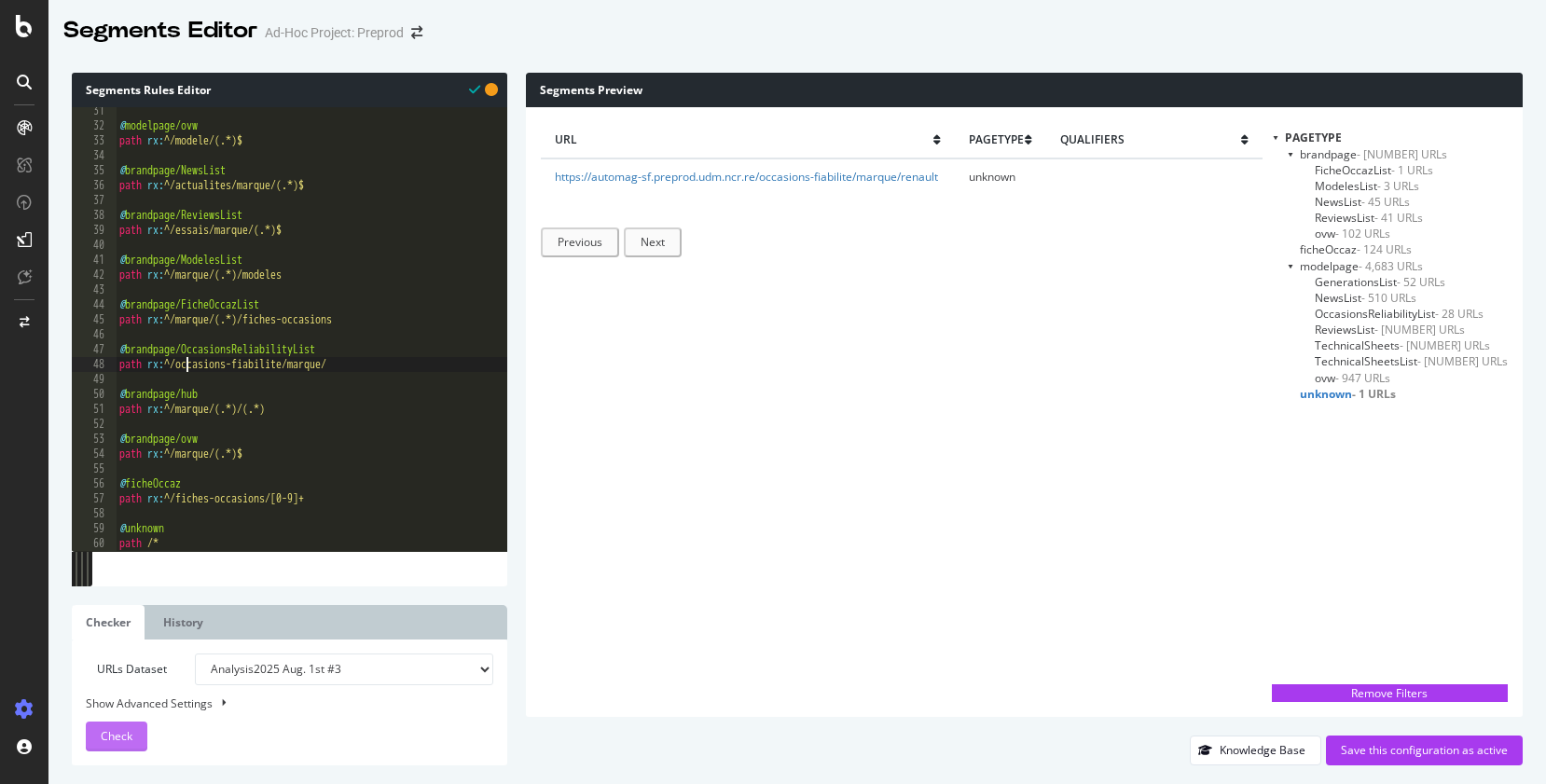type on "path rx:^/occasions-fiabilite/marque/" 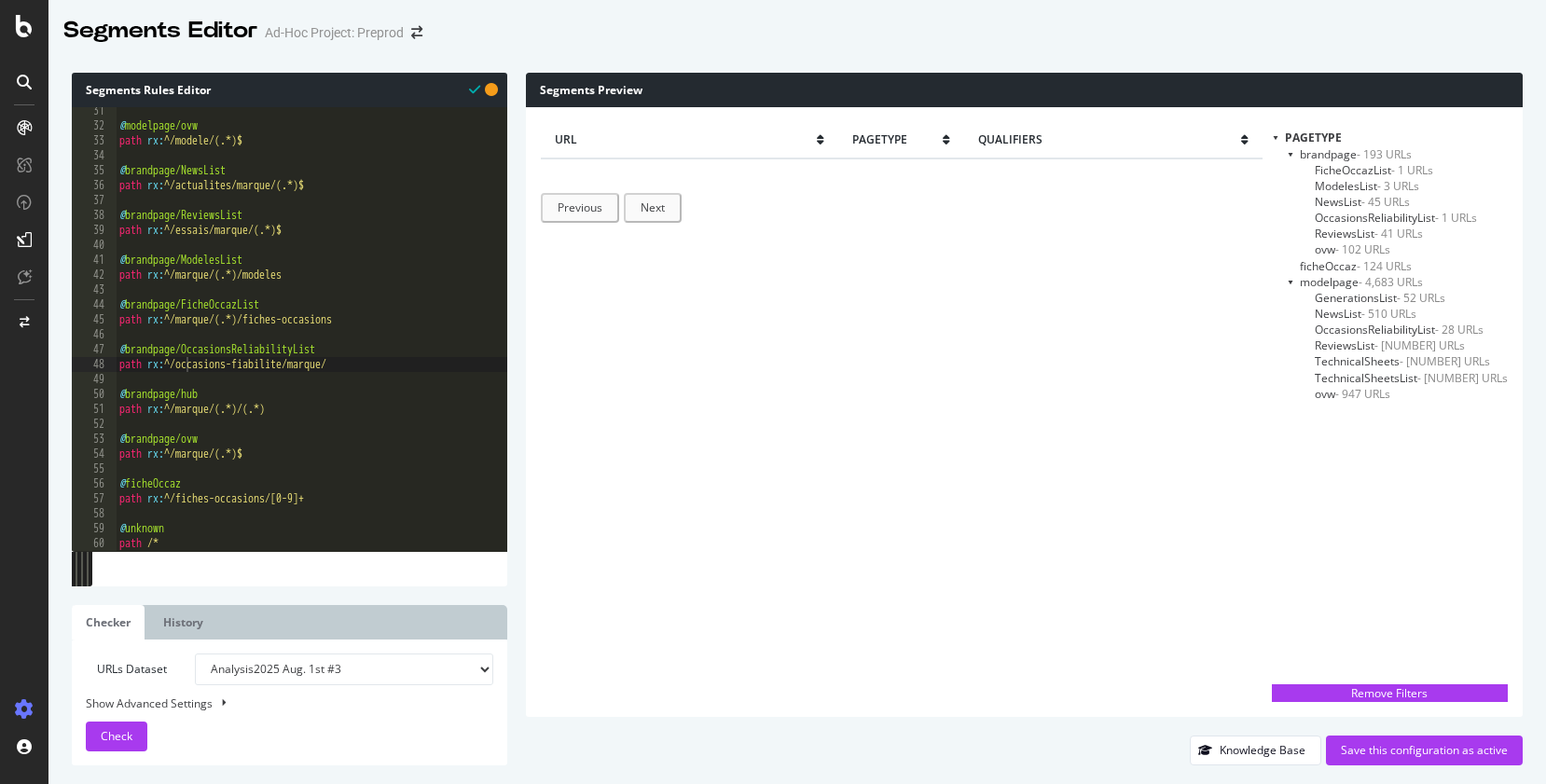 click at bounding box center (1291, 154) 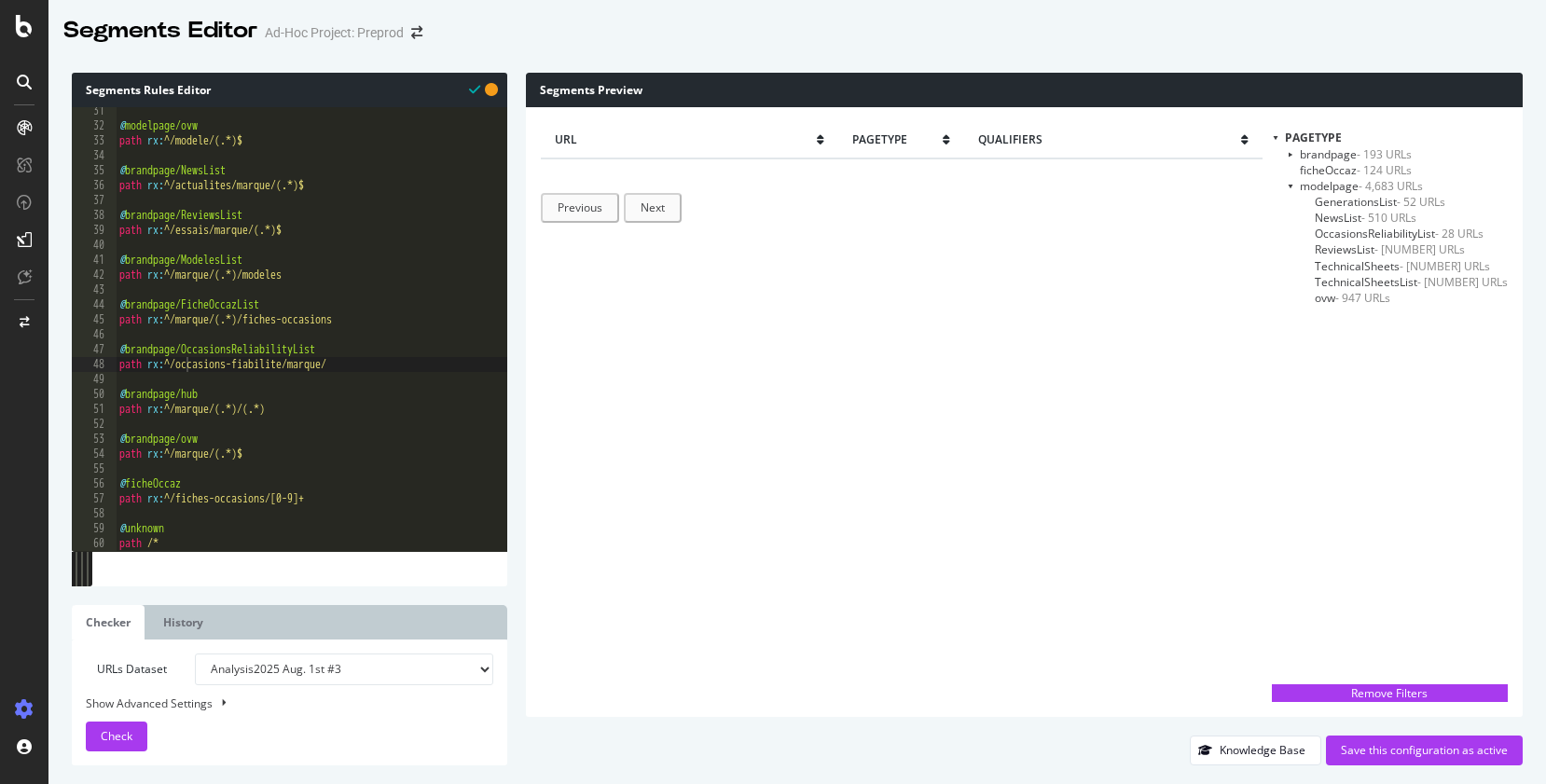 click at bounding box center (1291, 186) 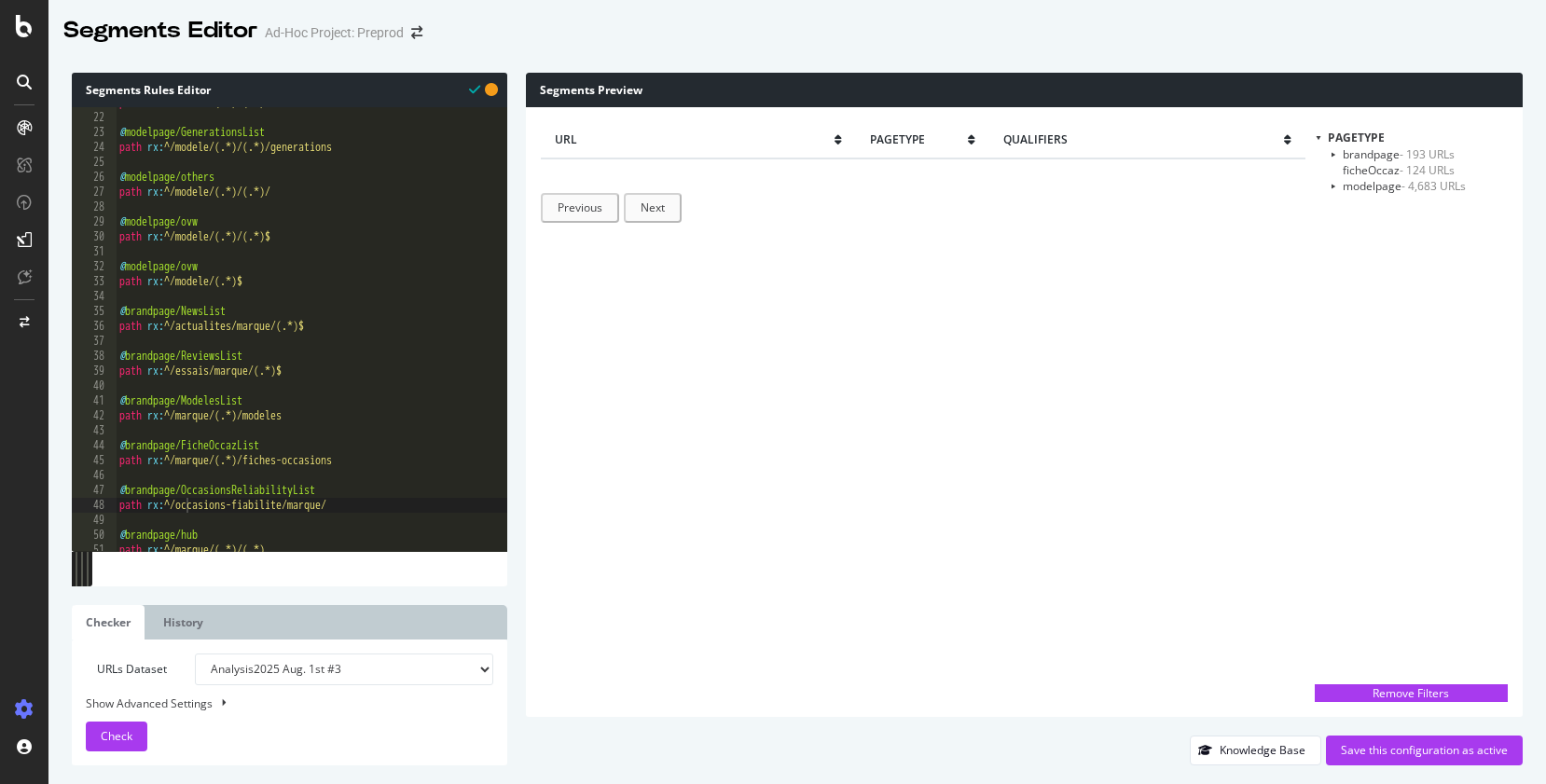scroll, scrollTop: 0, scrollLeft: 0, axis: both 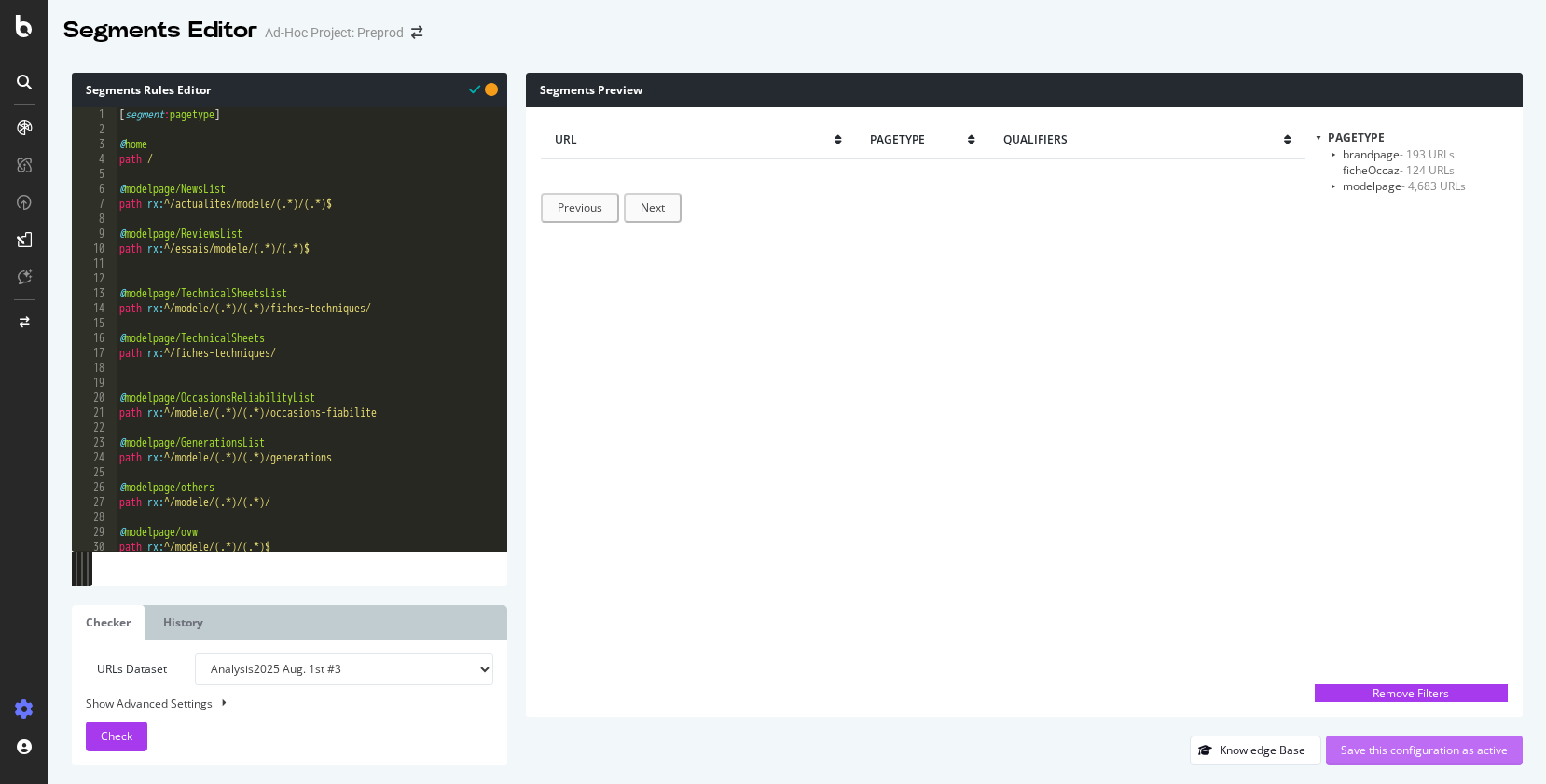 click on "Save this configuration as active" at bounding box center (1424, 750) 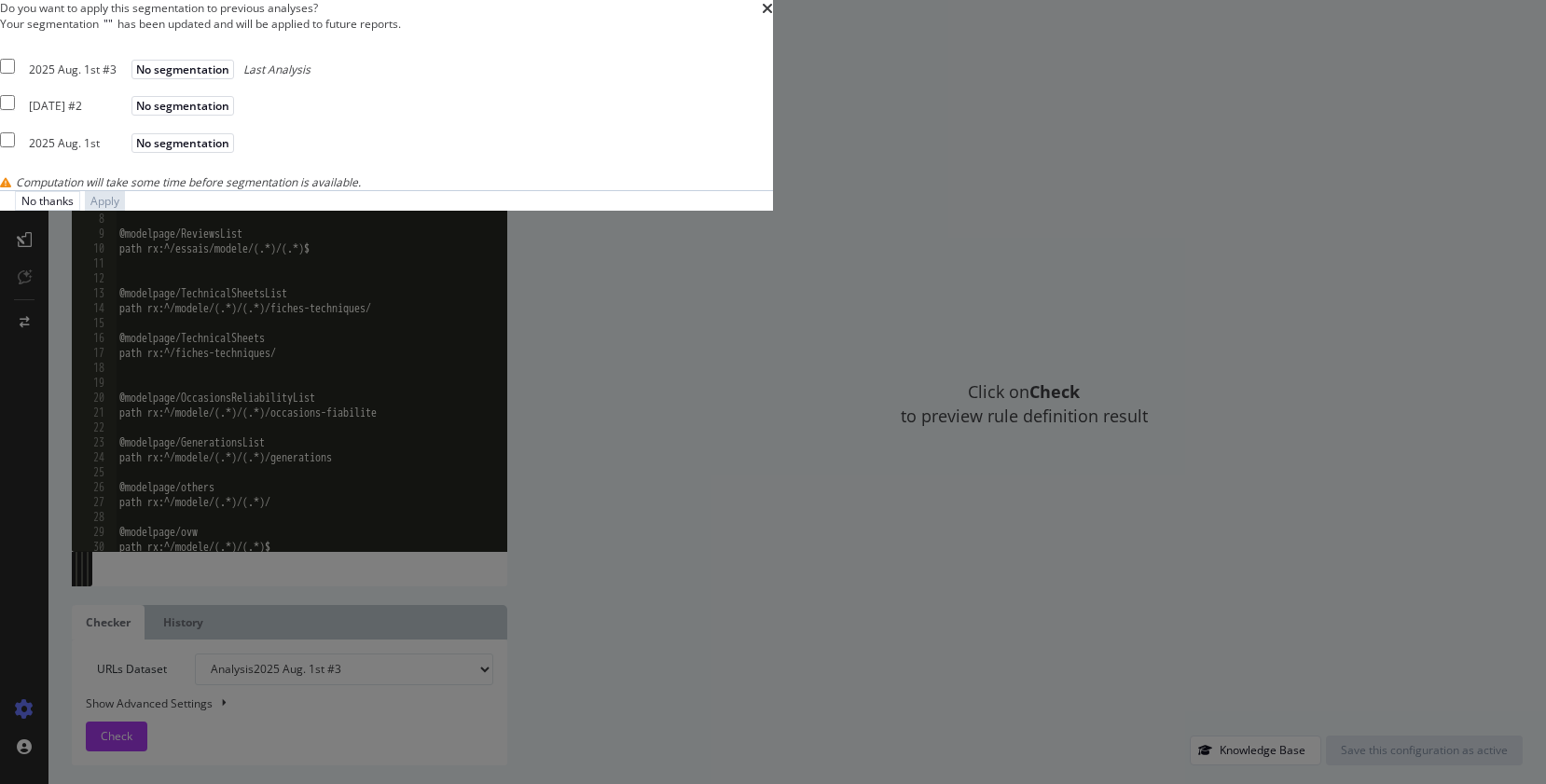 click on "Your segmentation " " has been updated and will be applied to future reports. [DATE] #[NUMBER] No segmentation Last Analysis [DATE] #[NUMBER] No segmentation [DATE] No segmentation Computation will take some time before segmentation is available ." at bounding box center [386, 103] 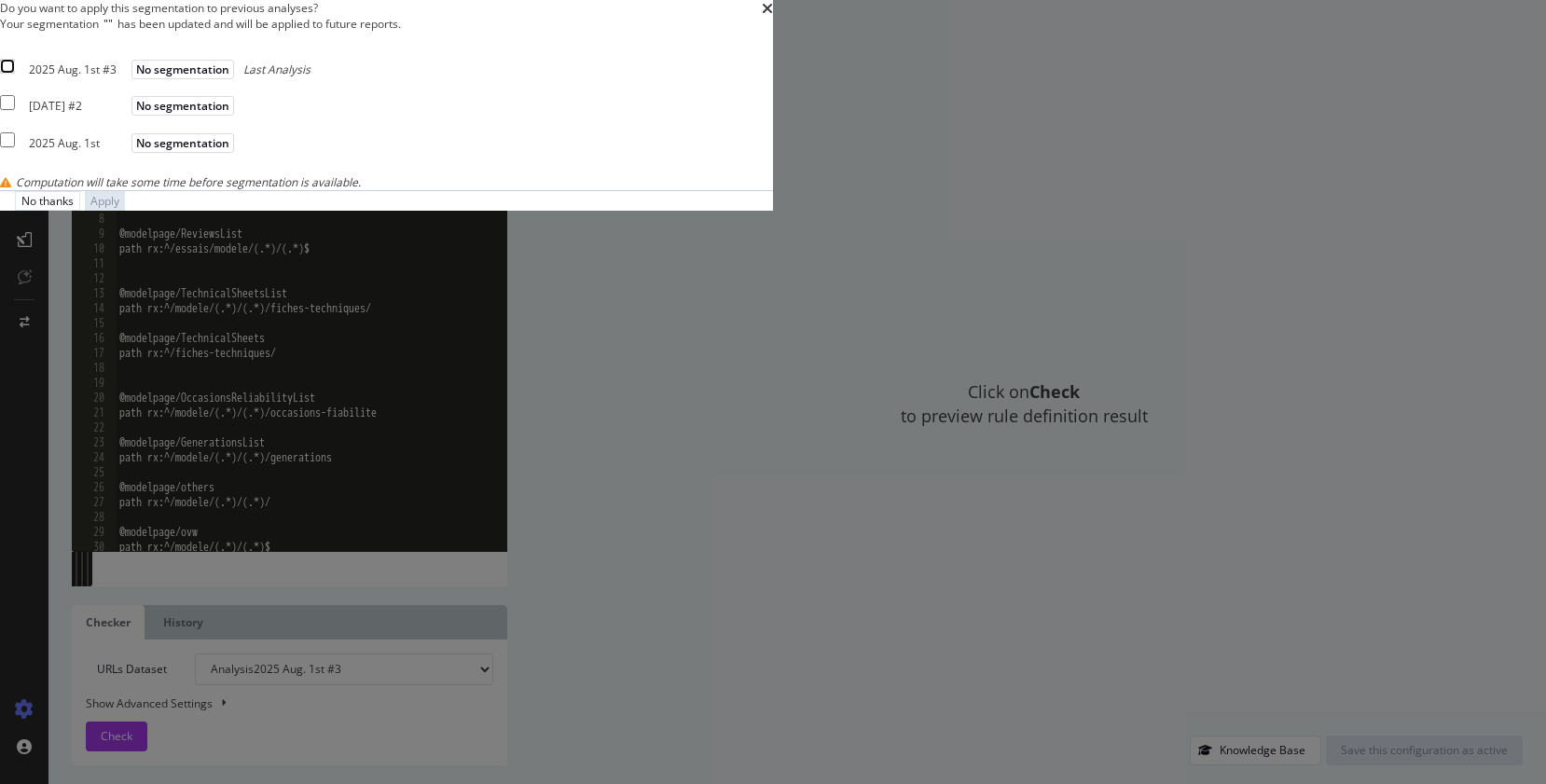 click at bounding box center [7, 66] 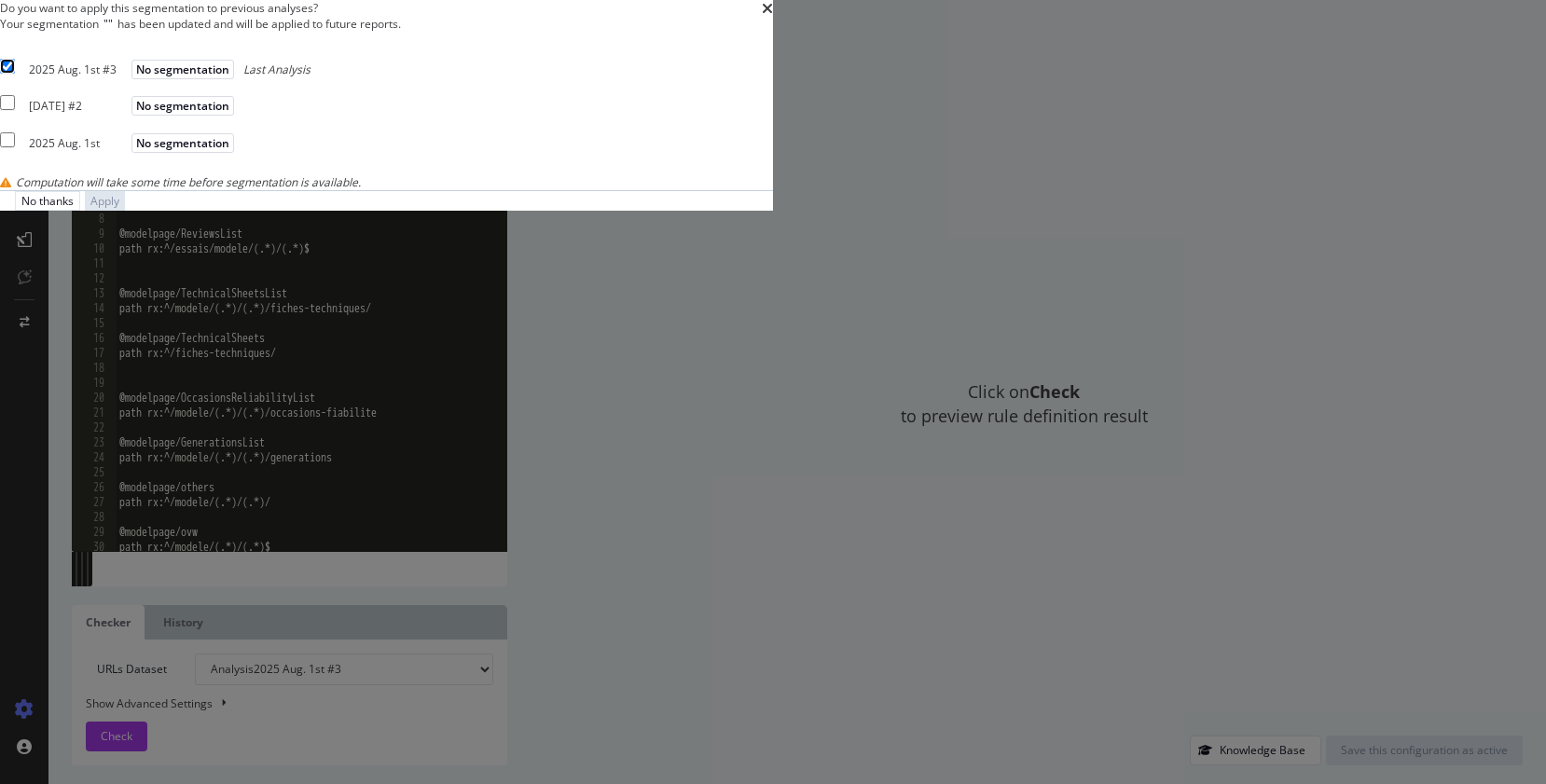 checkbox on "true" 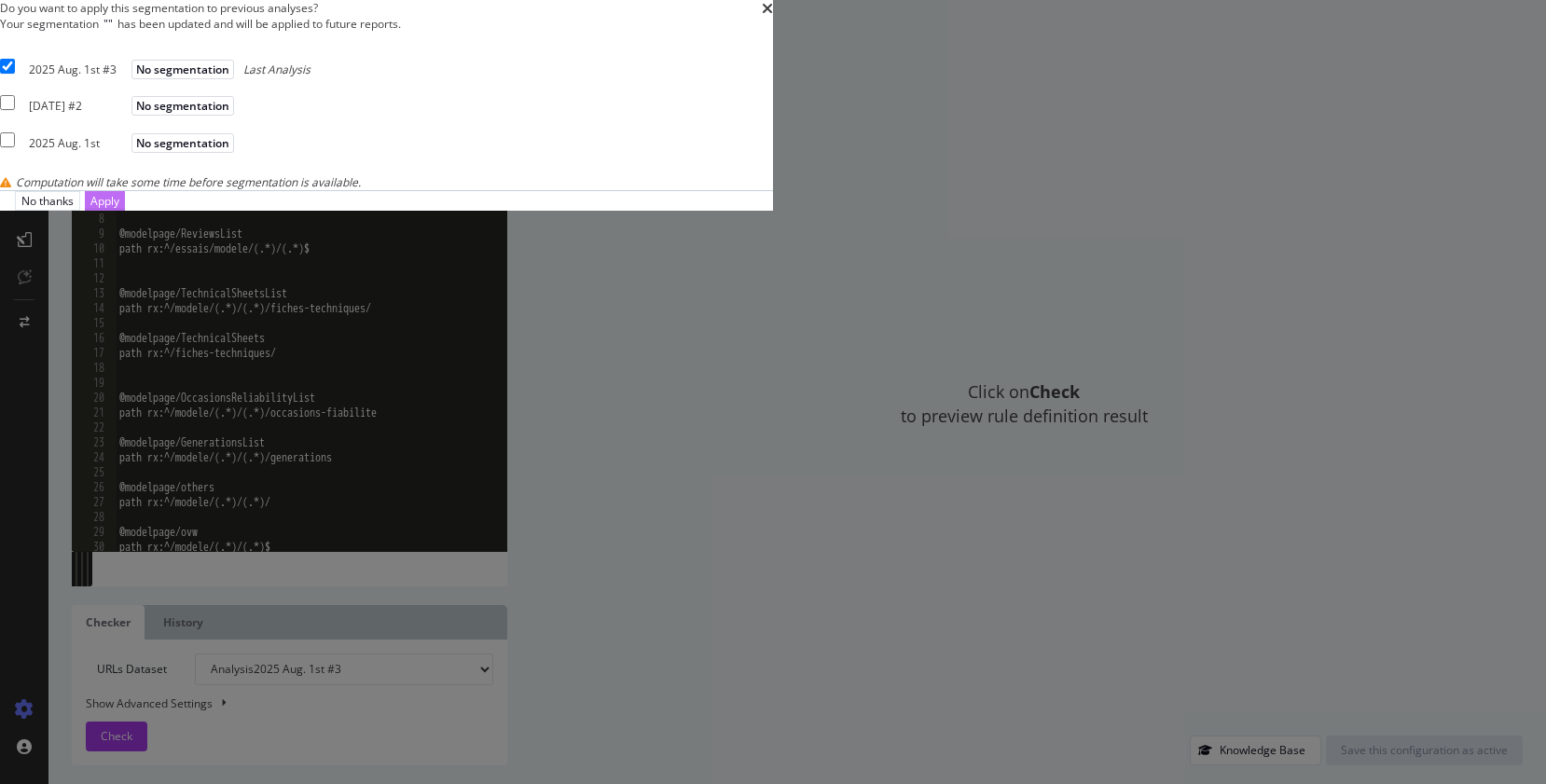click on "Apply" at bounding box center [104, 200] 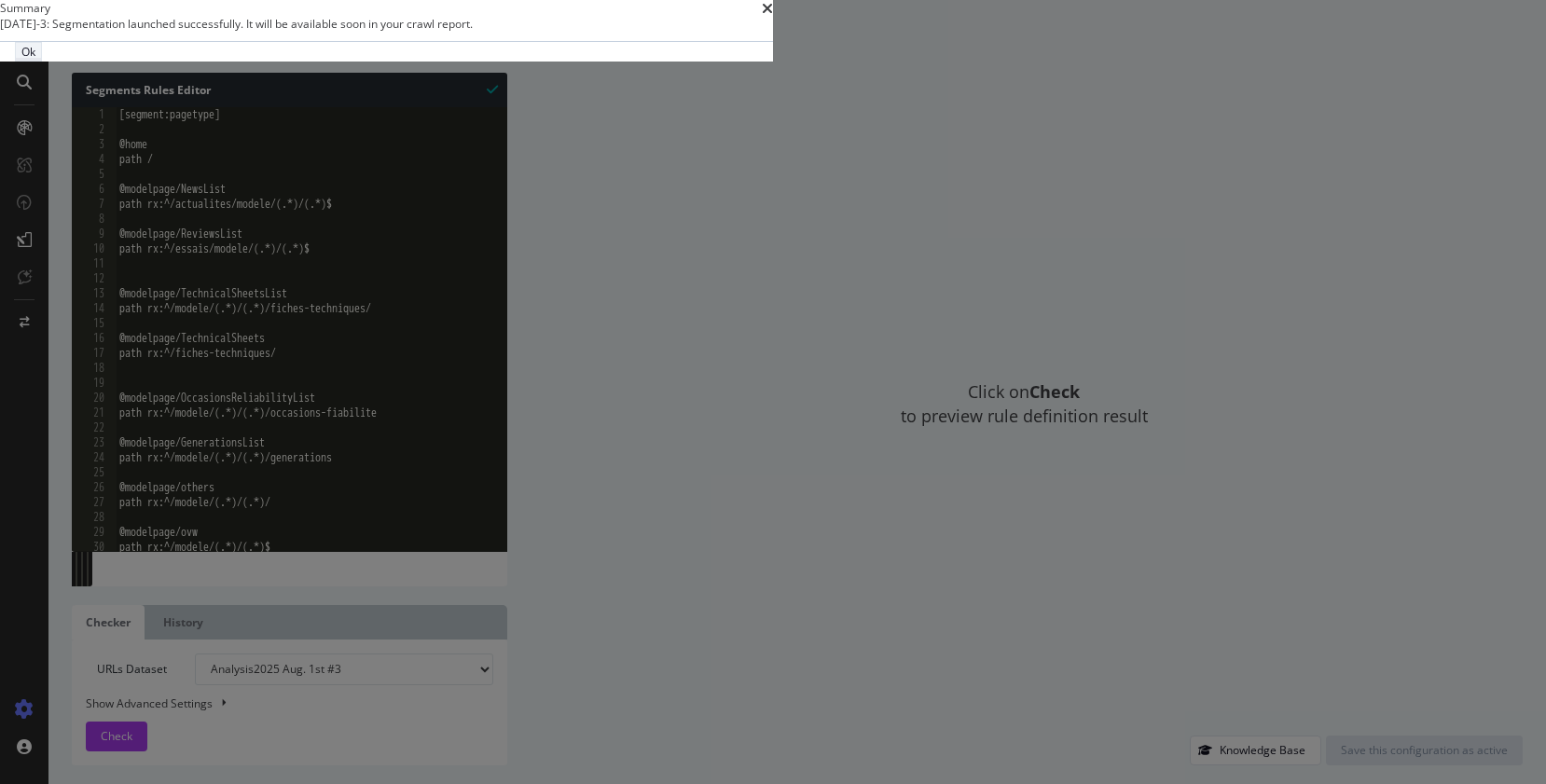 click on "Ok" at bounding box center [28, 51] 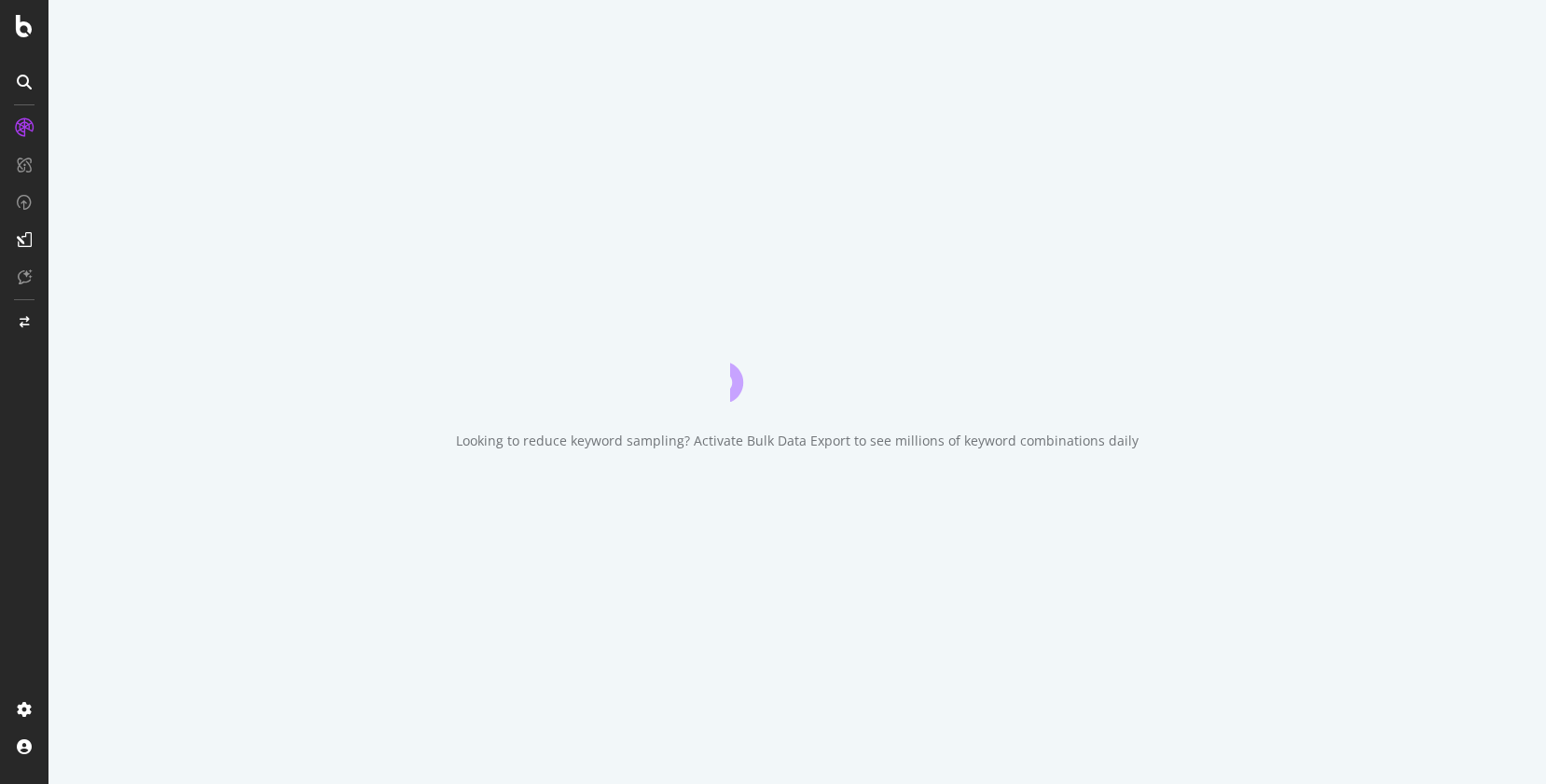 scroll, scrollTop: 0, scrollLeft: 0, axis: both 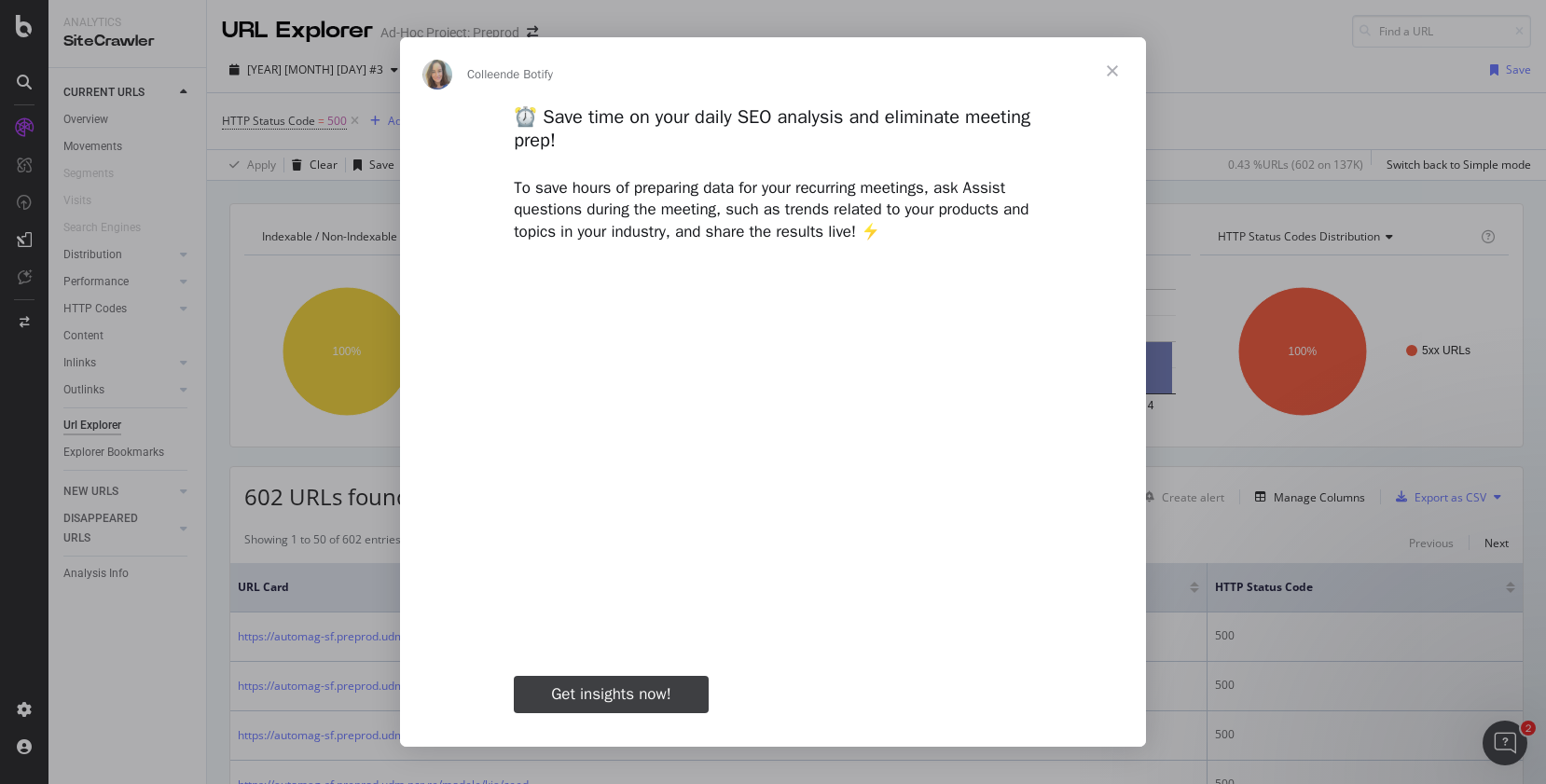 type on "420433" 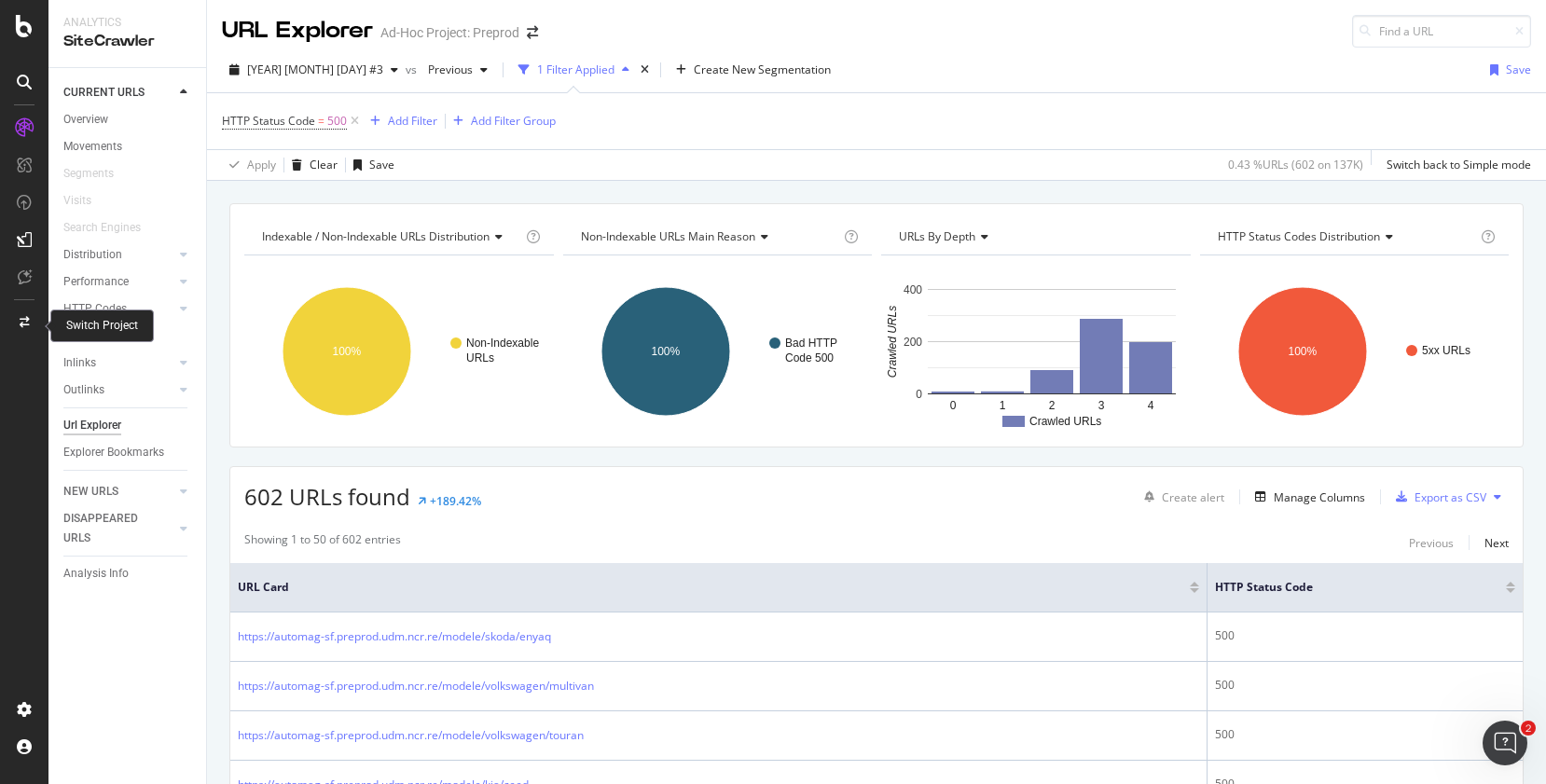 click at bounding box center [24, 323] 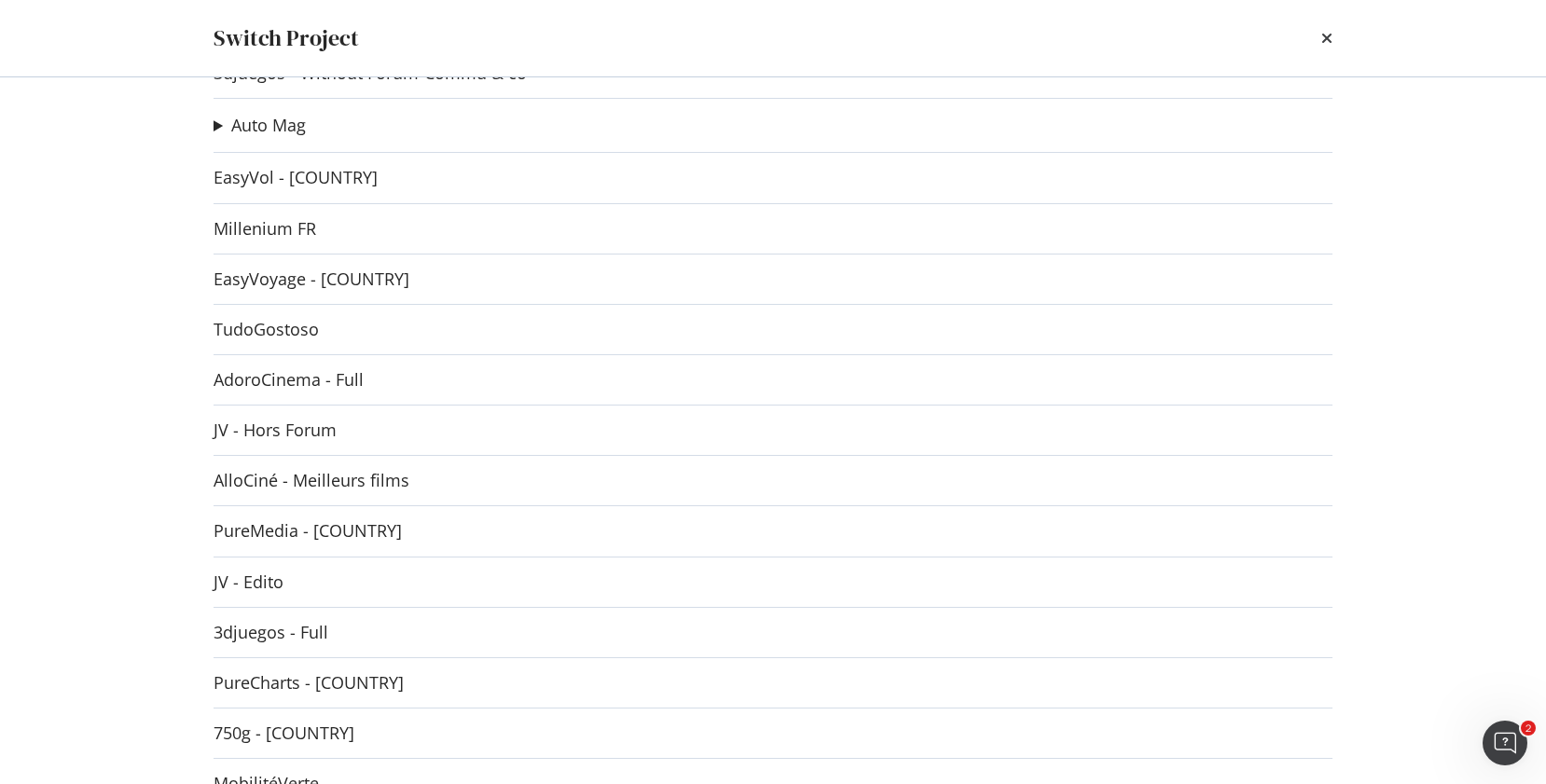 scroll, scrollTop: 0, scrollLeft: 0, axis: both 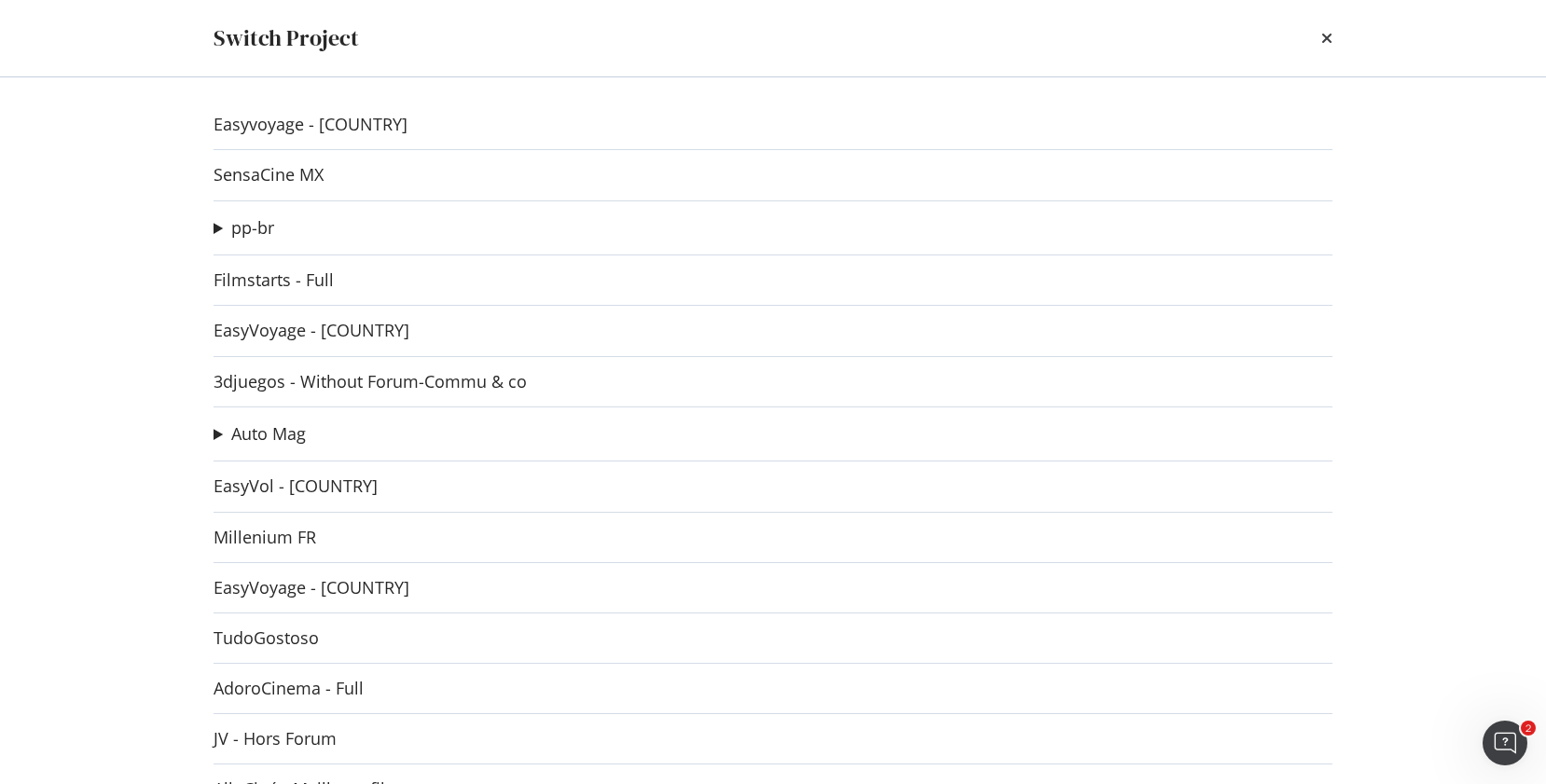 click on "Auto Mag" at bounding box center (259, 434) 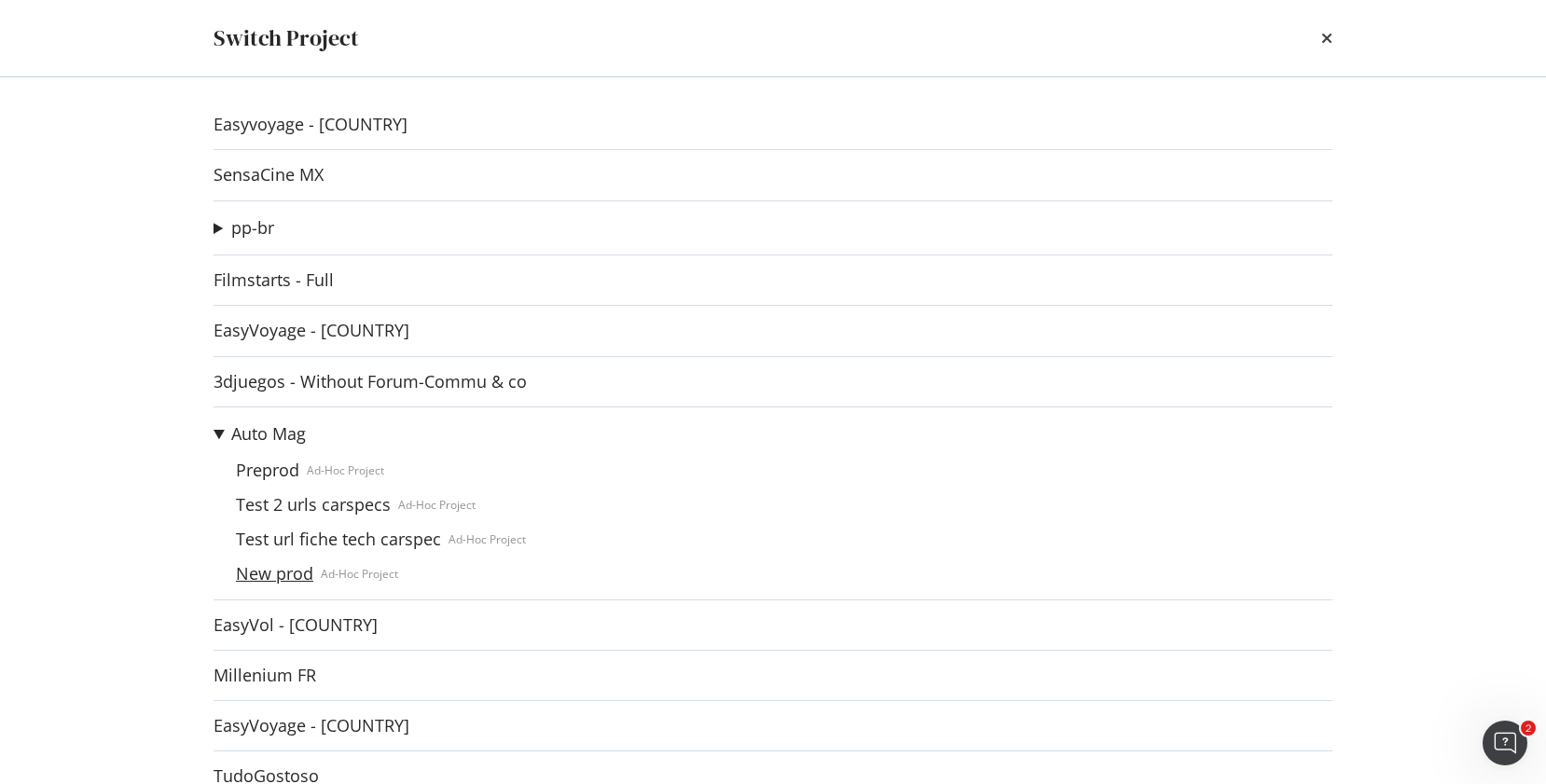 click on "New prod" at bounding box center (274, 573) 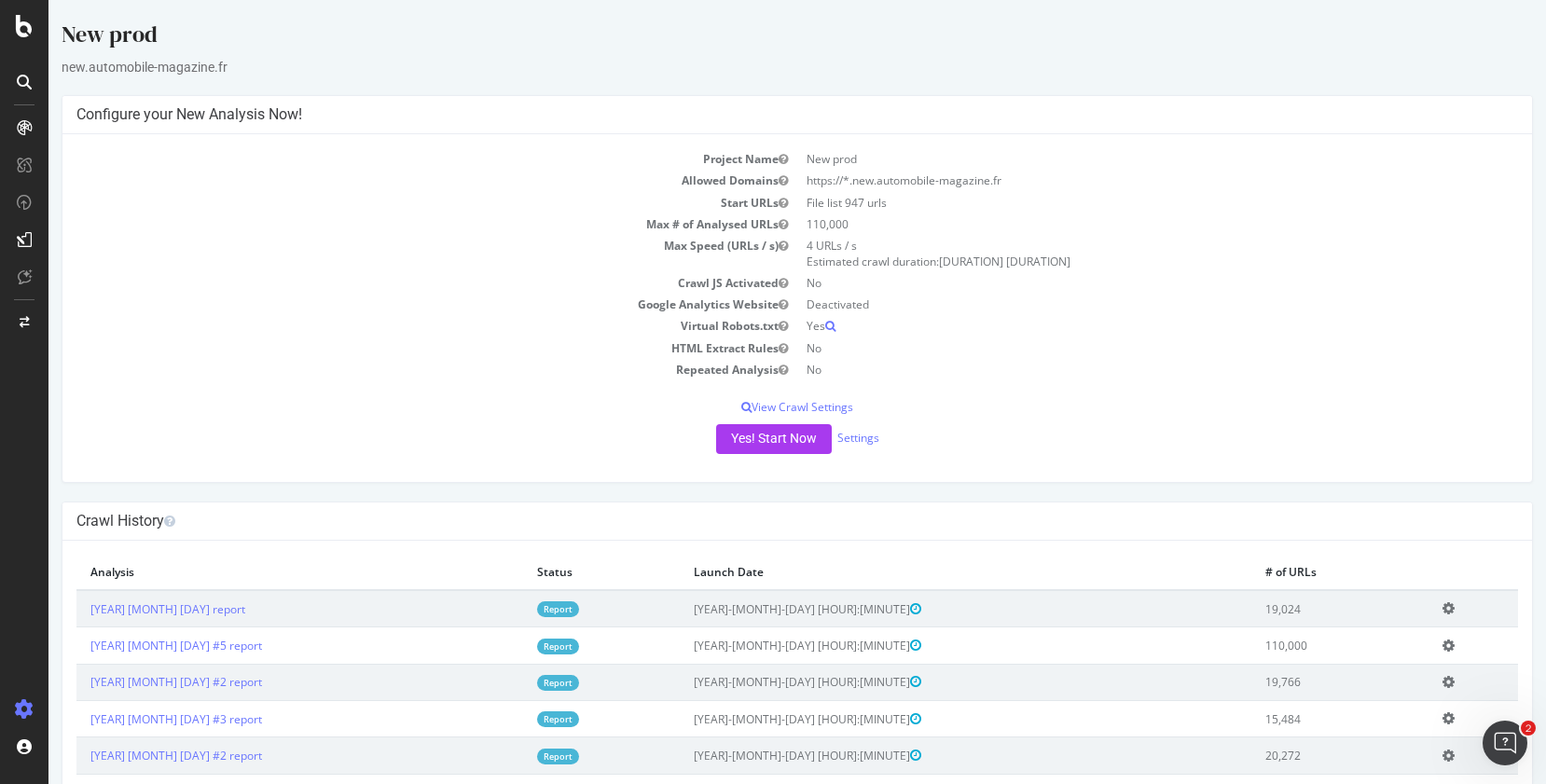 scroll, scrollTop: 0, scrollLeft: 0, axis: both 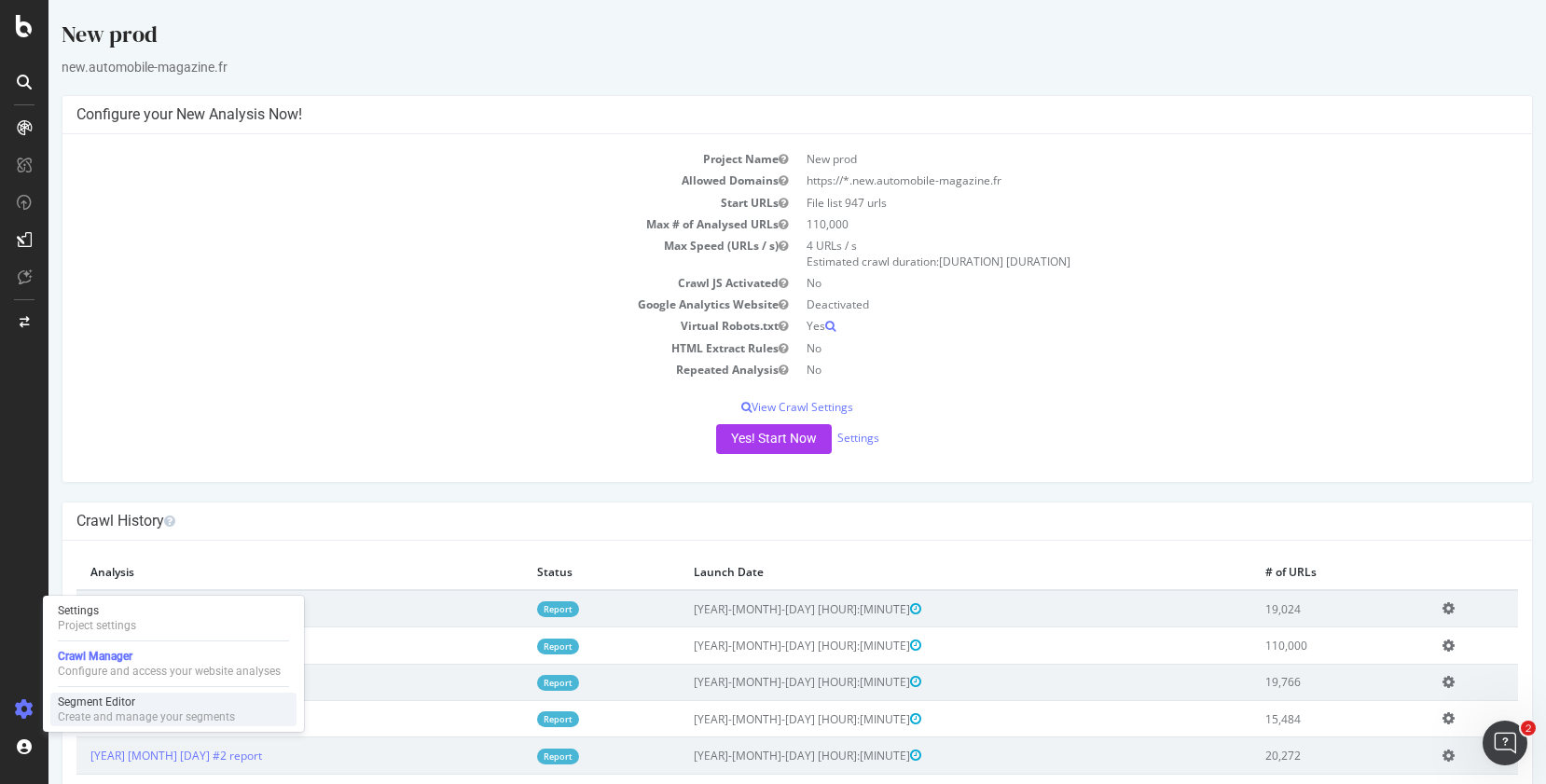 click on "Segment Editor" at bounding box center (146, 702) 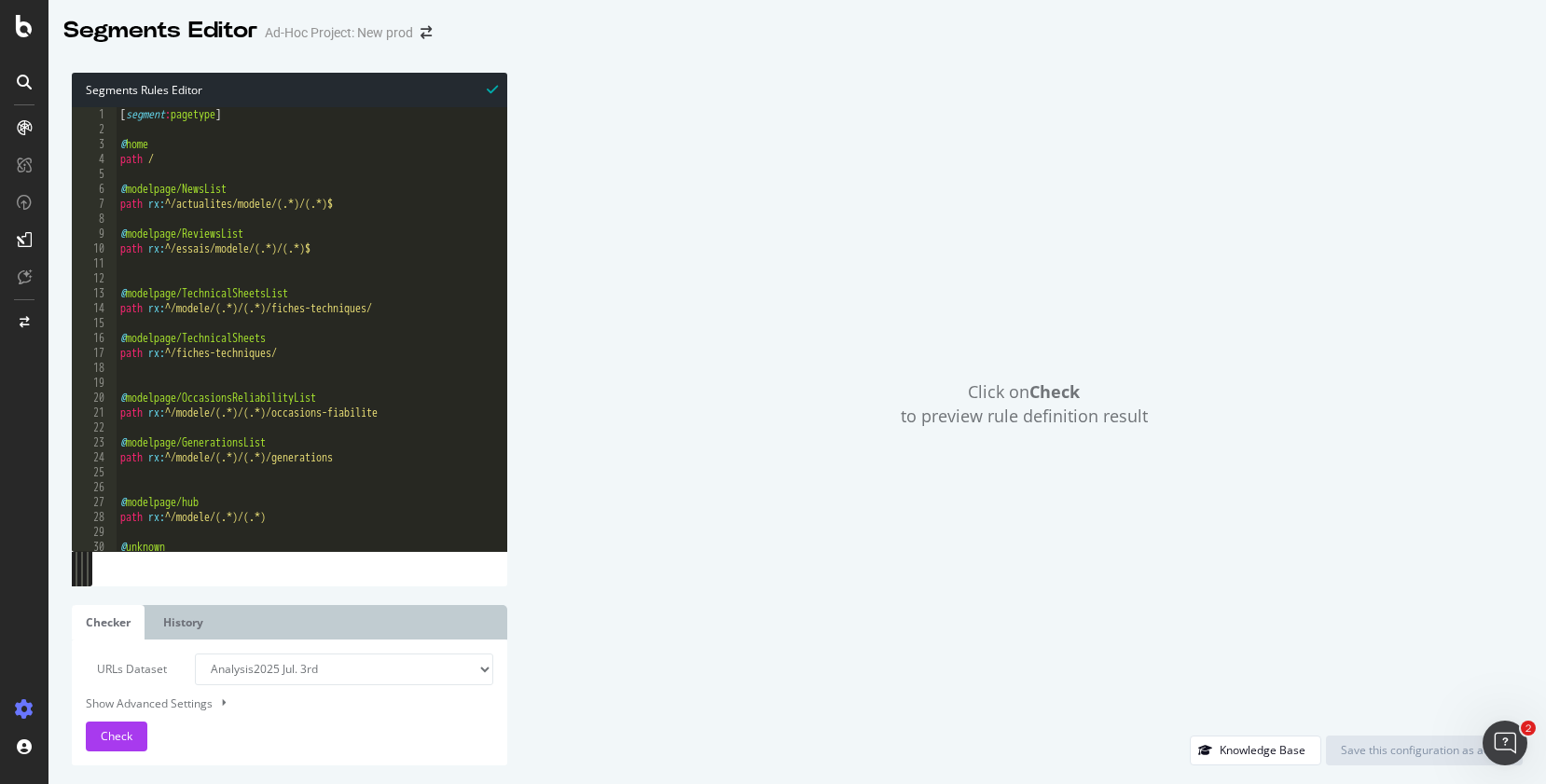 scroll, scrollTop: 19, scrollLeft: 0, axis: vertical 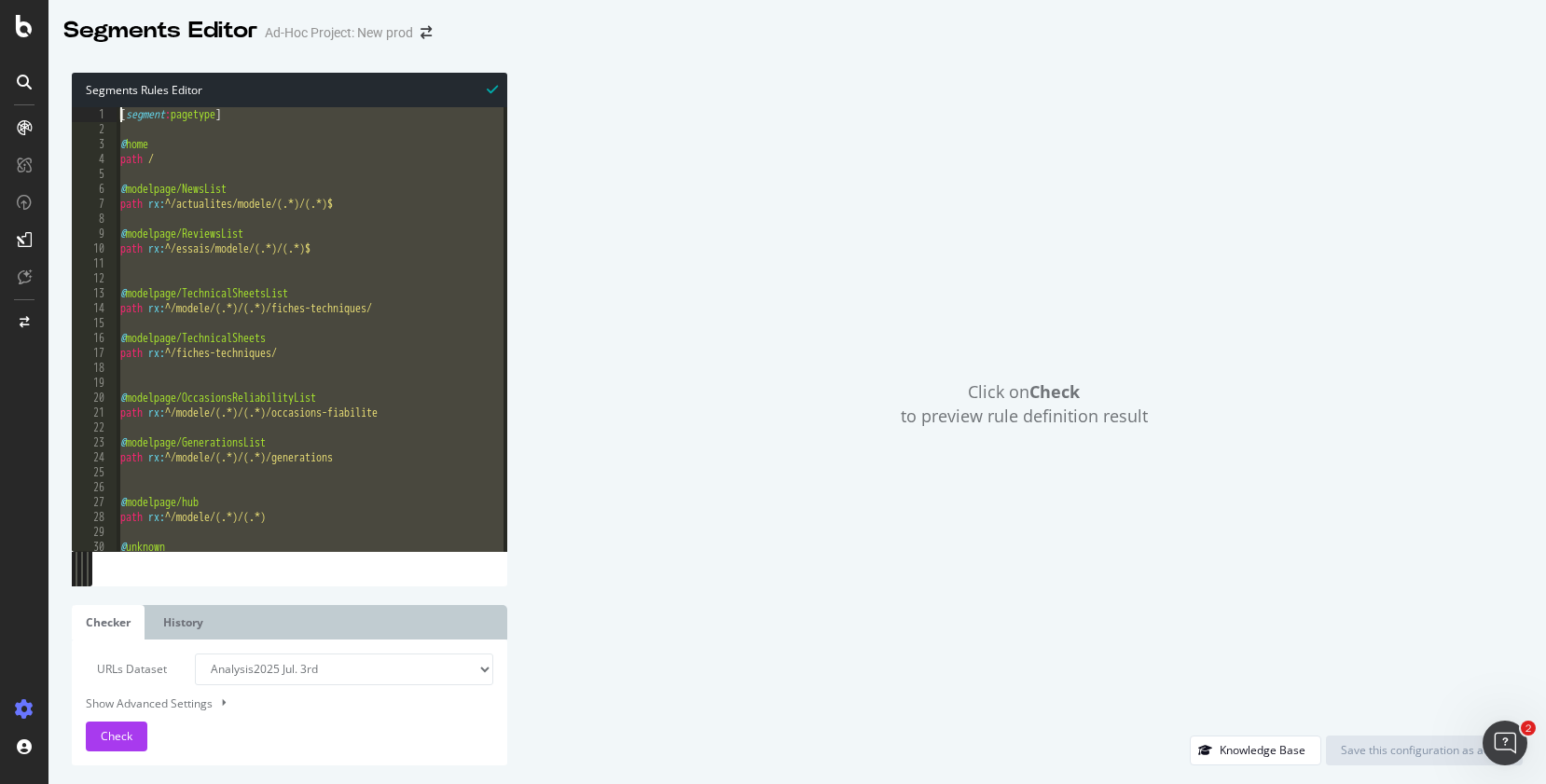 drag, startPoint x: 202, startPoint y: 544, endPoint x: 45, endPoint y: 81, distance: 488.89467 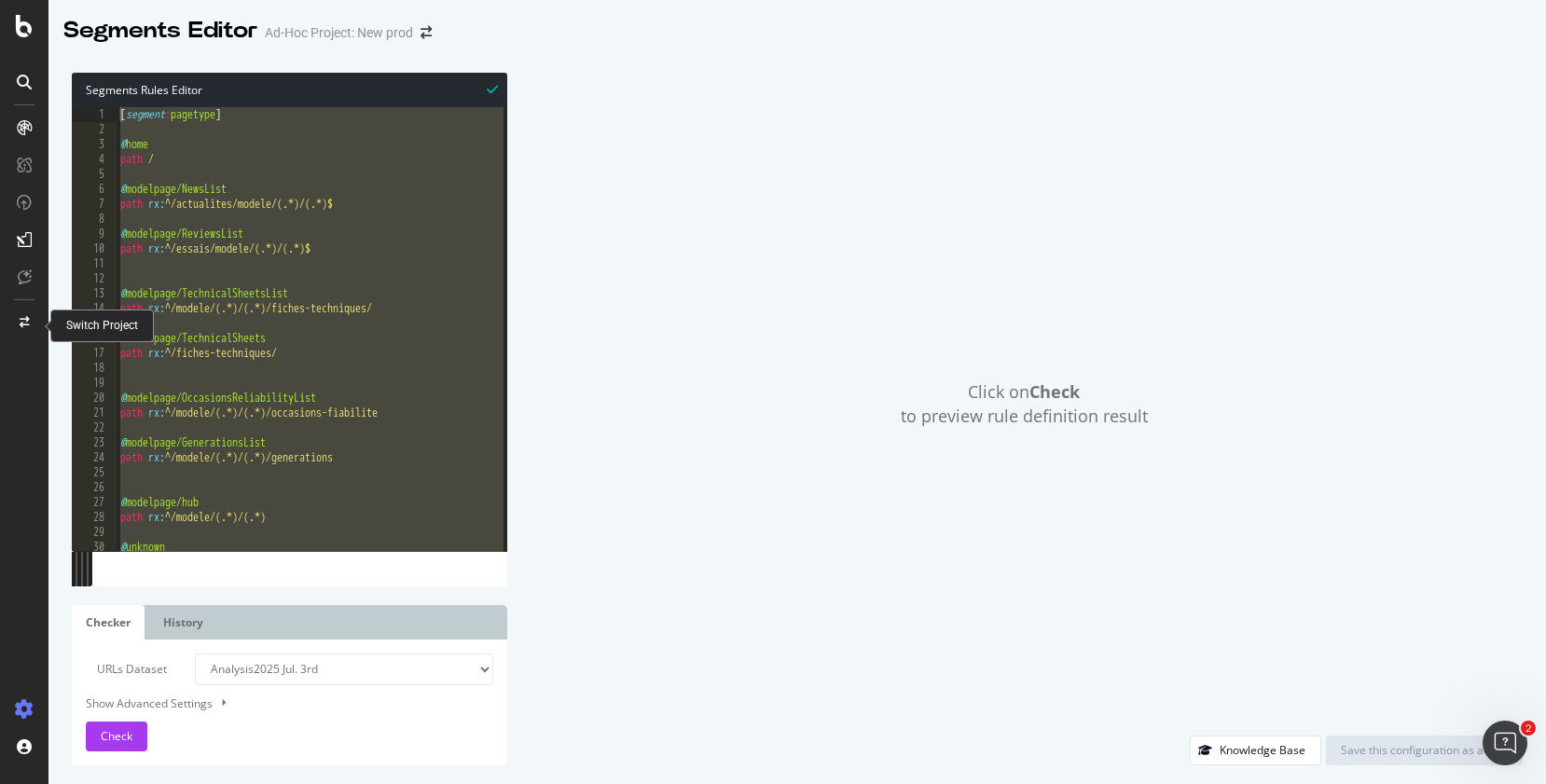 click at bounding box center [24, 323] 